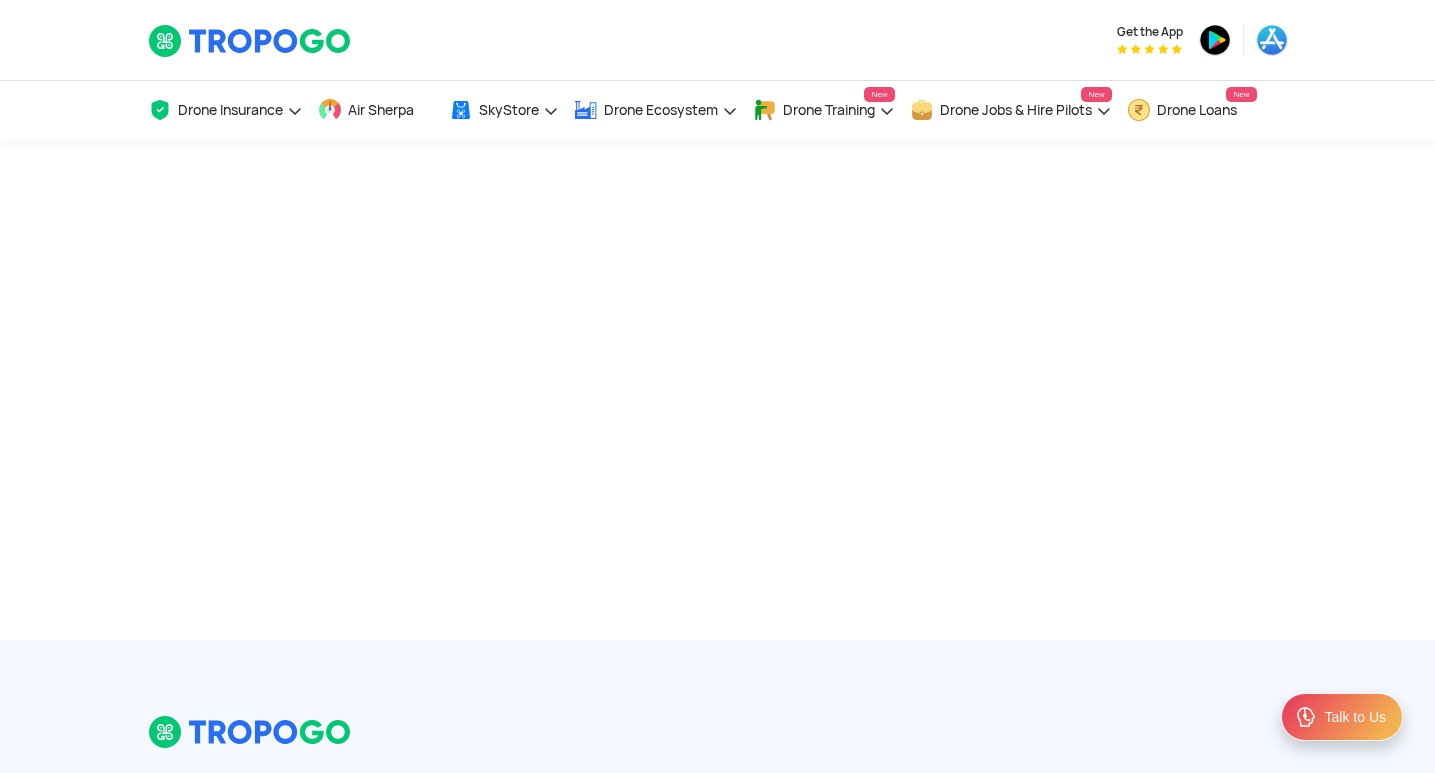 scroll, scrollTop: 0, scrollLeft: 0, axis: both 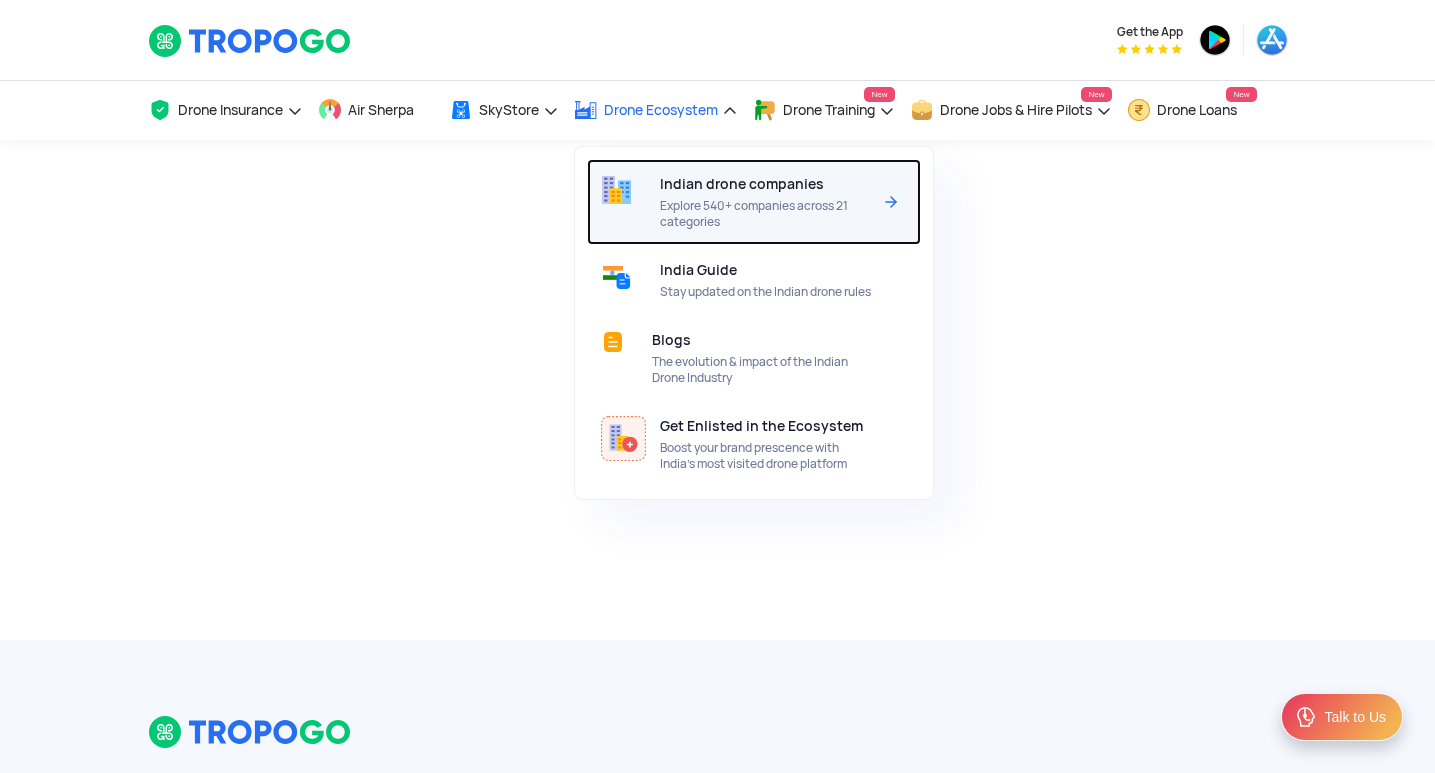 click on "Explore 540+ companies across 21 categories" at bounding box center [765, 214] 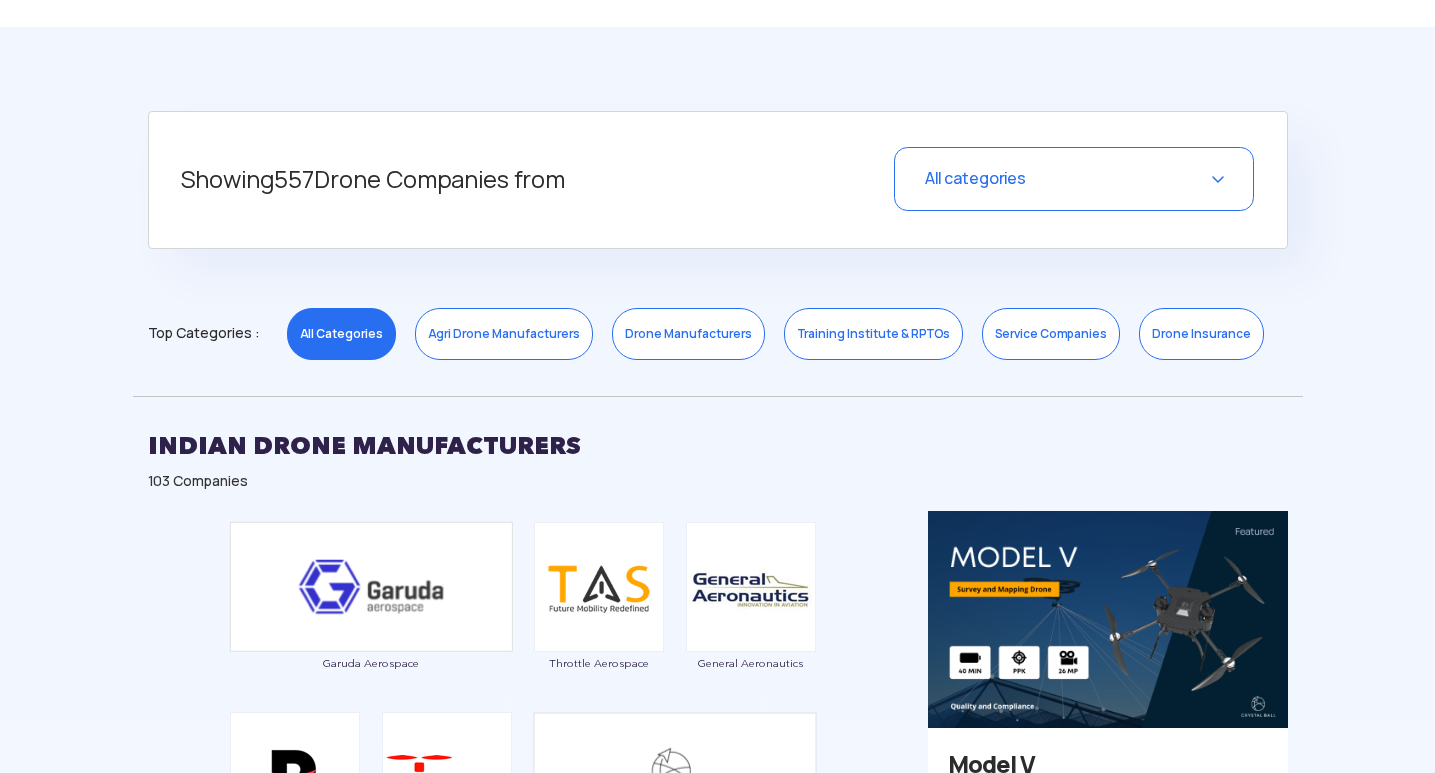 scroll, scrollTop: 740, scrollLeft: 0, axis: vertical 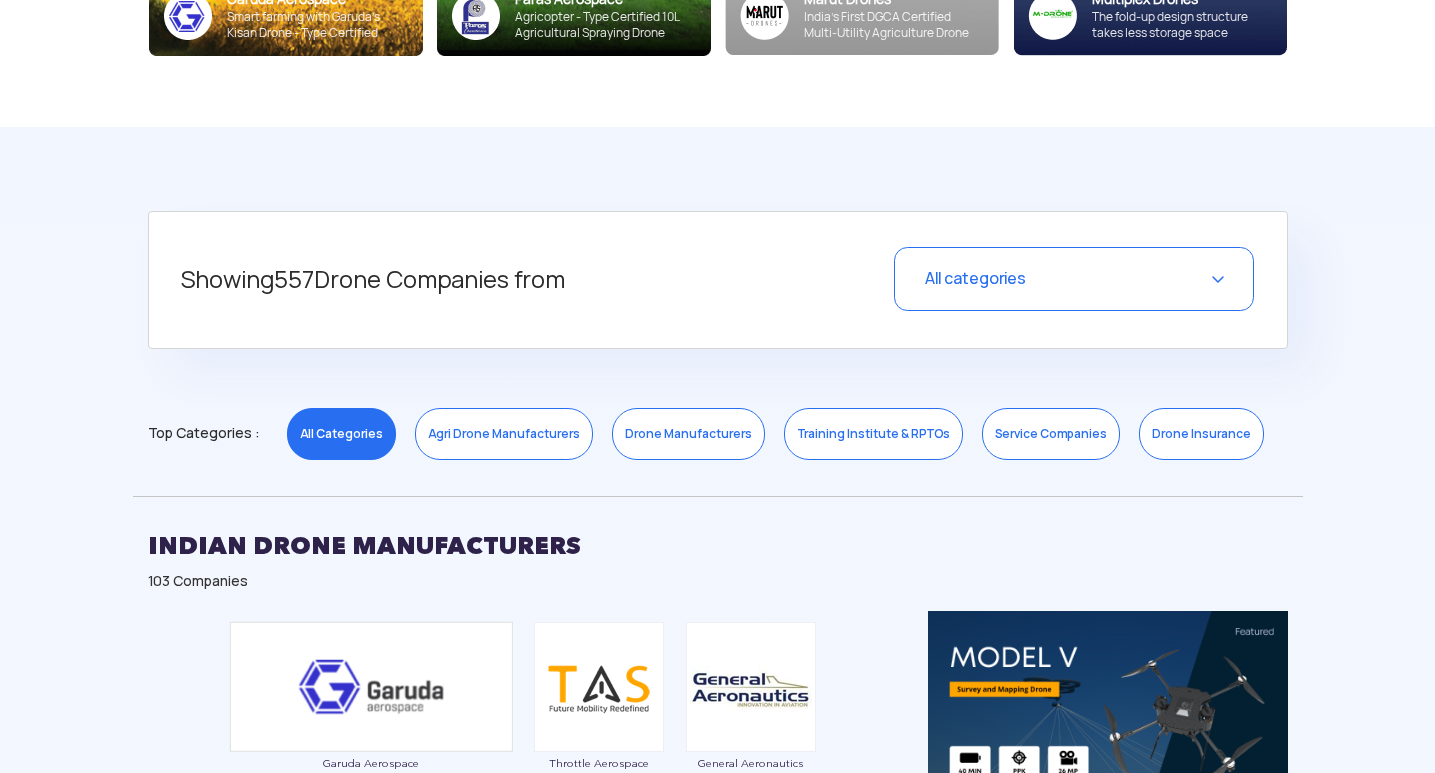click on "Service Companies" at bounding box center (1051, 434) 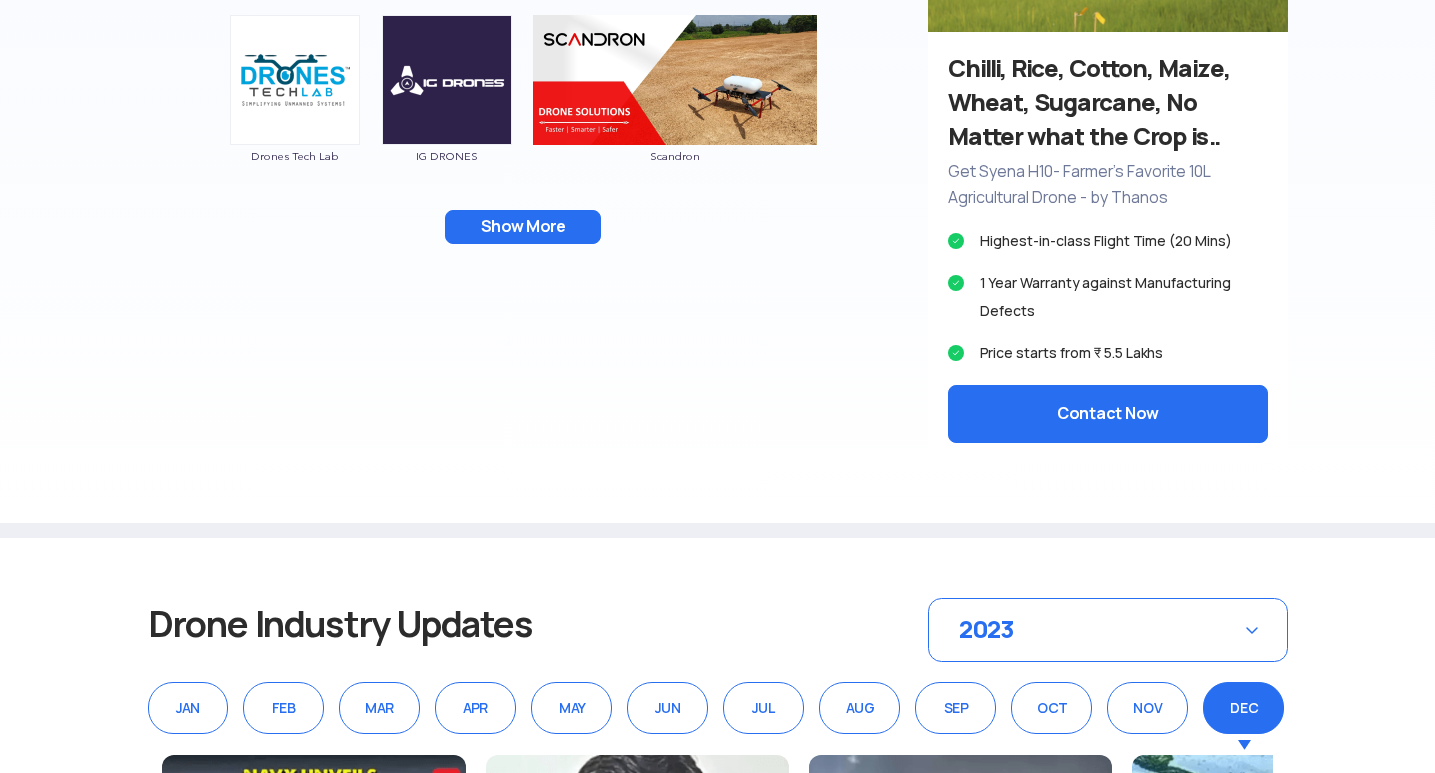 scroll, scrollTop: 1440, scrollLeft: 0, axis: vertical 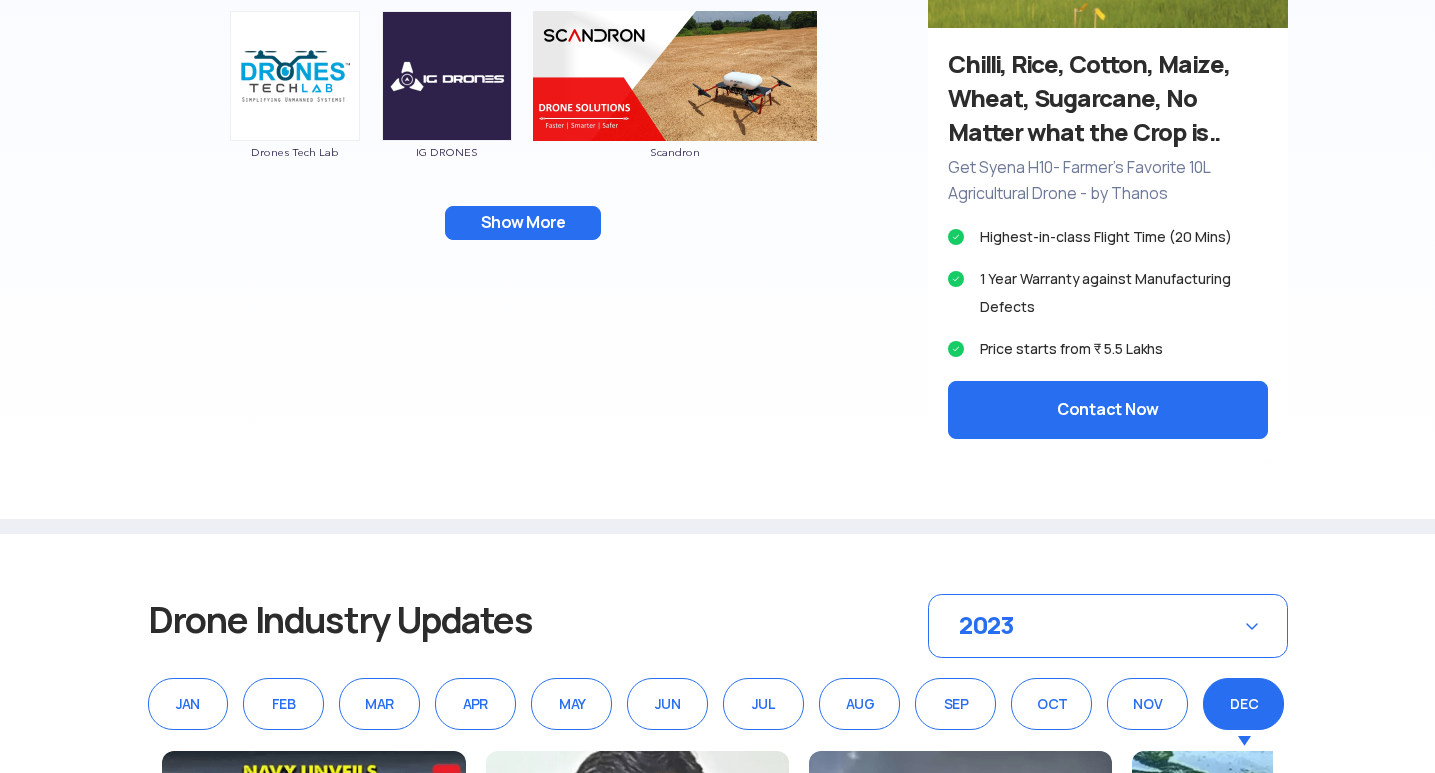 click on "Show More" at bounding box center (523, 223) 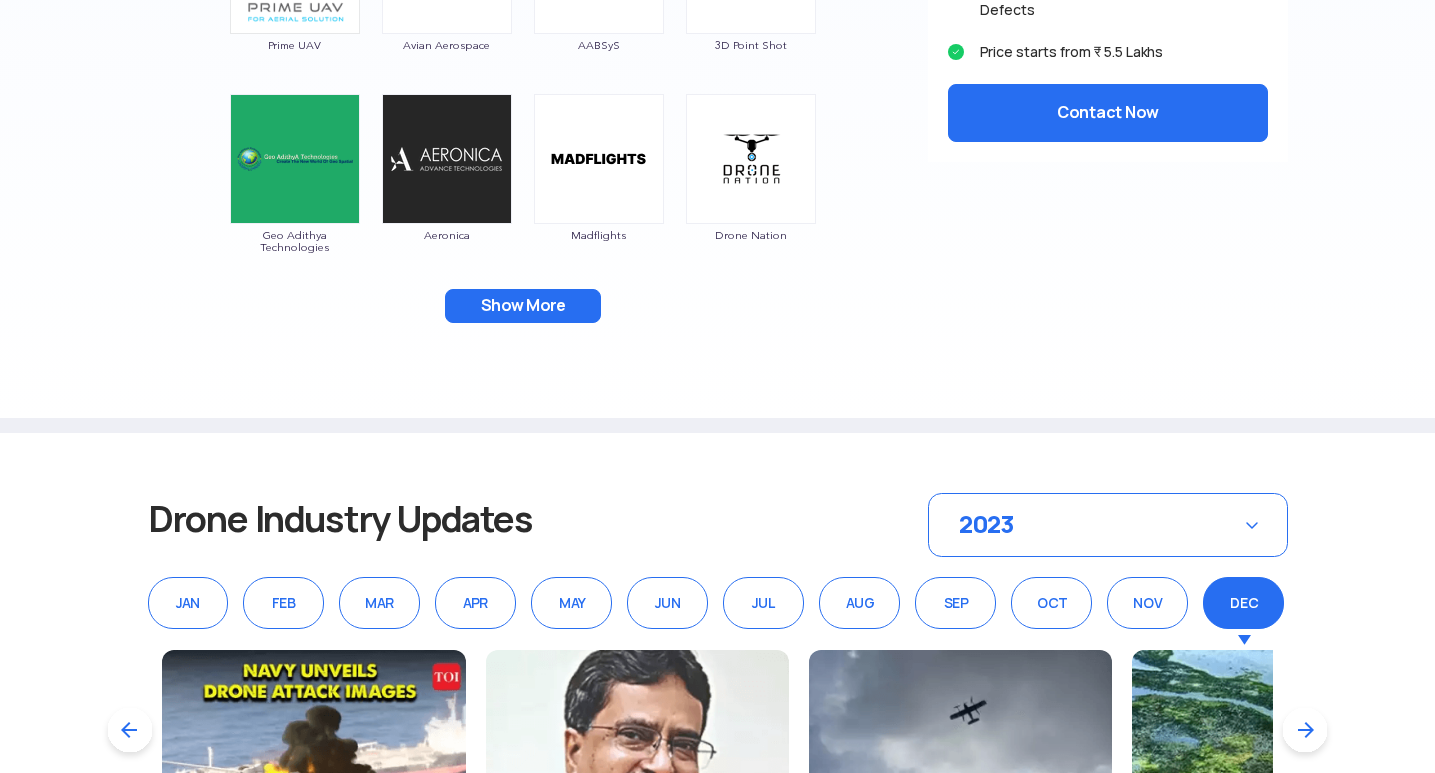 scroll, scrollTop: 1640, scrollLeft: 0, axis: vertical 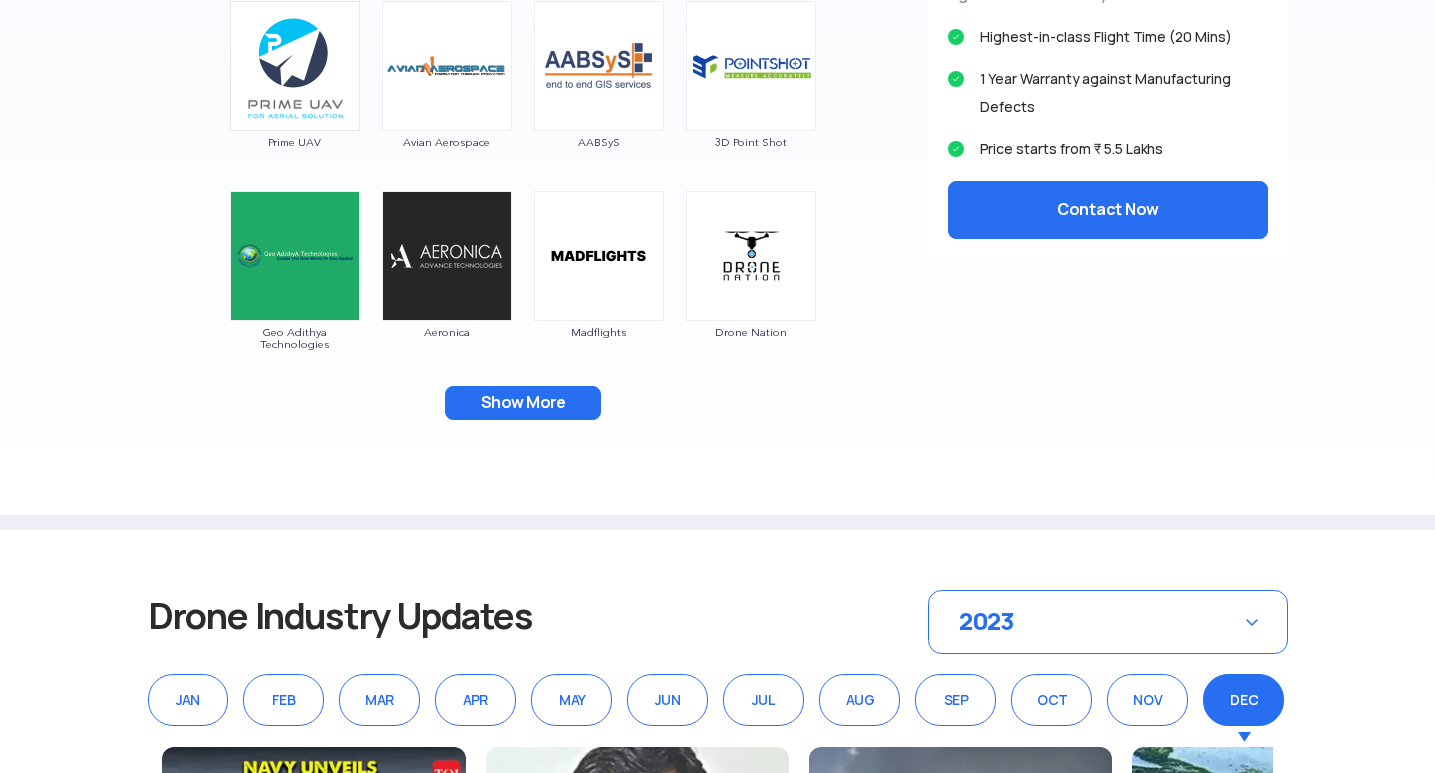 click on "Show More" at bounding box center [523, 403] 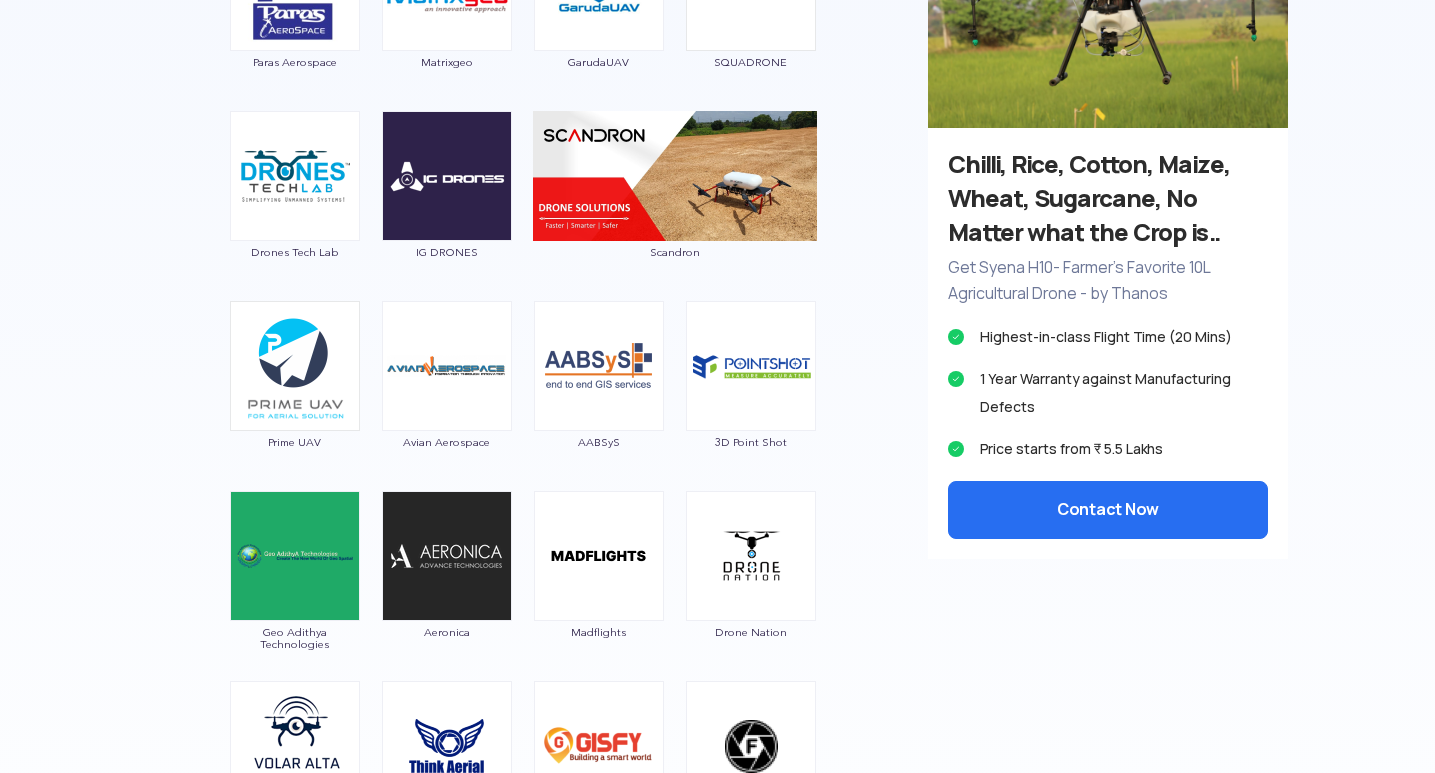 scroll, scrollTop: 1240, scrollLeft: 0, axis: vertical 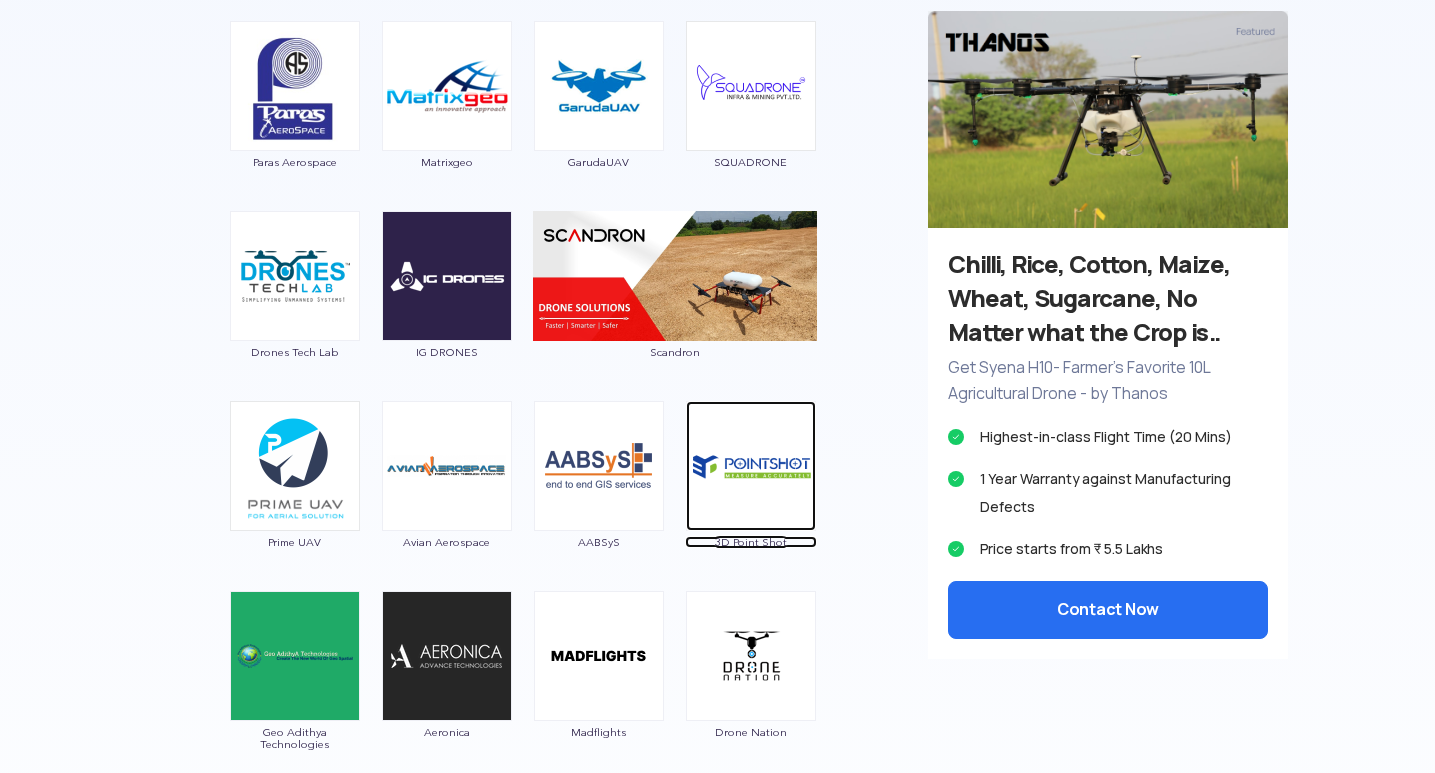 click at bounding box center (751, 466) 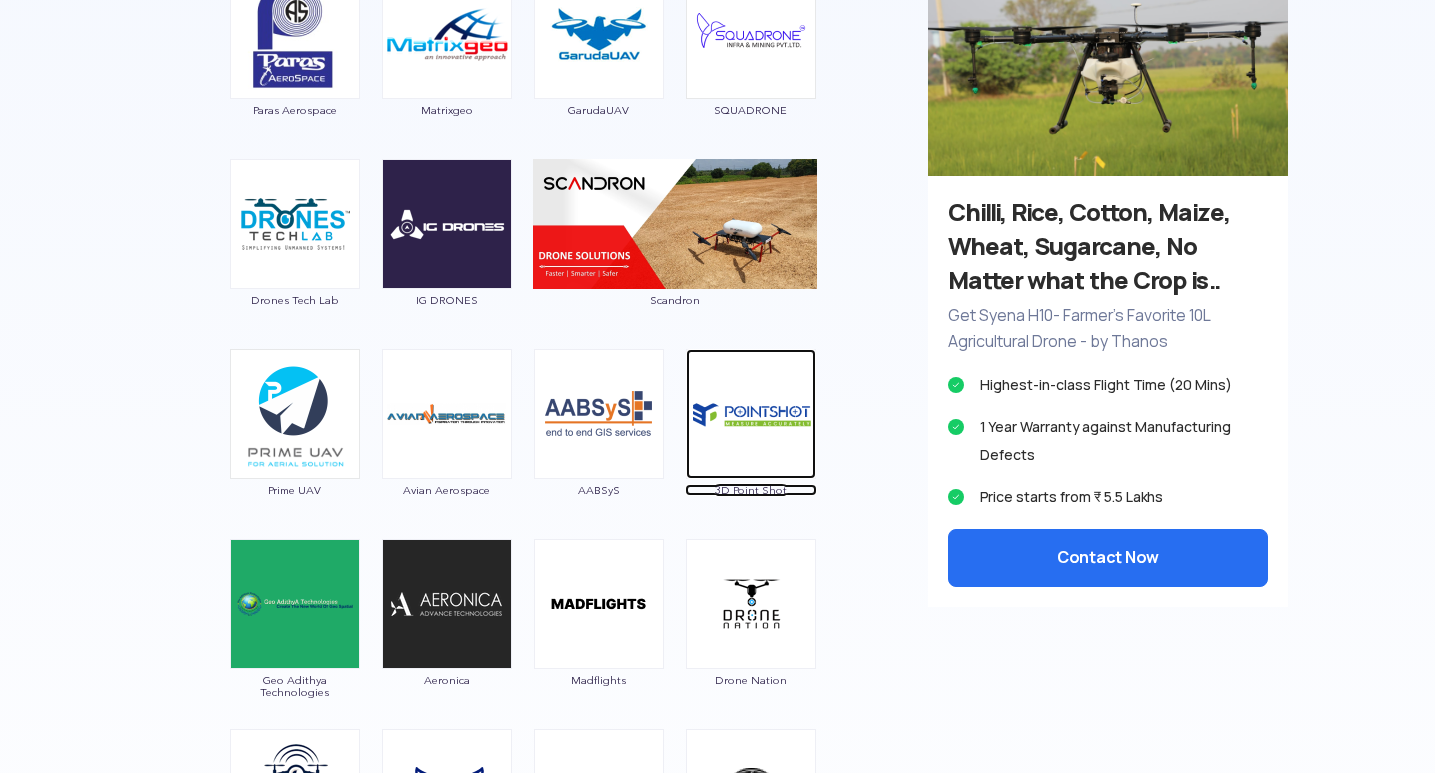 scroll, scrollTop: 1340, scrollLeft: 0, axis: vertical 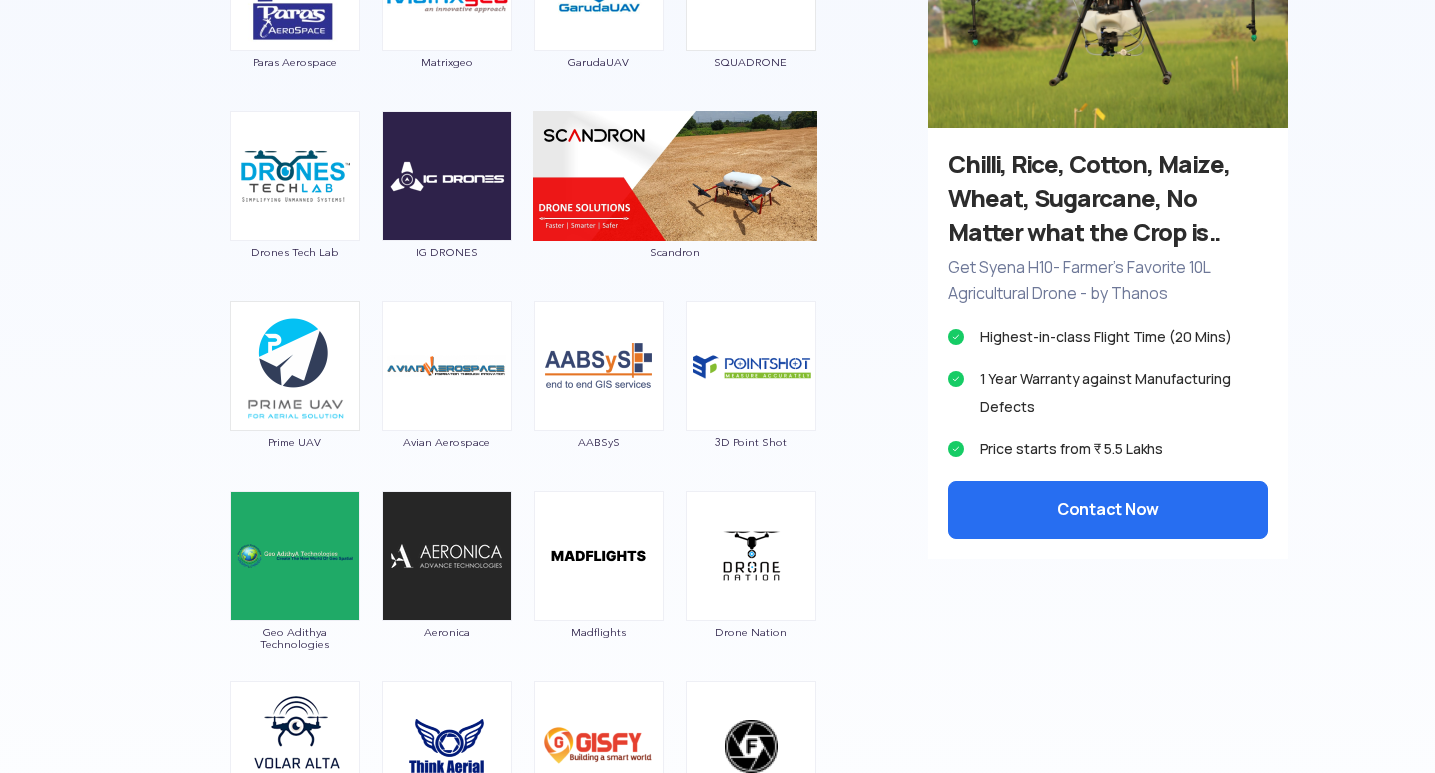 click on "Geo Adithya Technologies" at bounding box center [295, 576] 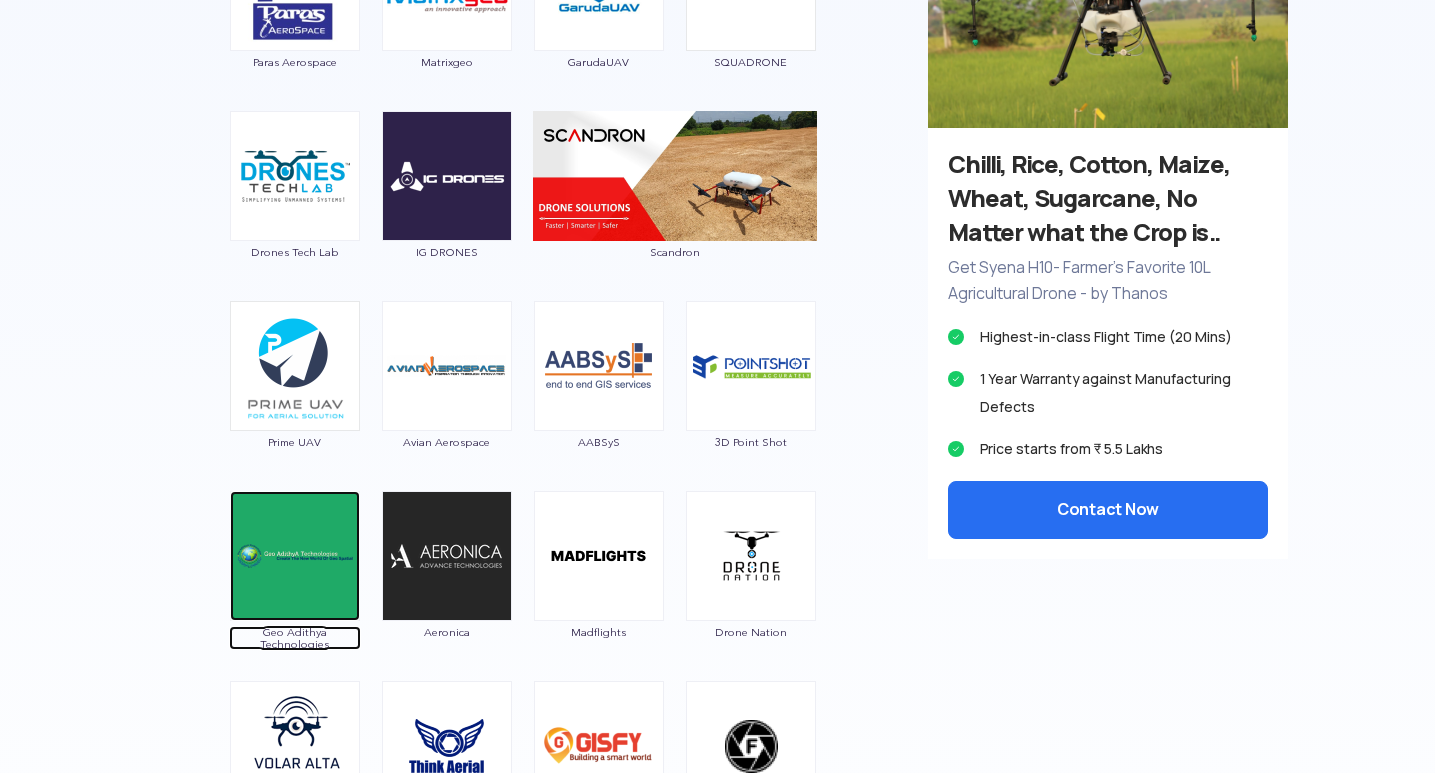 click at bounding box center [295, 556] 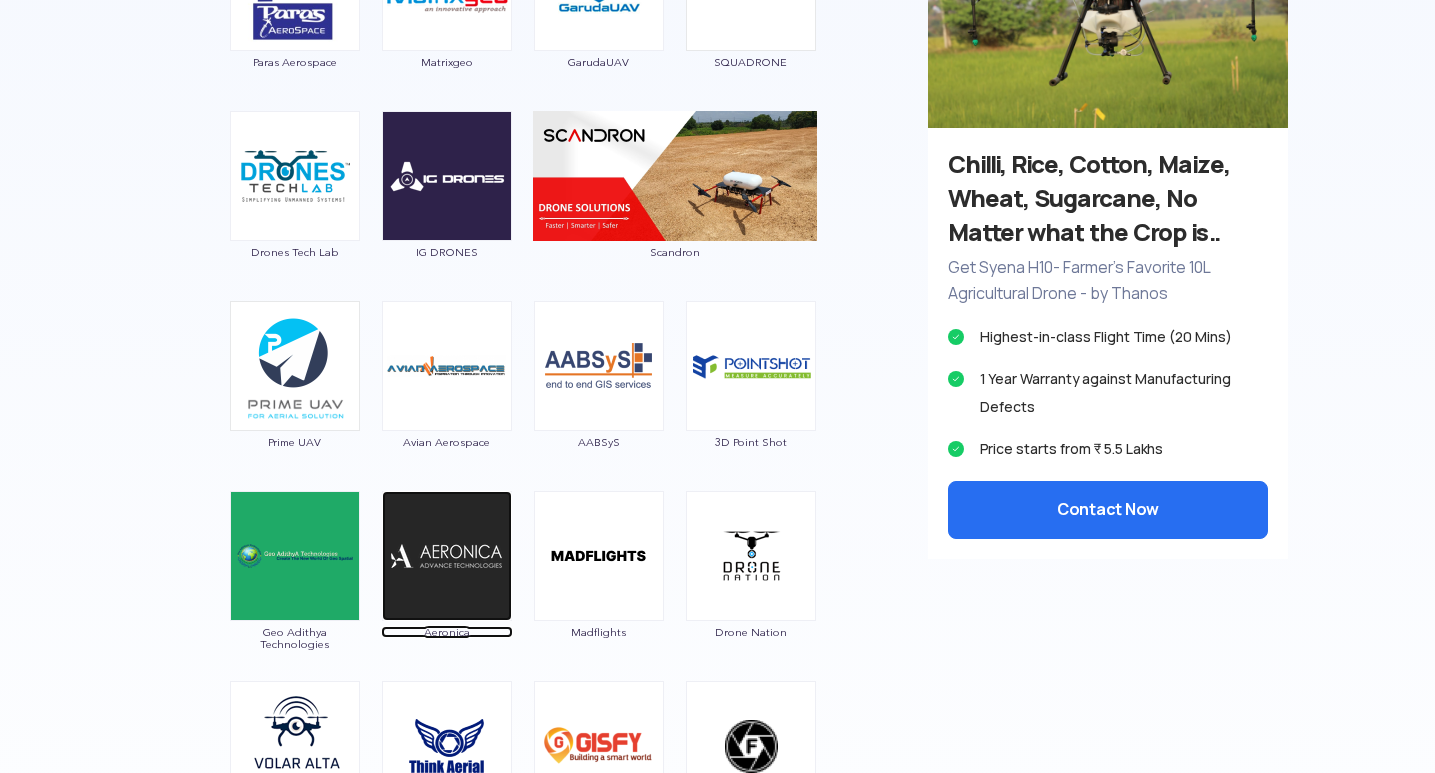 click at bounding box center [447, 556] 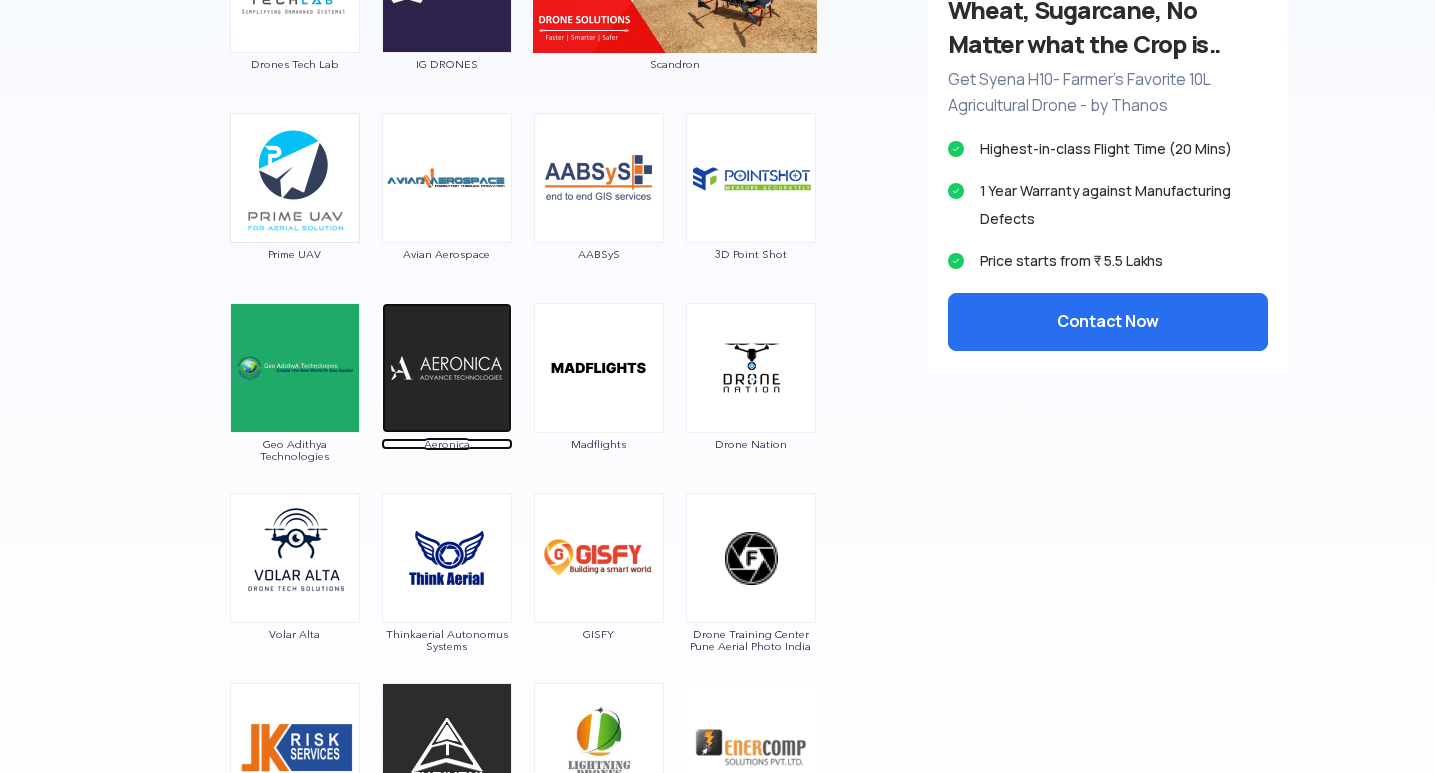 scroll, scrollTop: 1540, scrollLeft: 0, axis: vertical 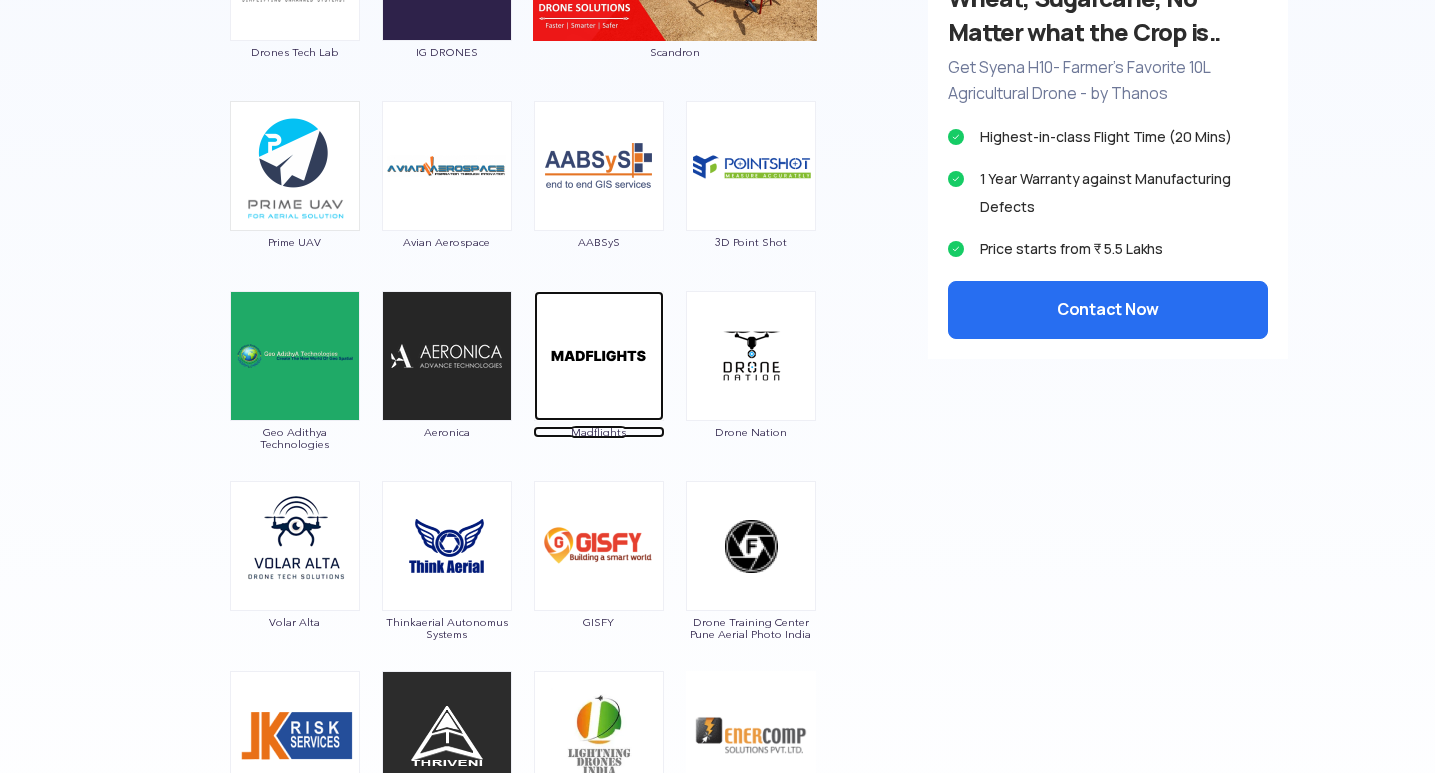 click at bounding box center [599, 356] 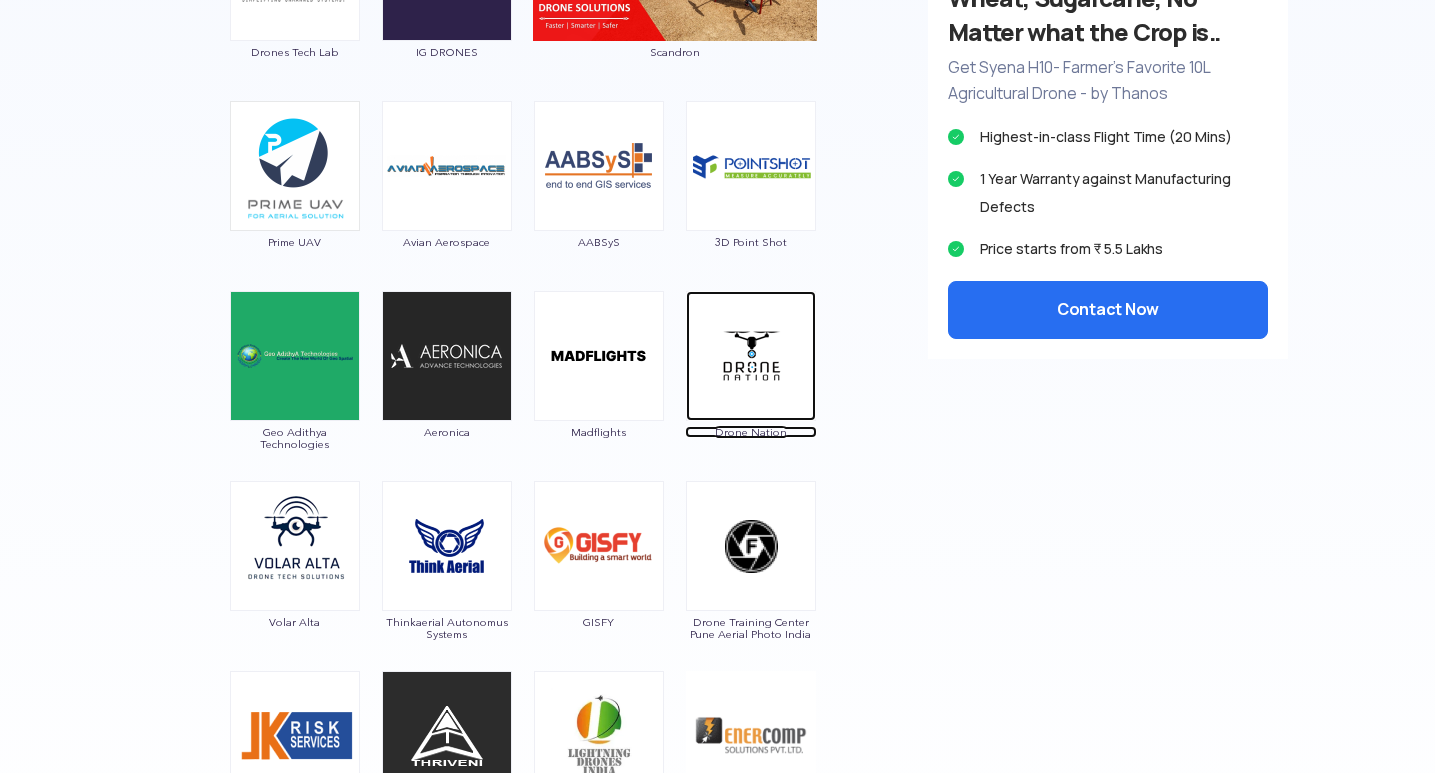 click at bounding box center (751, 356) 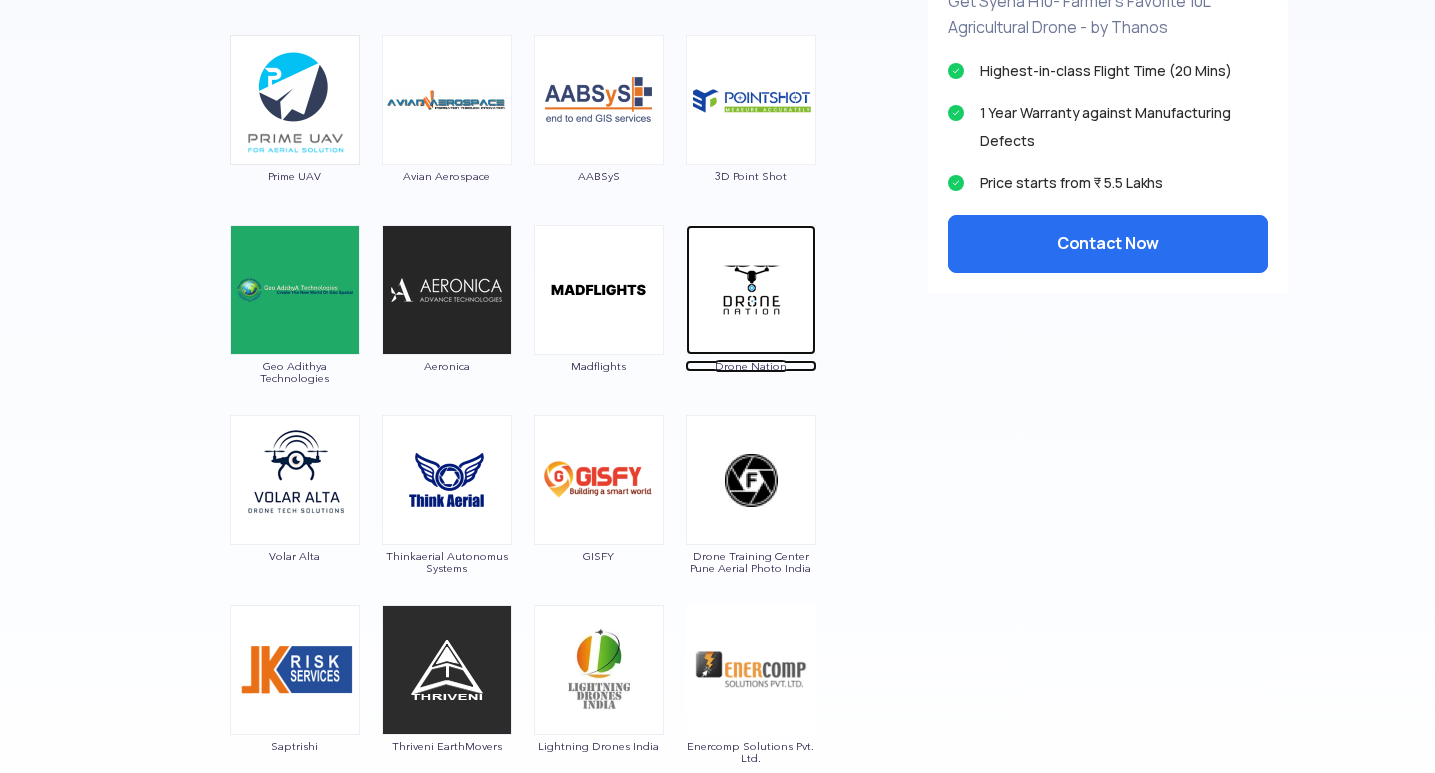 scroll, scrollTop: 1640, scrollLeft: 0, axis: vertical 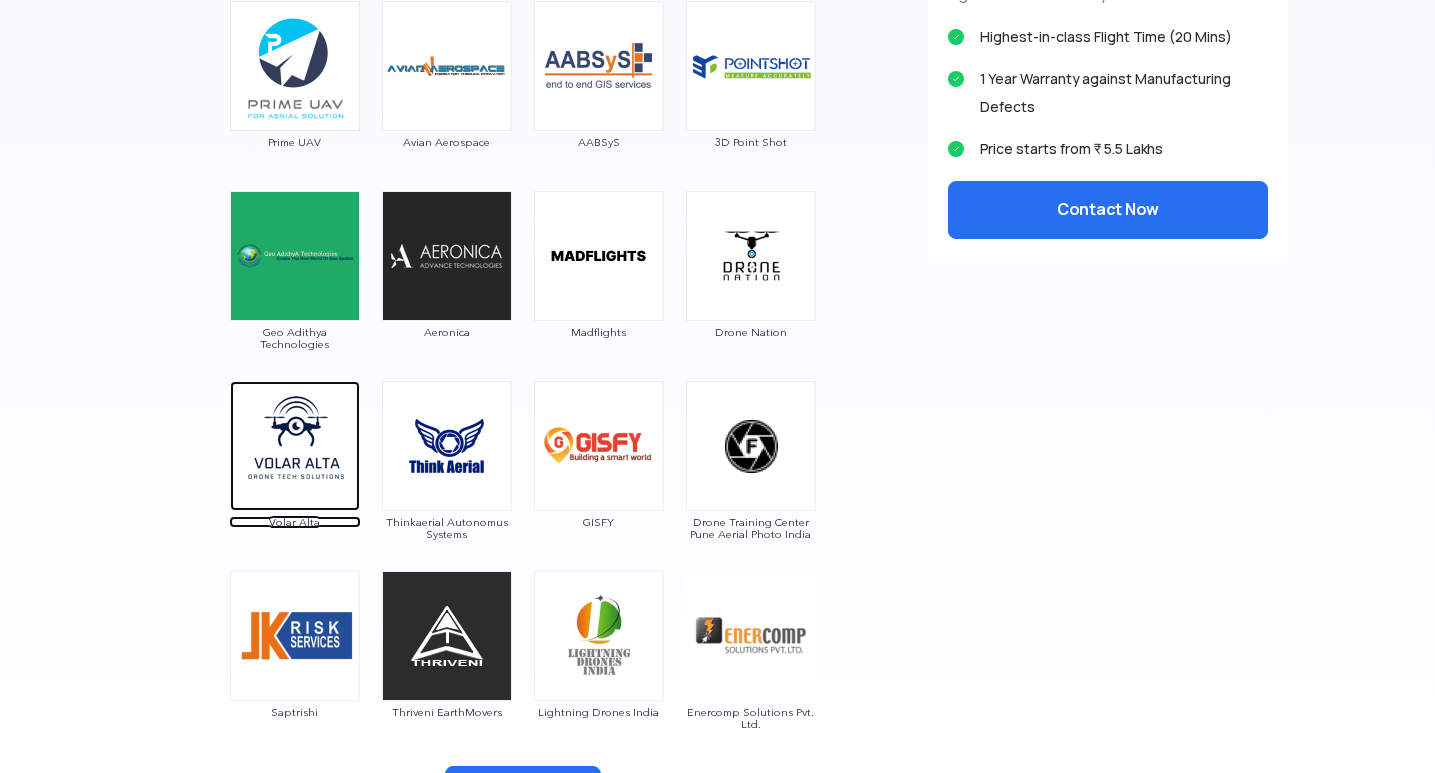 click at bounding box center (295, 446) 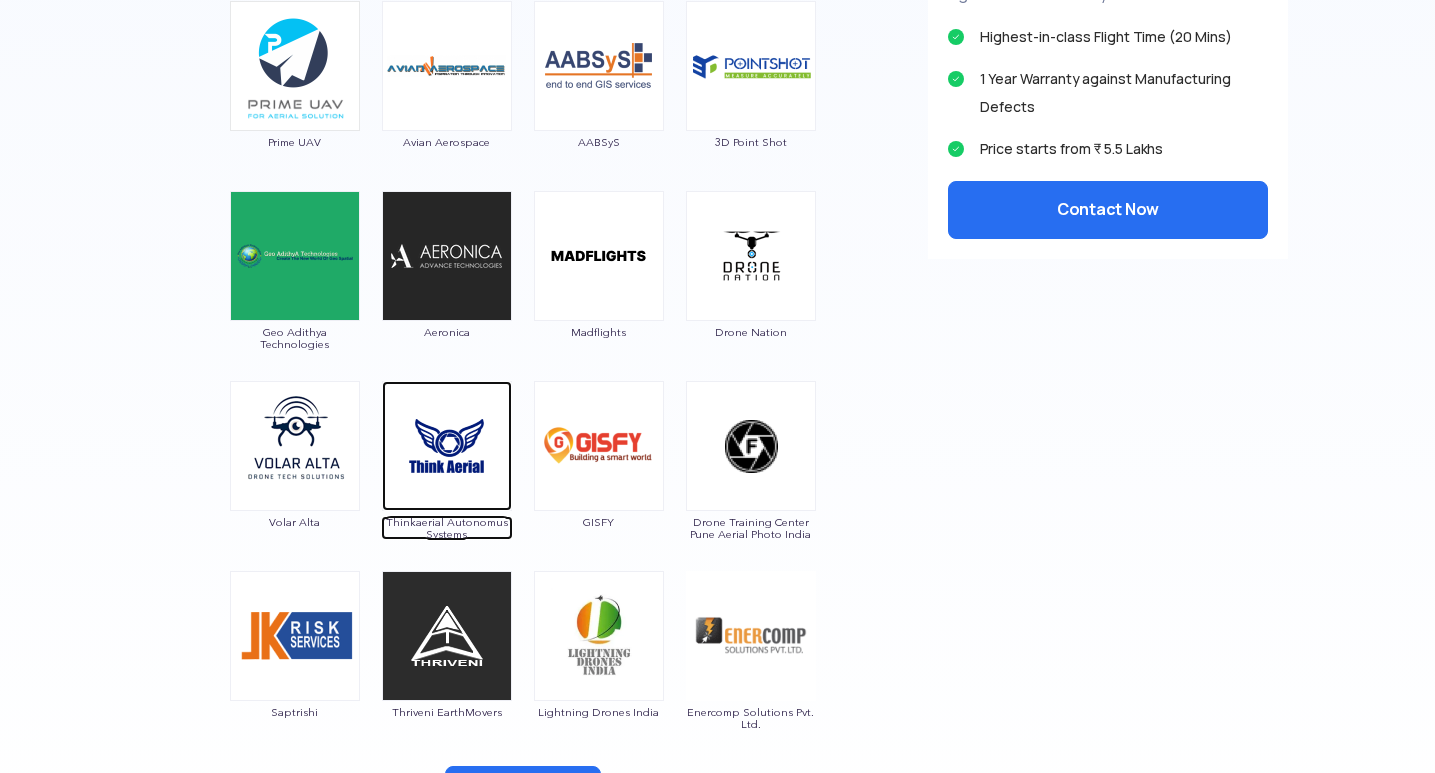 click at bounding box center [447, 446] 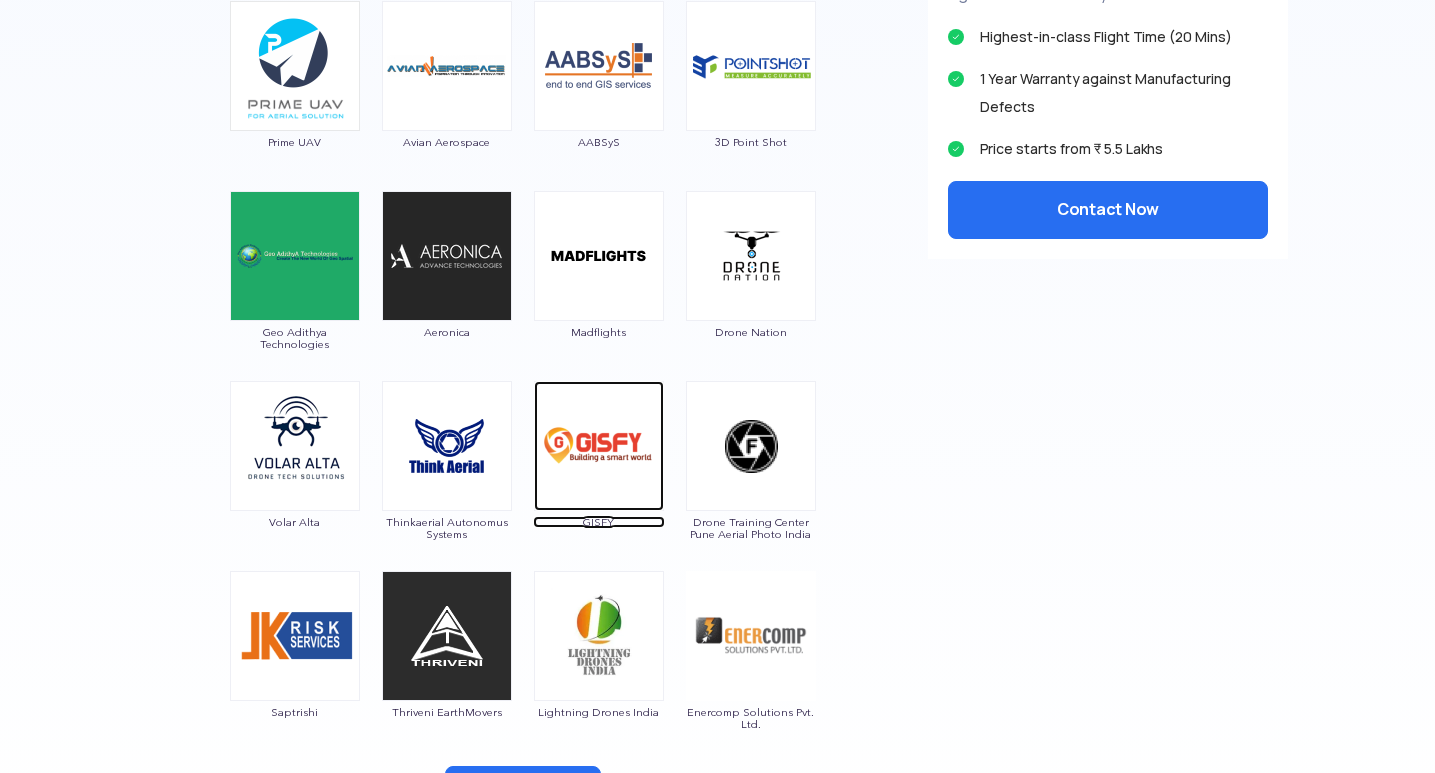 click at bounding box center (599, 446) 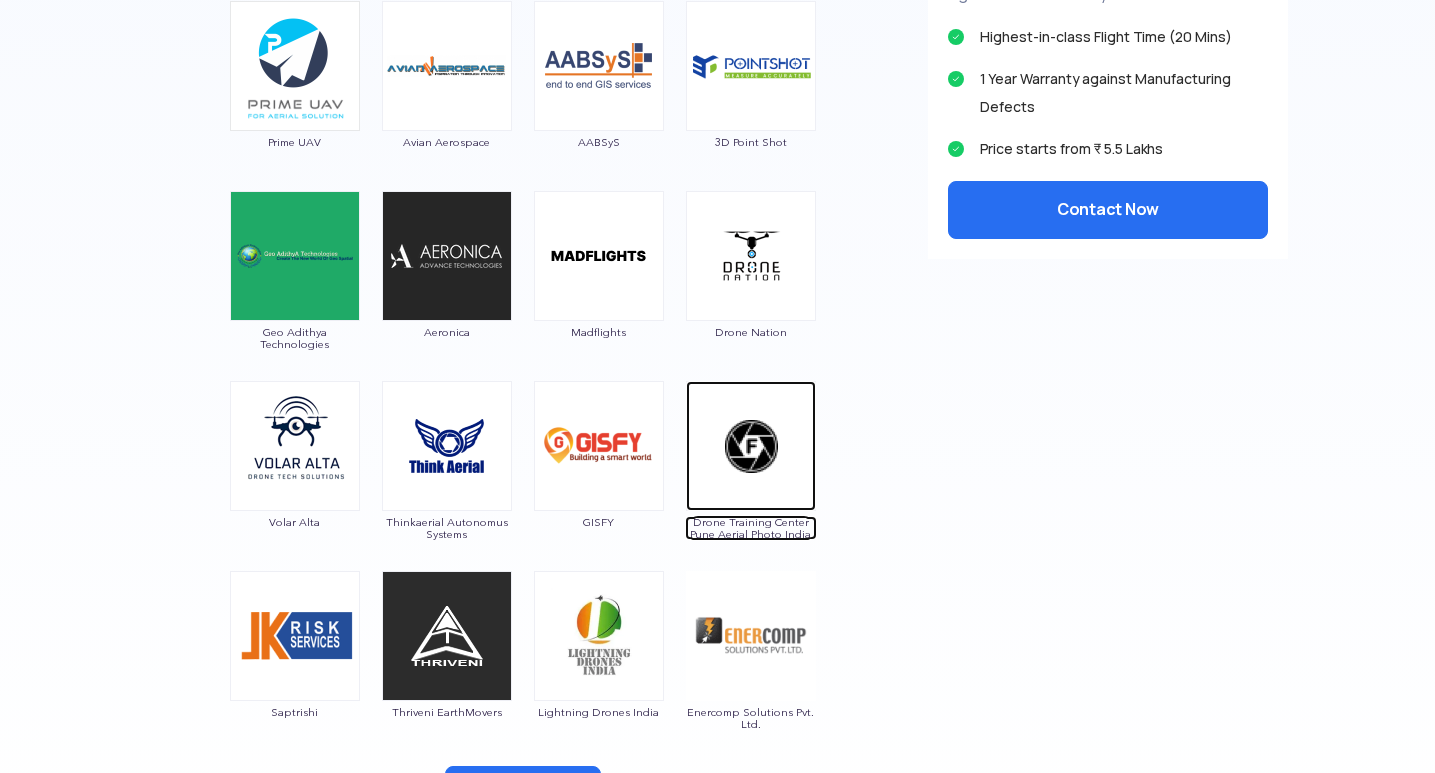 click at bounding box center [751, 446] 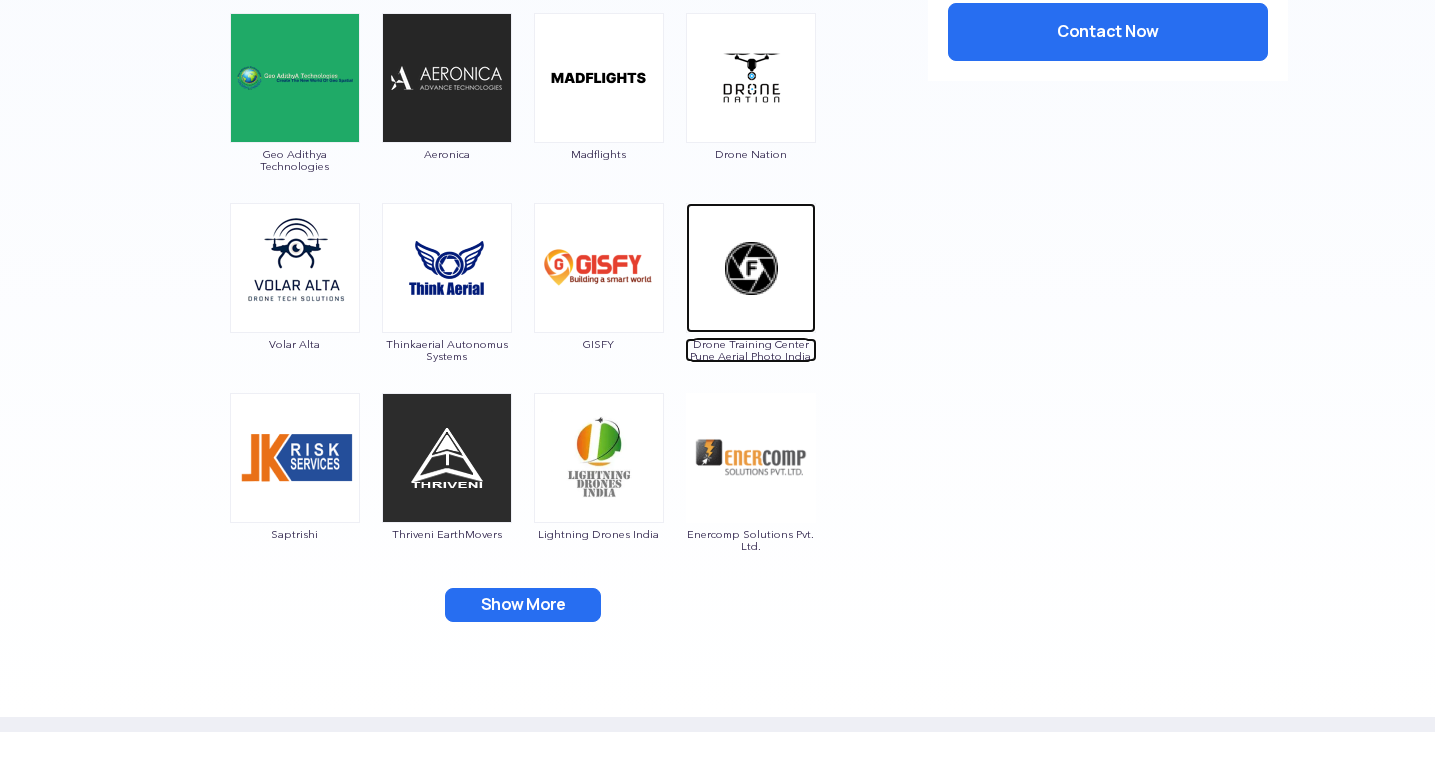 scroll, scrollTop: 1840, scrollLeft: 0, axis: vertical 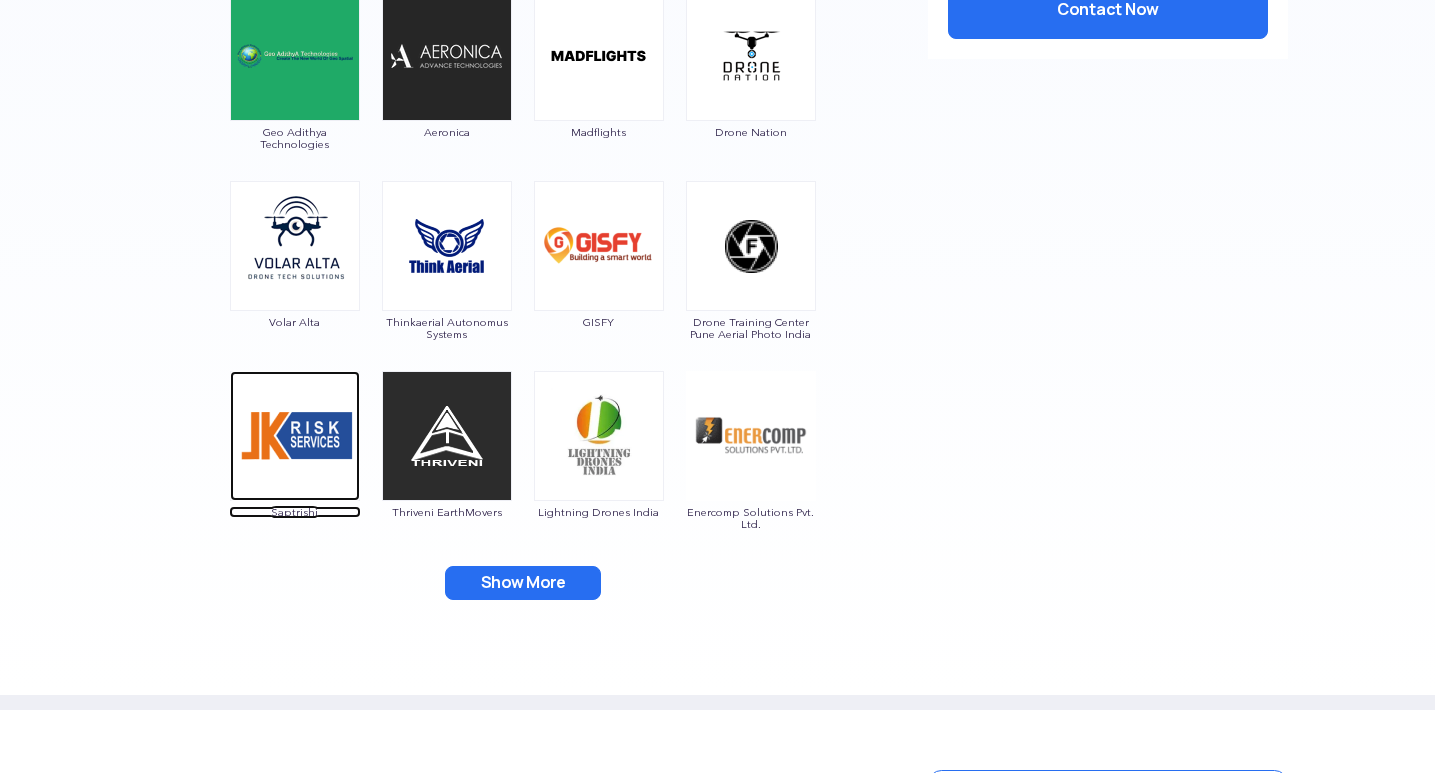 click at bounding box center [295, 436] 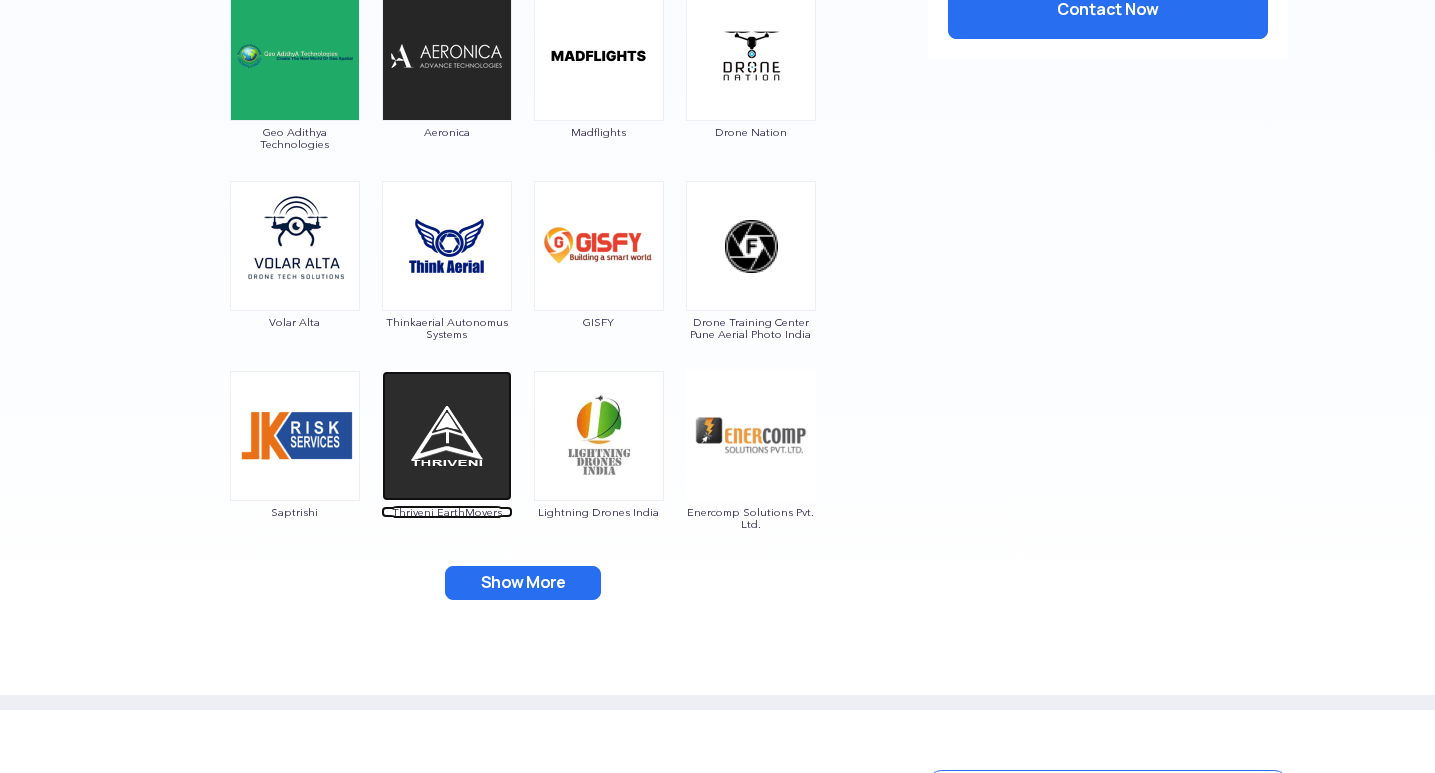 click at bounding box center [447, 436] 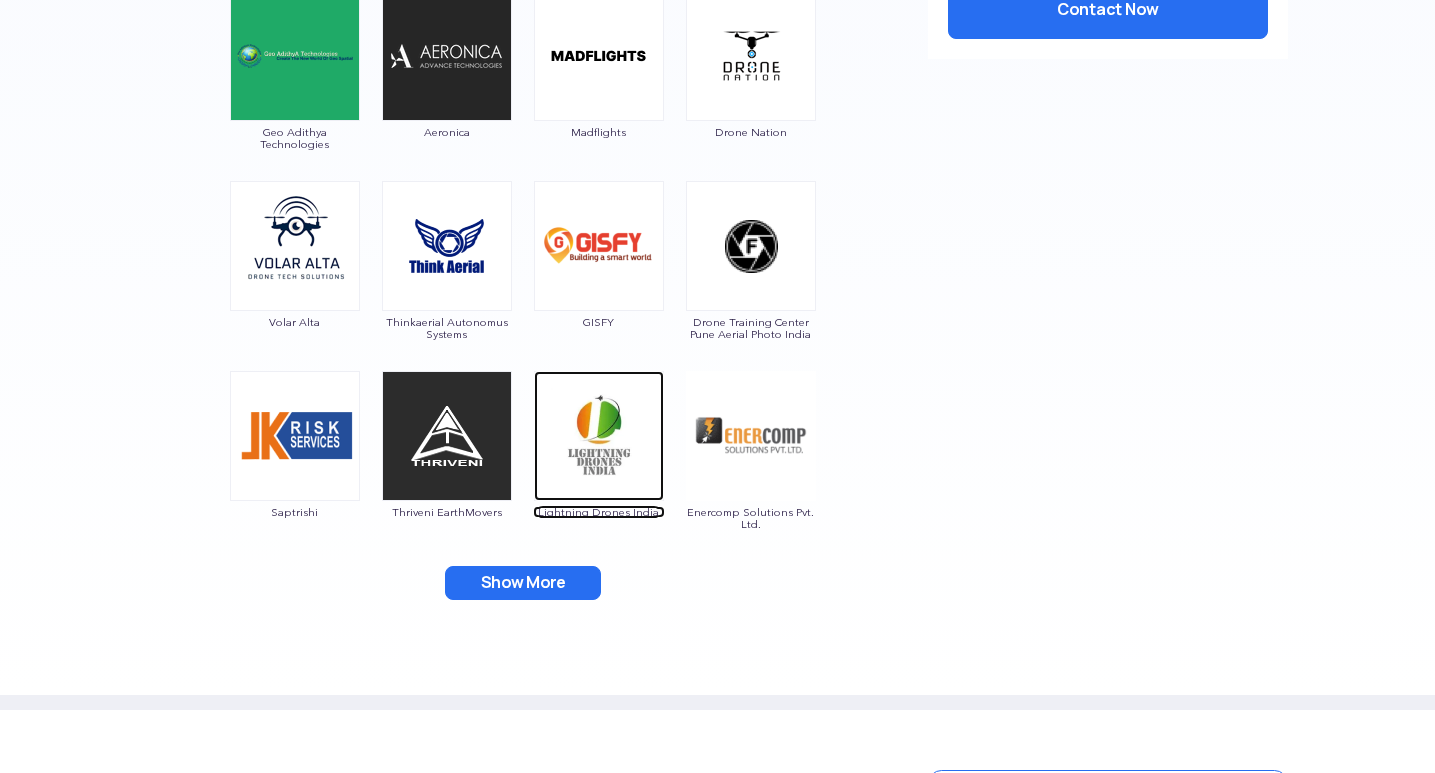 click at bounding box center (599, 436) 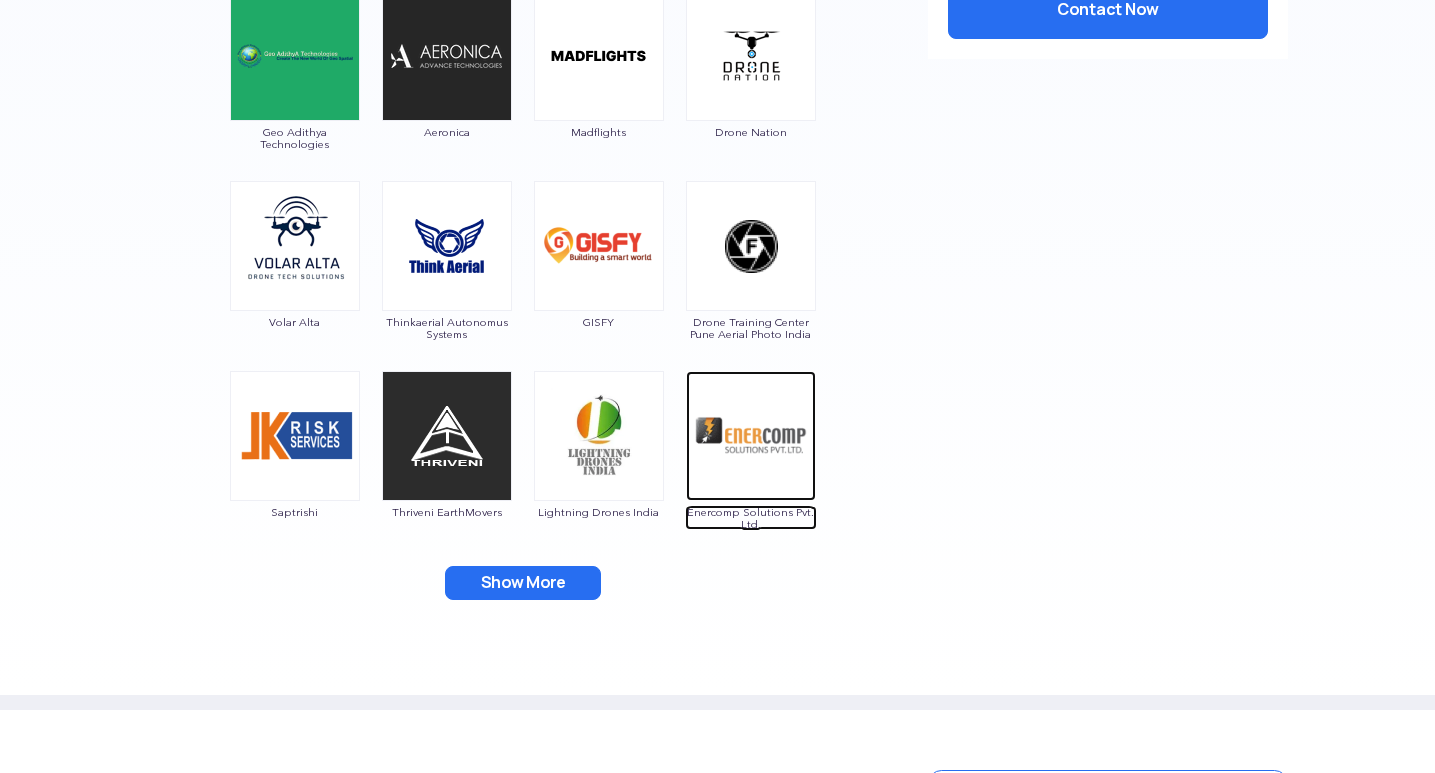 click at bounding box center (751, 436) 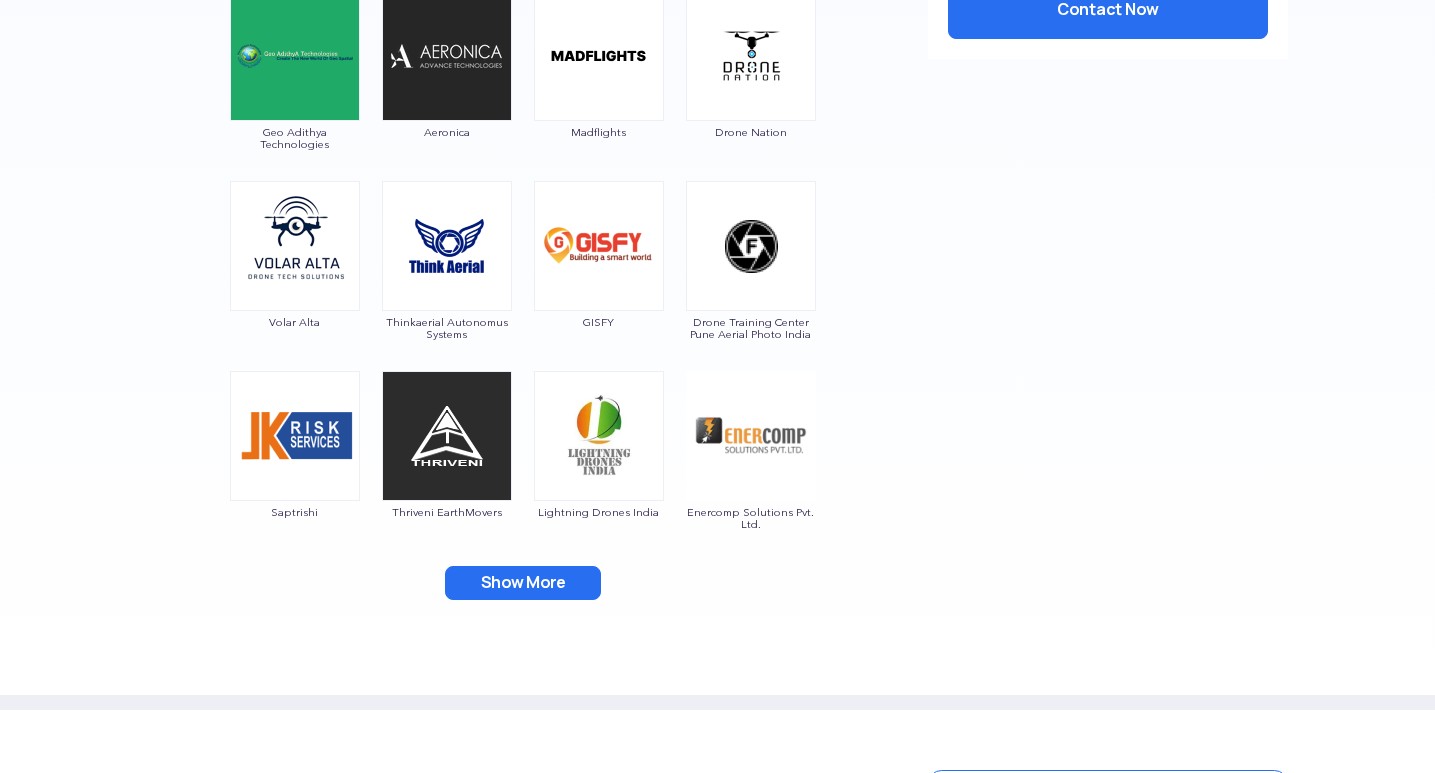 click on "Show More" at bounding box center (523, 583) 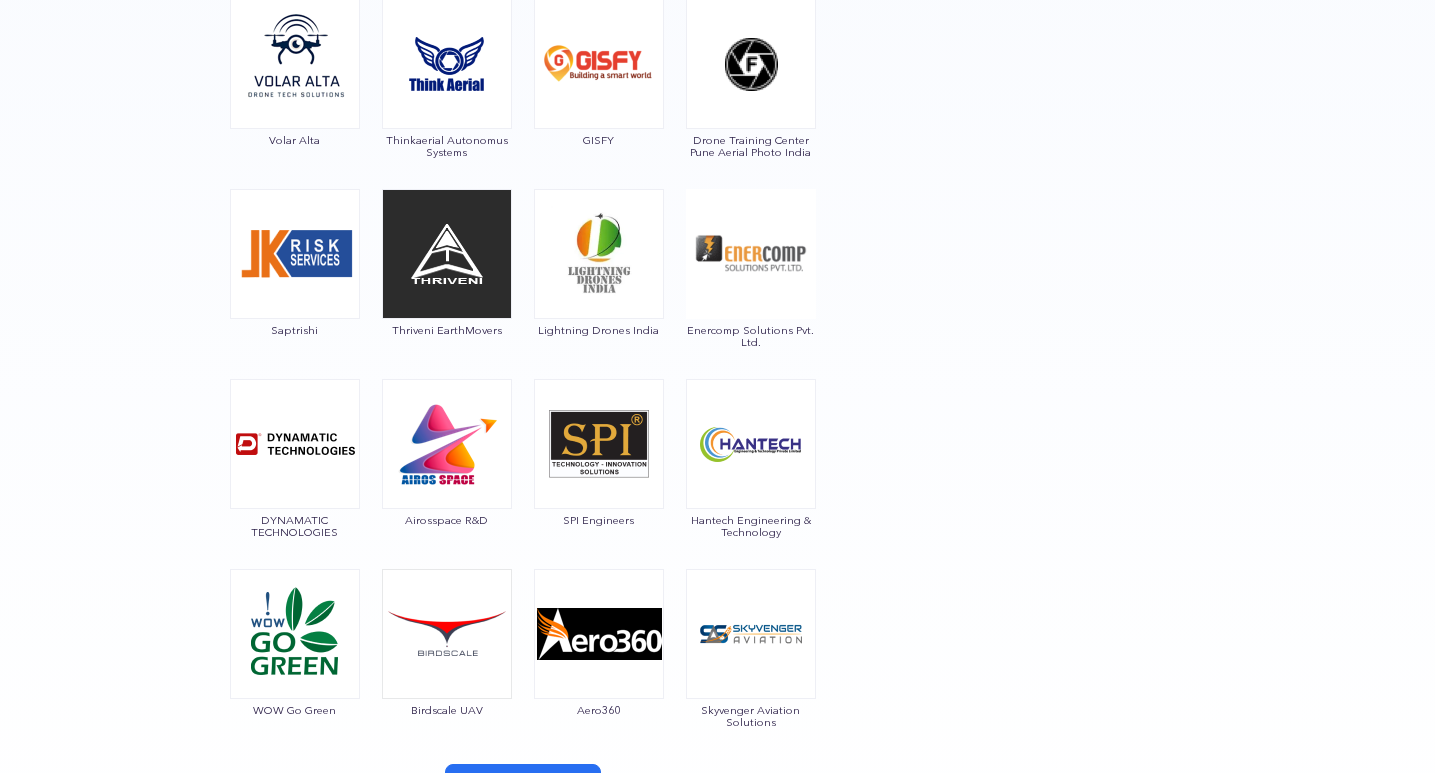 scroll, scrollTop: 2040, scrollLeft: 0, axis: vertical 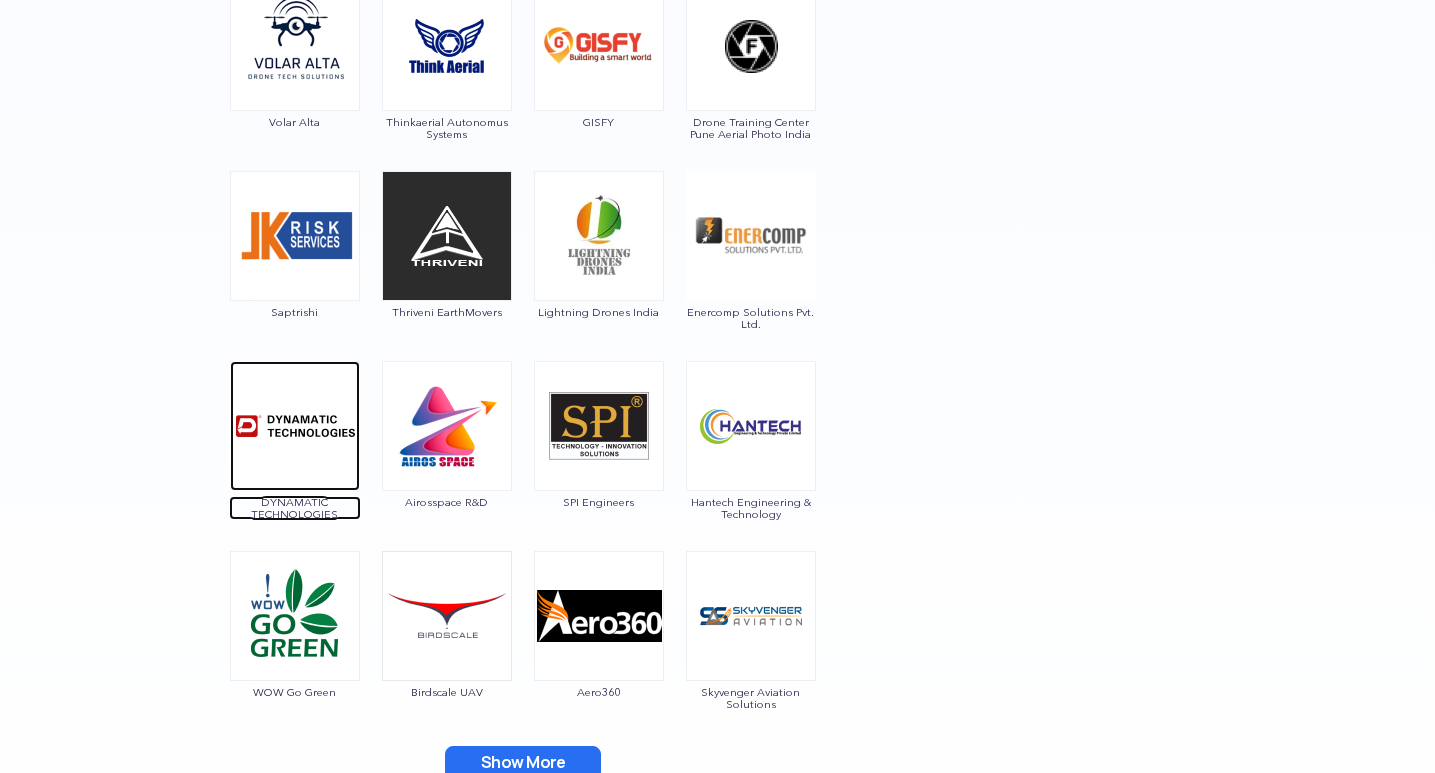 click at bounding box center [295, 426] 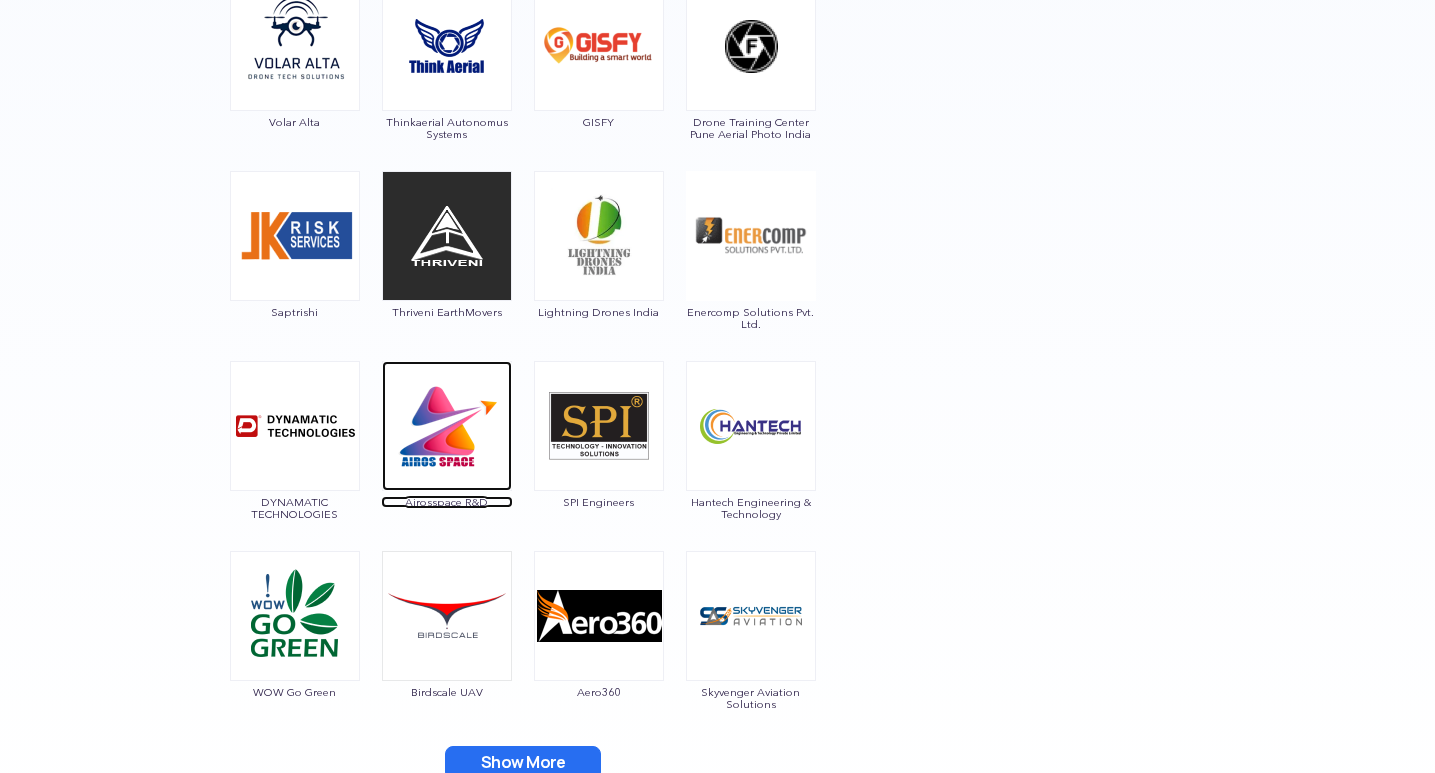 click at bounding box center [447, 426] 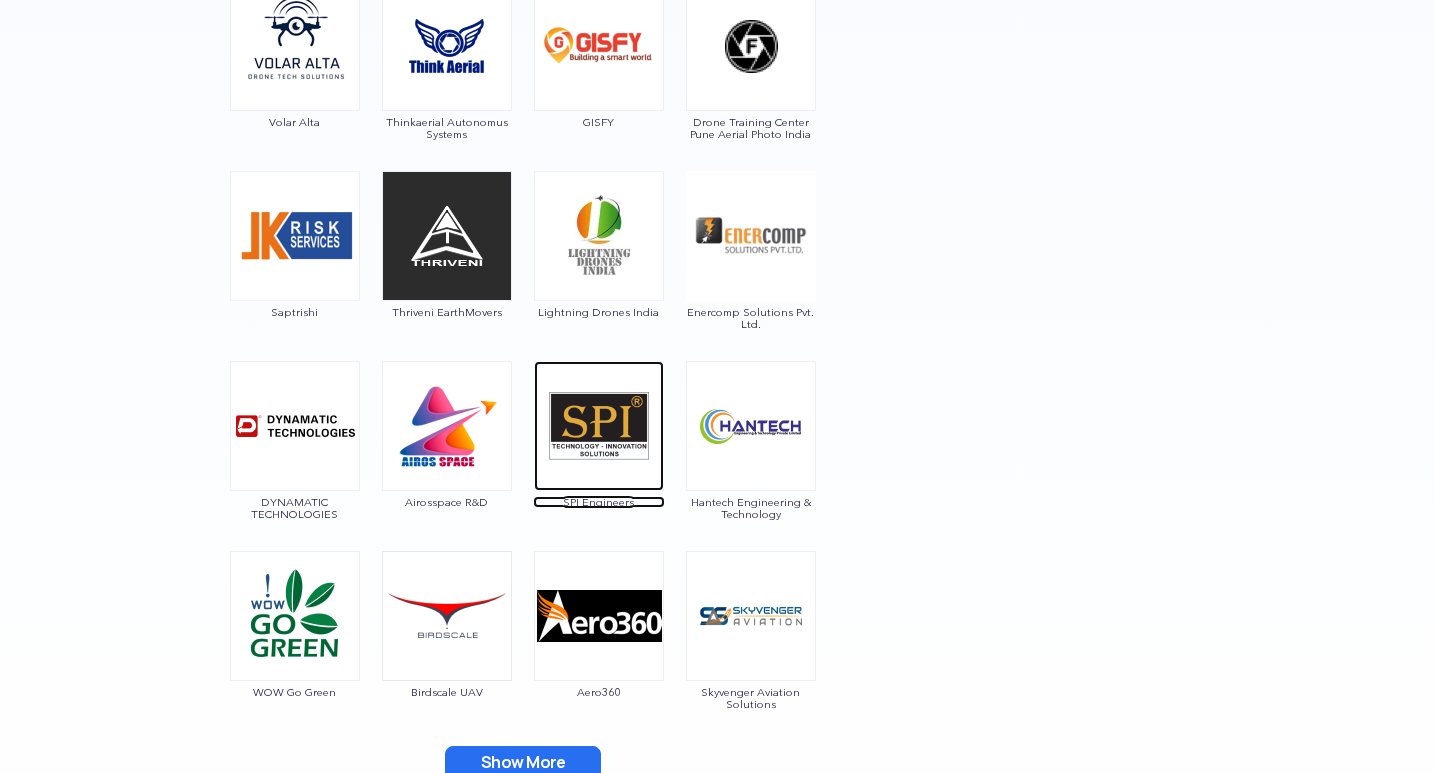 click at bounding box center [599, 426] 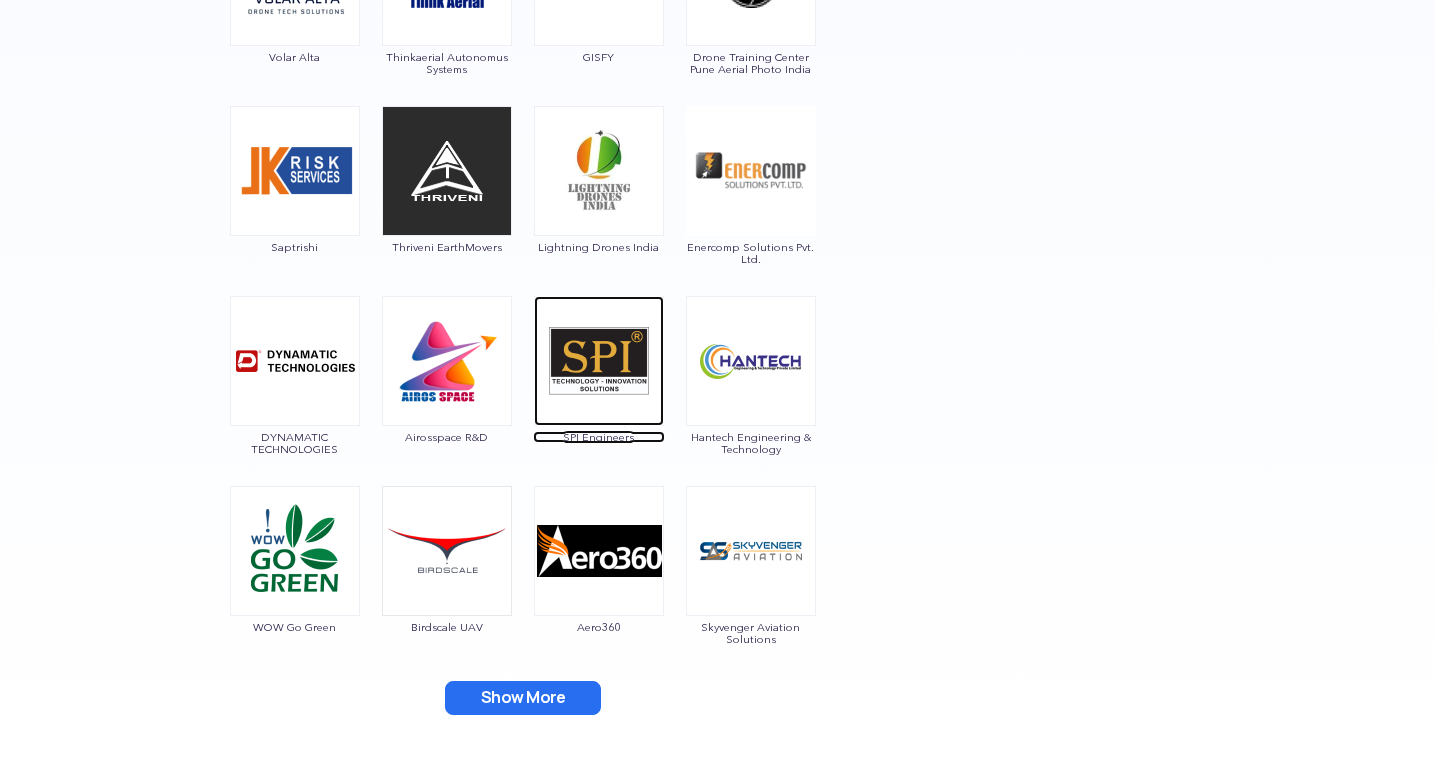 scroll, scrollTop: 2140, scrollLeft: 0, axis: vertical 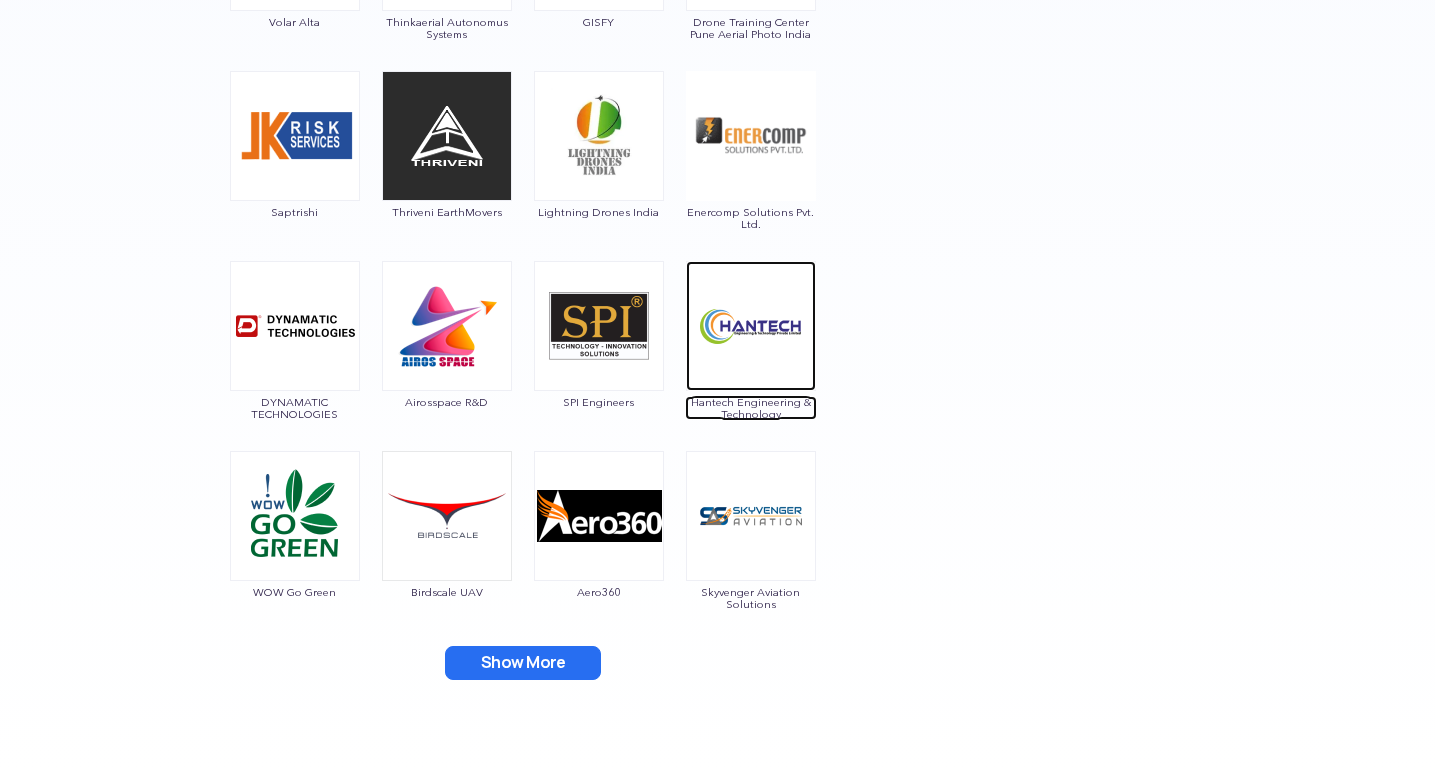 click at bounding box center (751, 326) 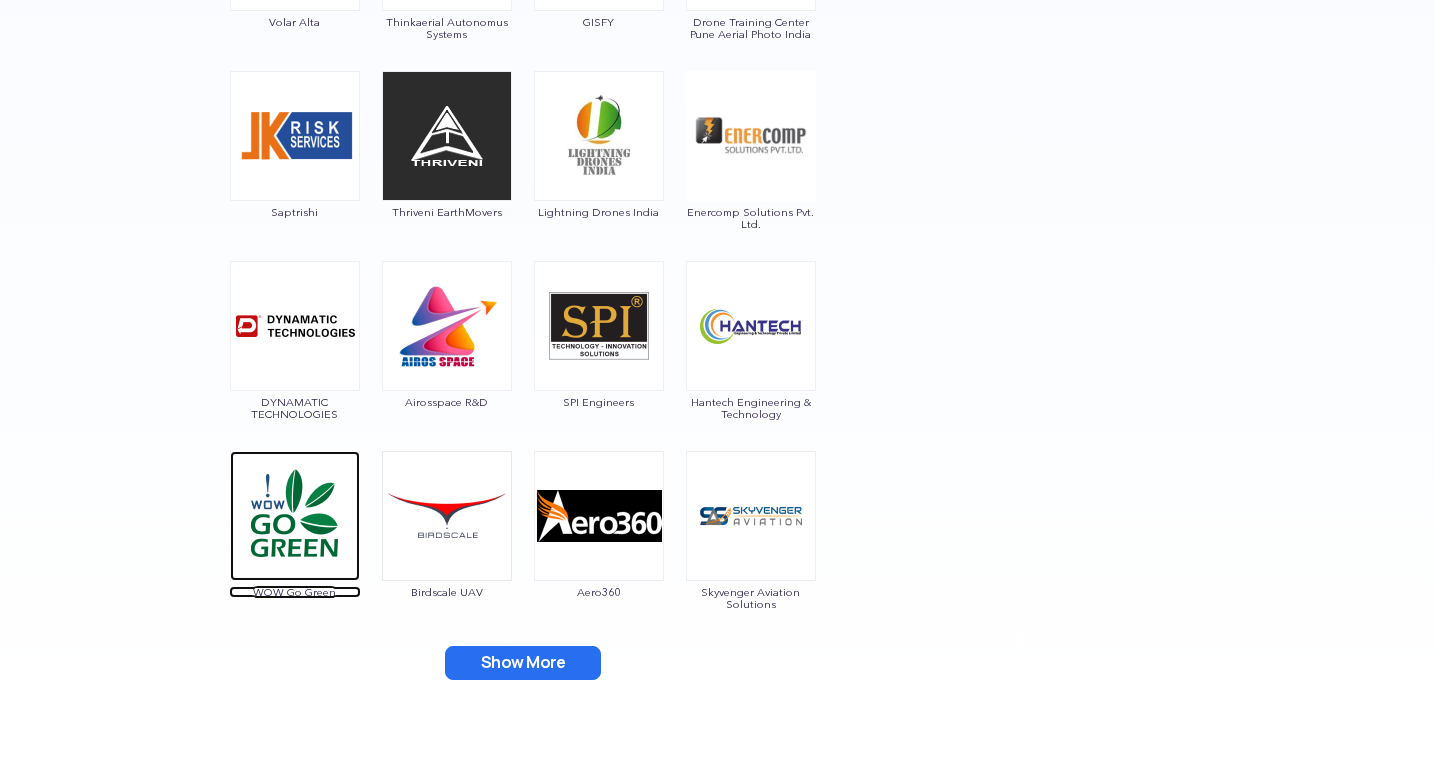 click at bounding box center [295, 516] 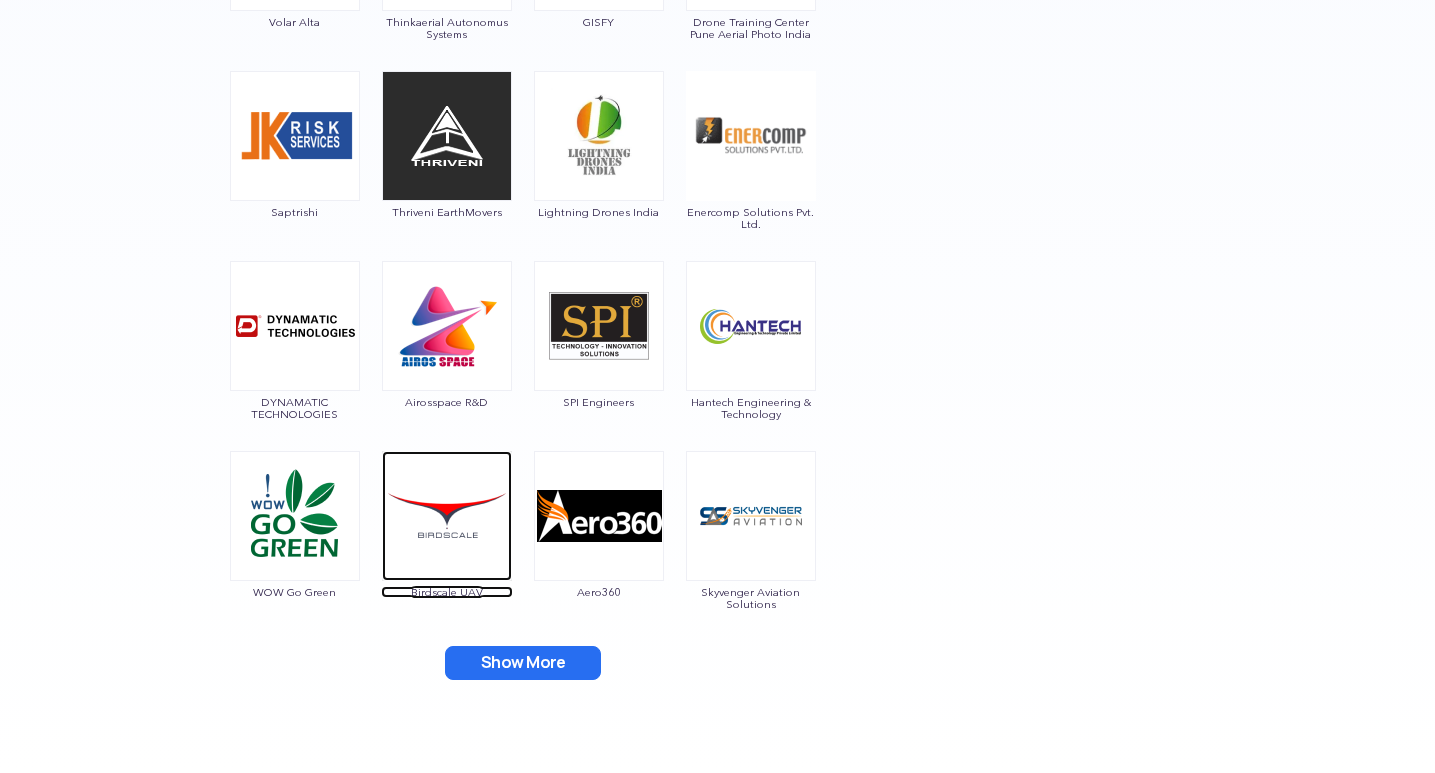 click at bounding box center [447, 516] 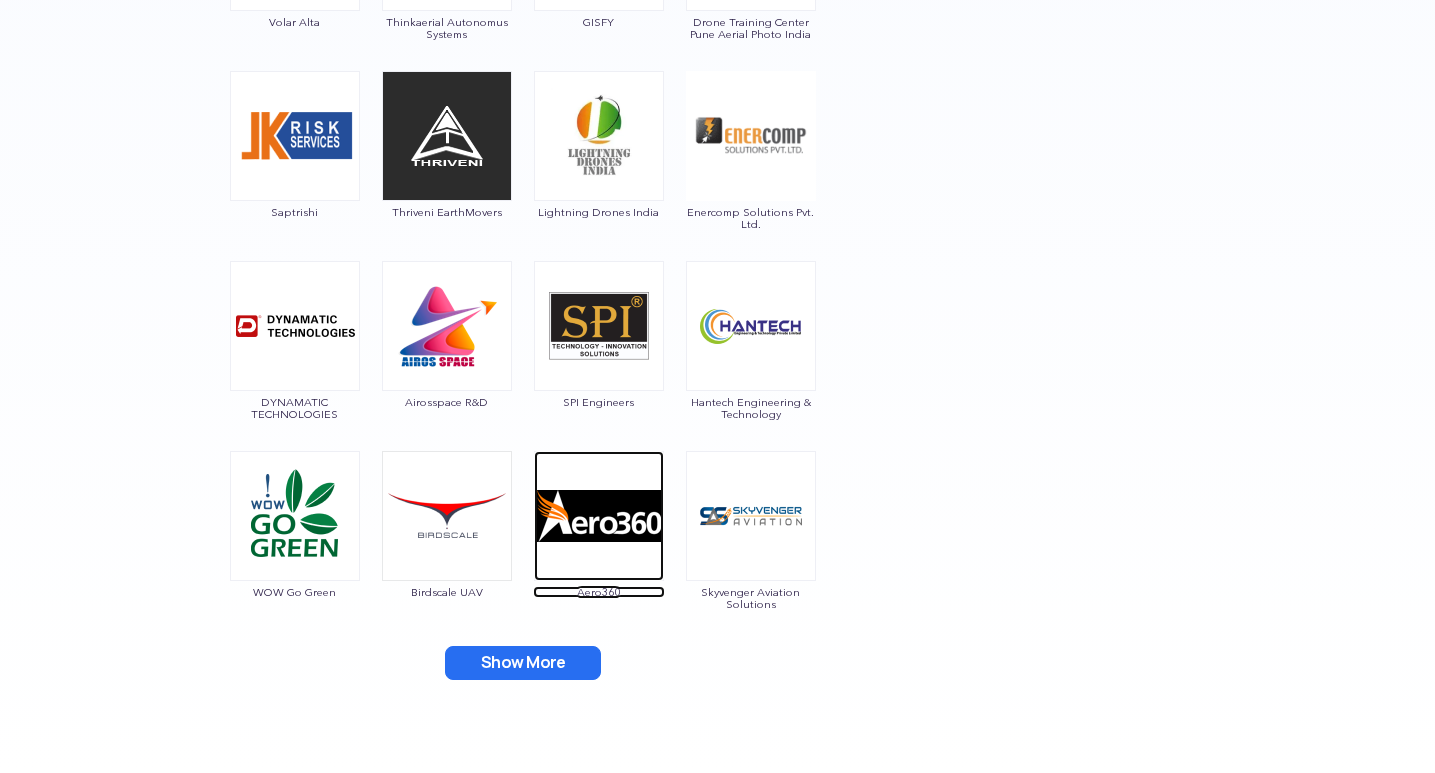 click at bounding box center (599, 516) 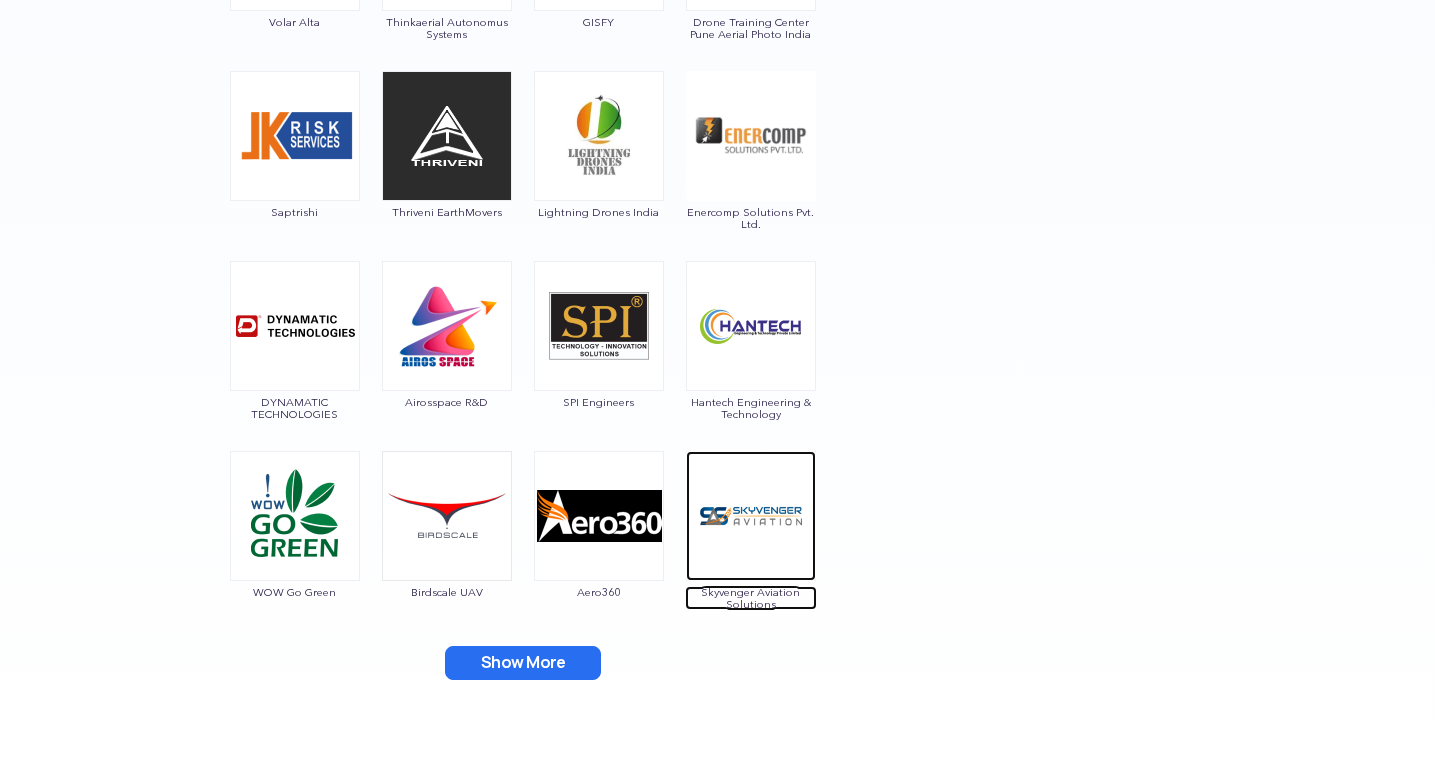 click at bounding box center [751, 516] 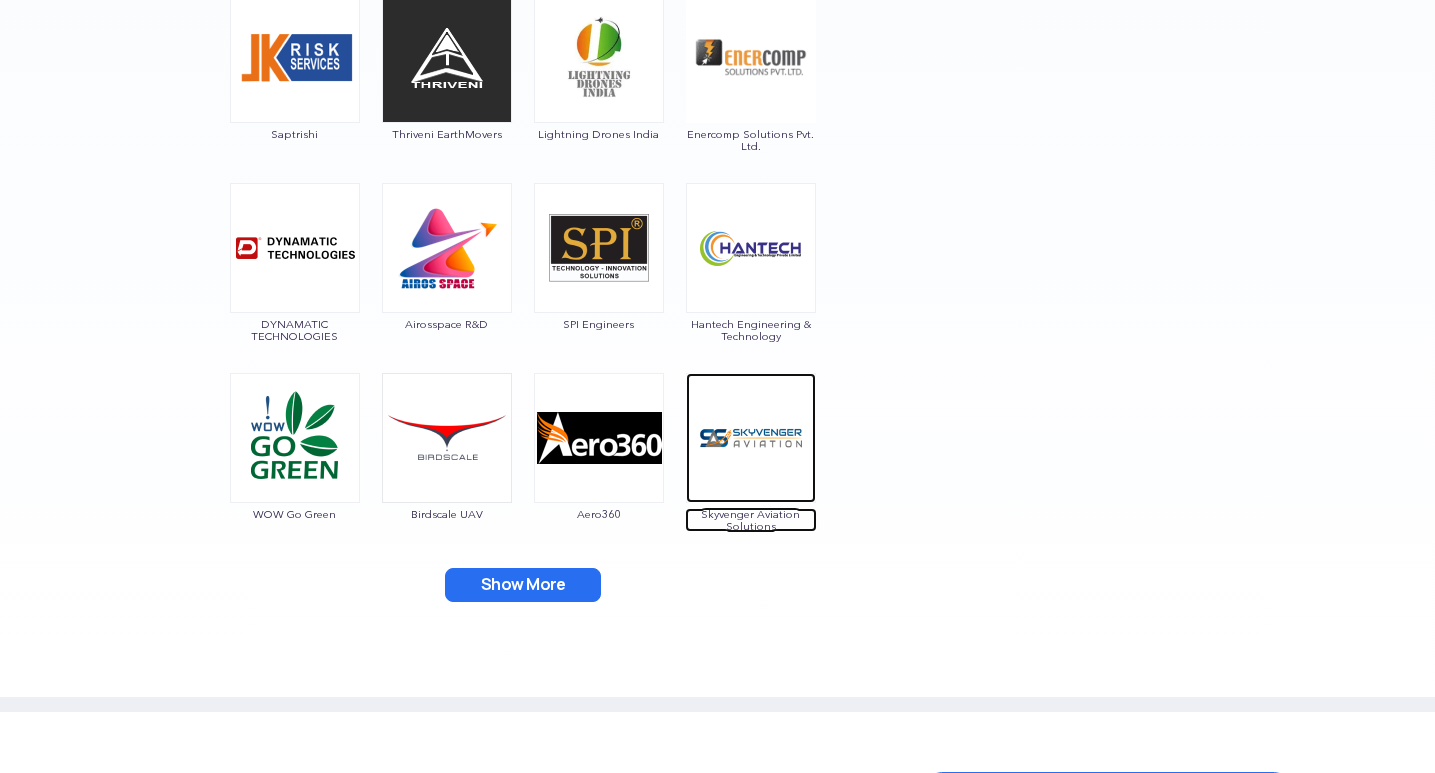 scroll, scrollTop: 2340, scrollLeft: 0, axis: vertical 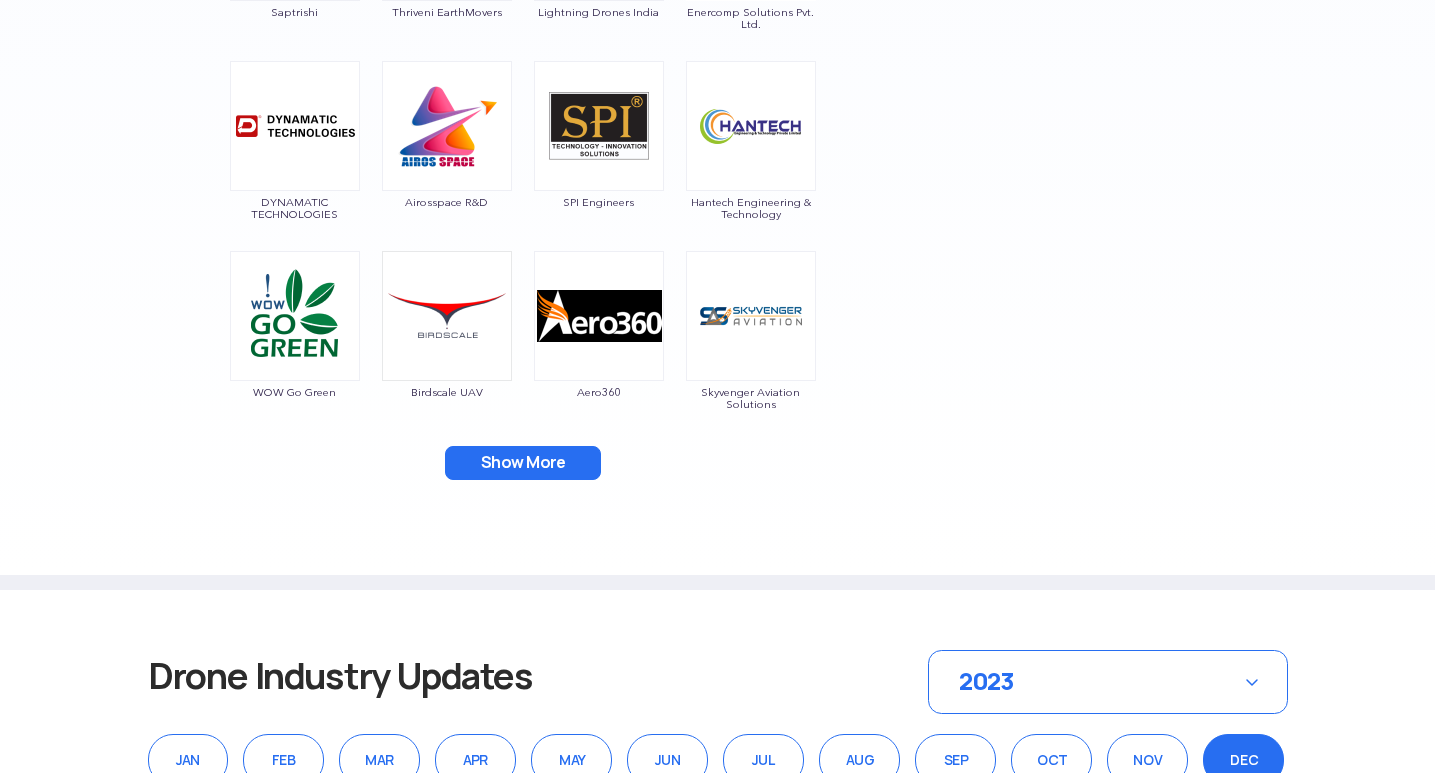 click on "Show More" at bounding box center [523, 463] 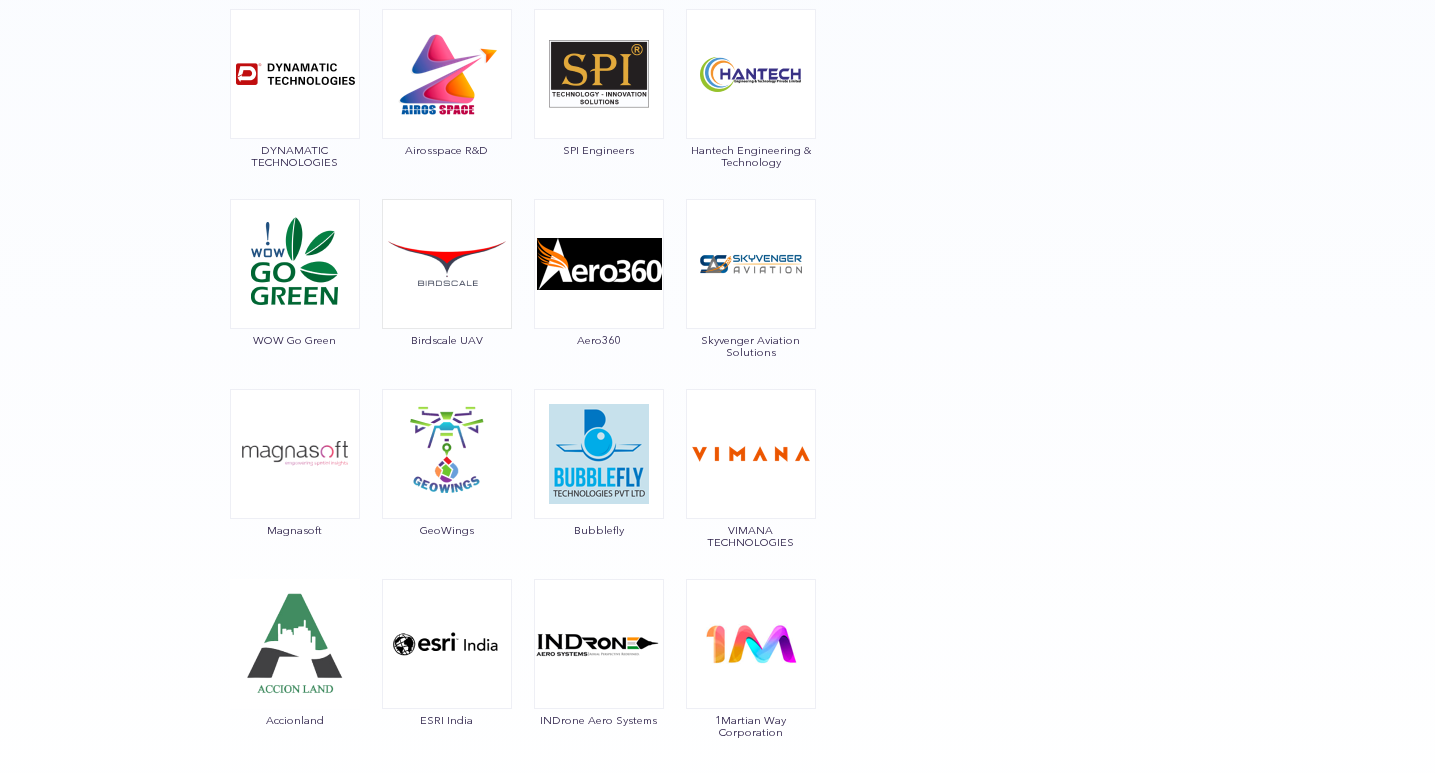 scroll, scrollTop: 2440, scrollLeft: 0, axis: vertical 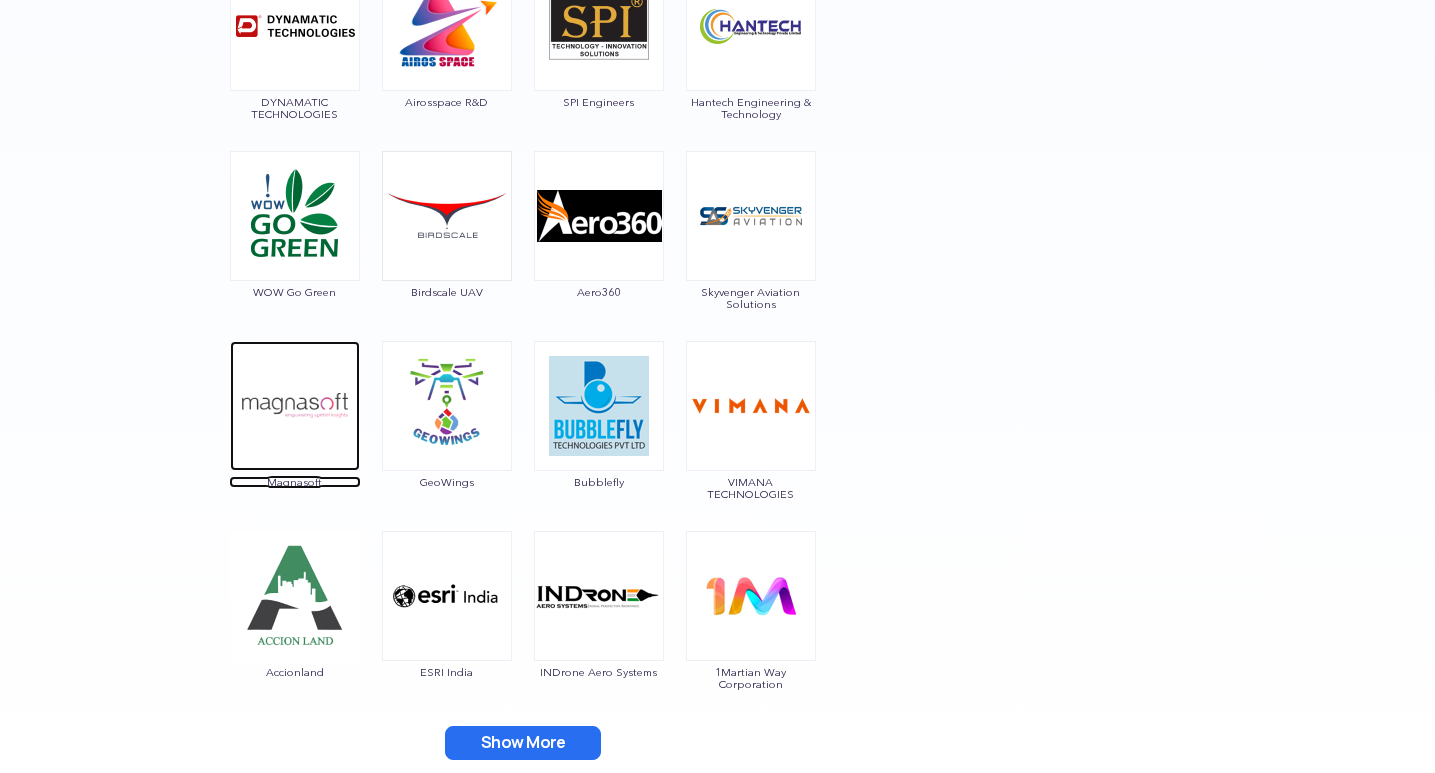 click at bounding box center (295, 406) 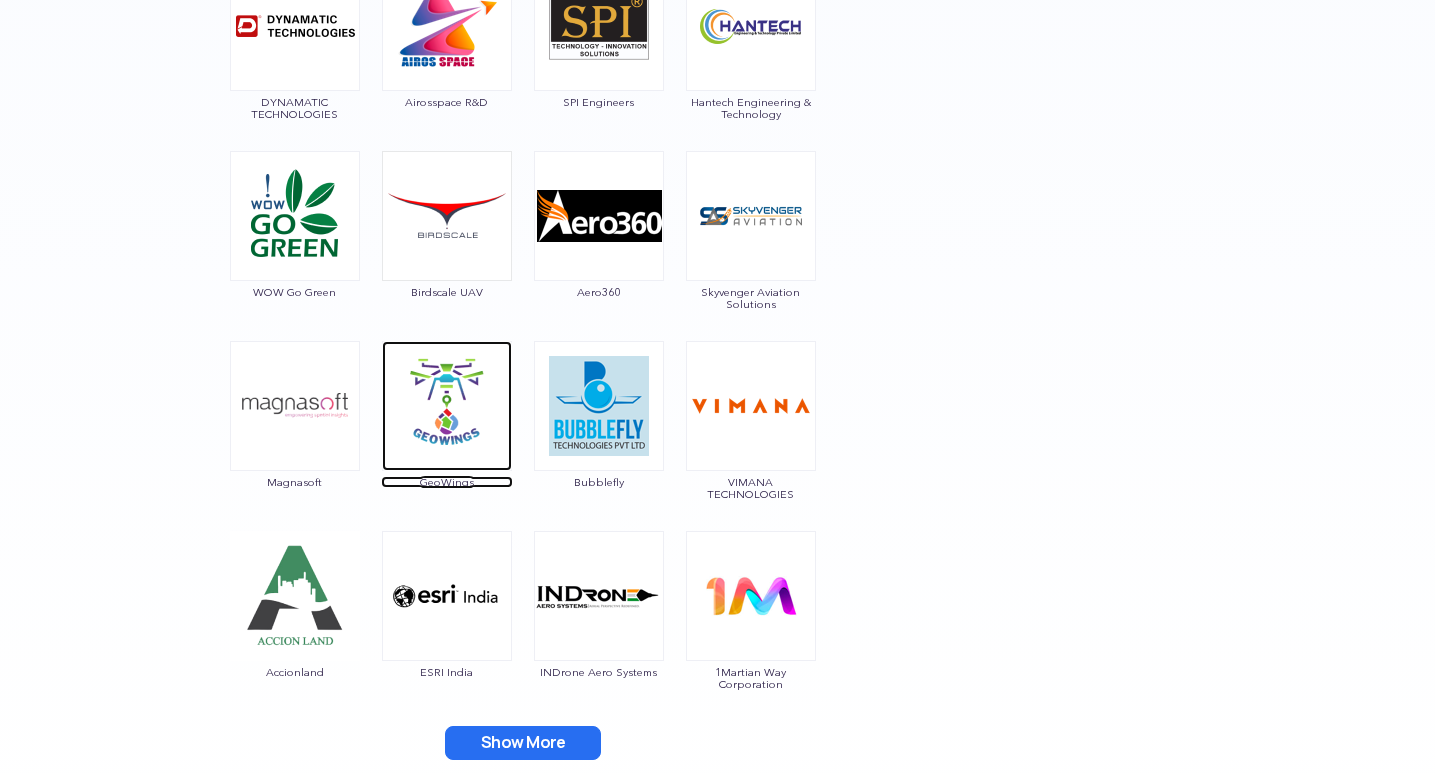 click at bounding box center [447, 406] 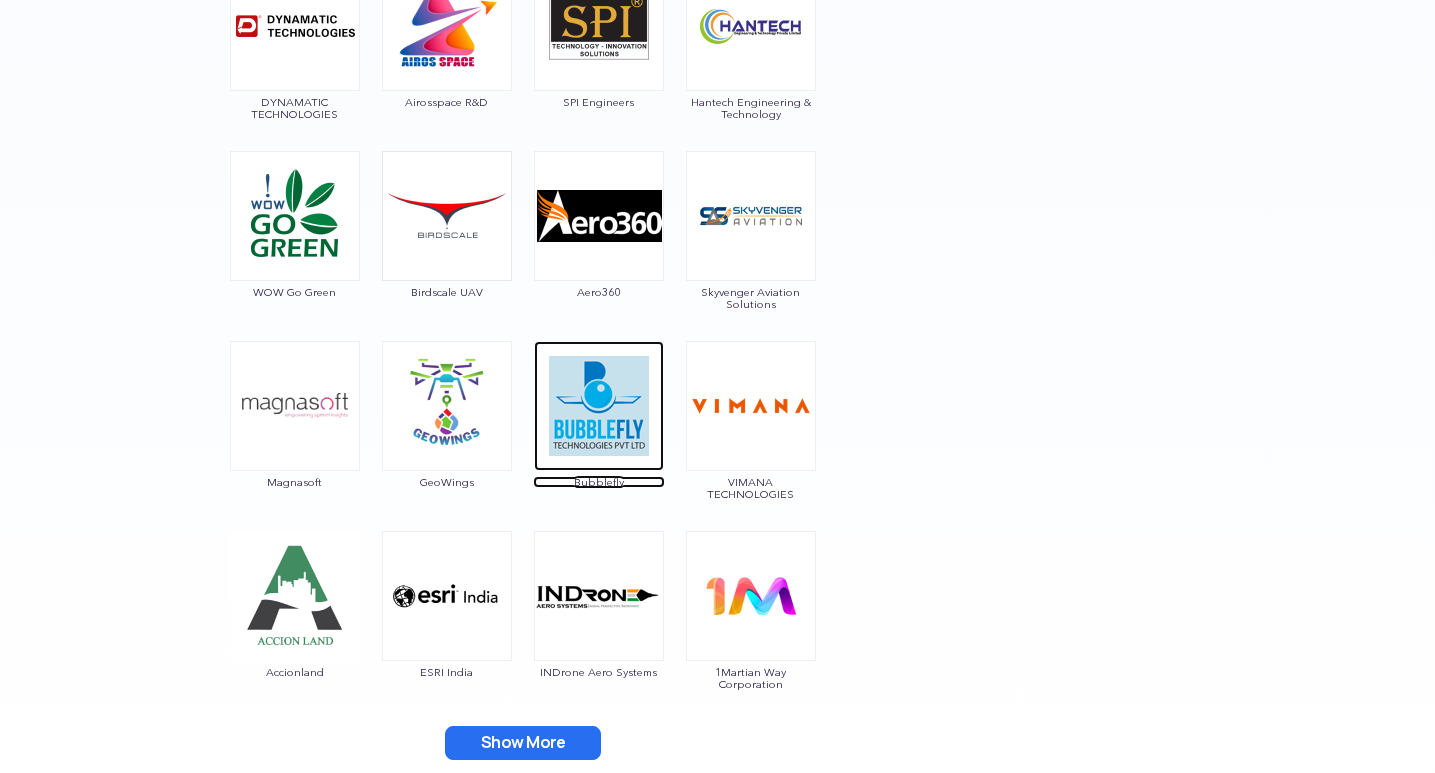 click at bounding box center [599, 406] 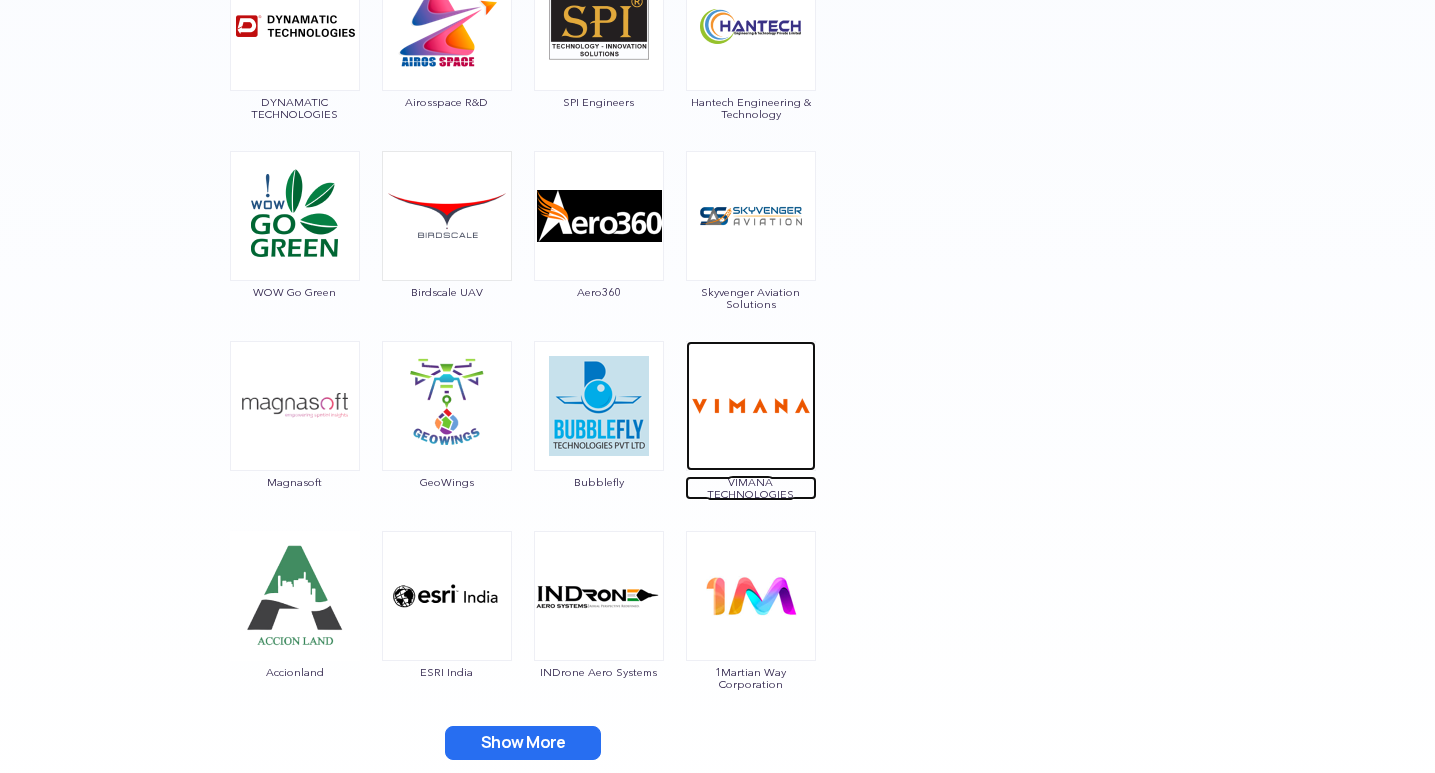 click at bounding box center [751, 406] 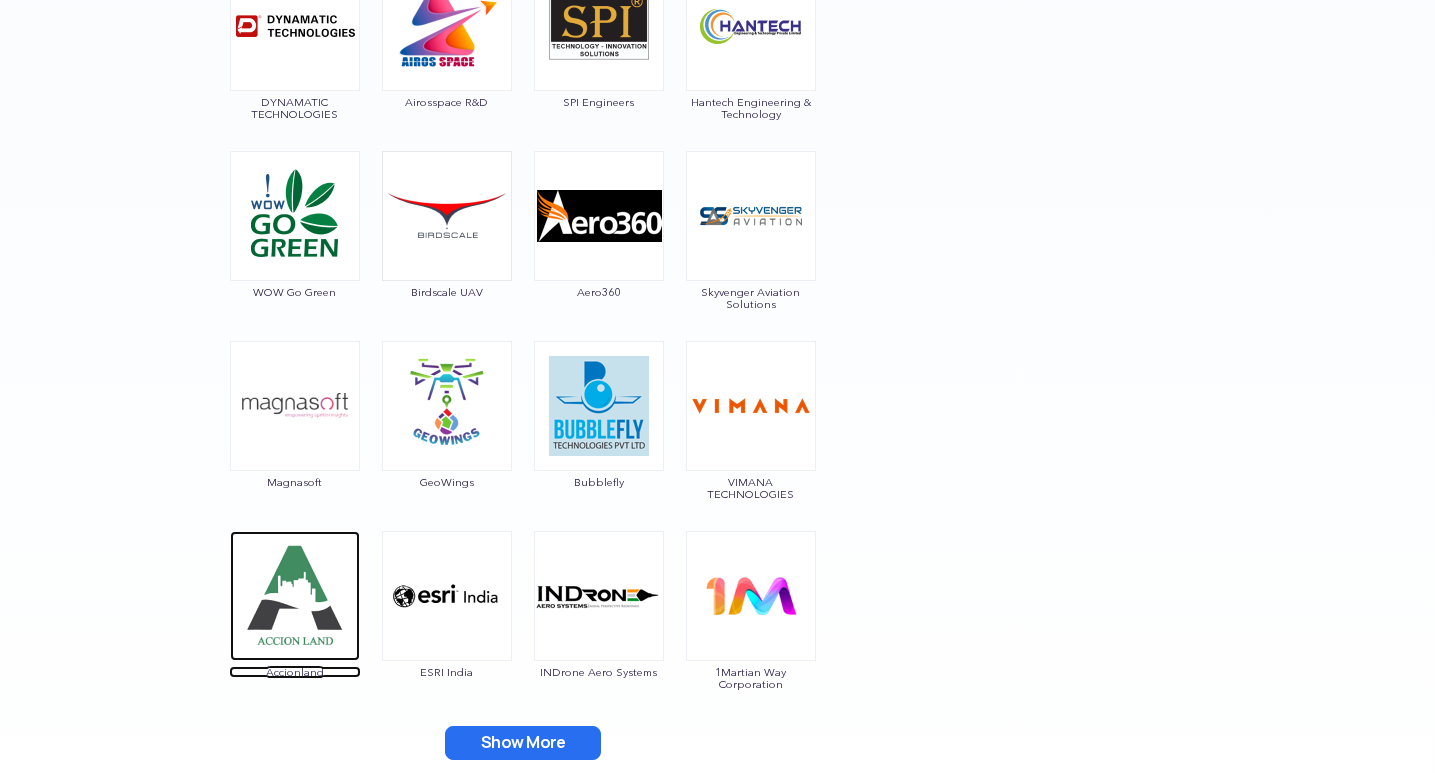 click at bounding box center (295, 596) 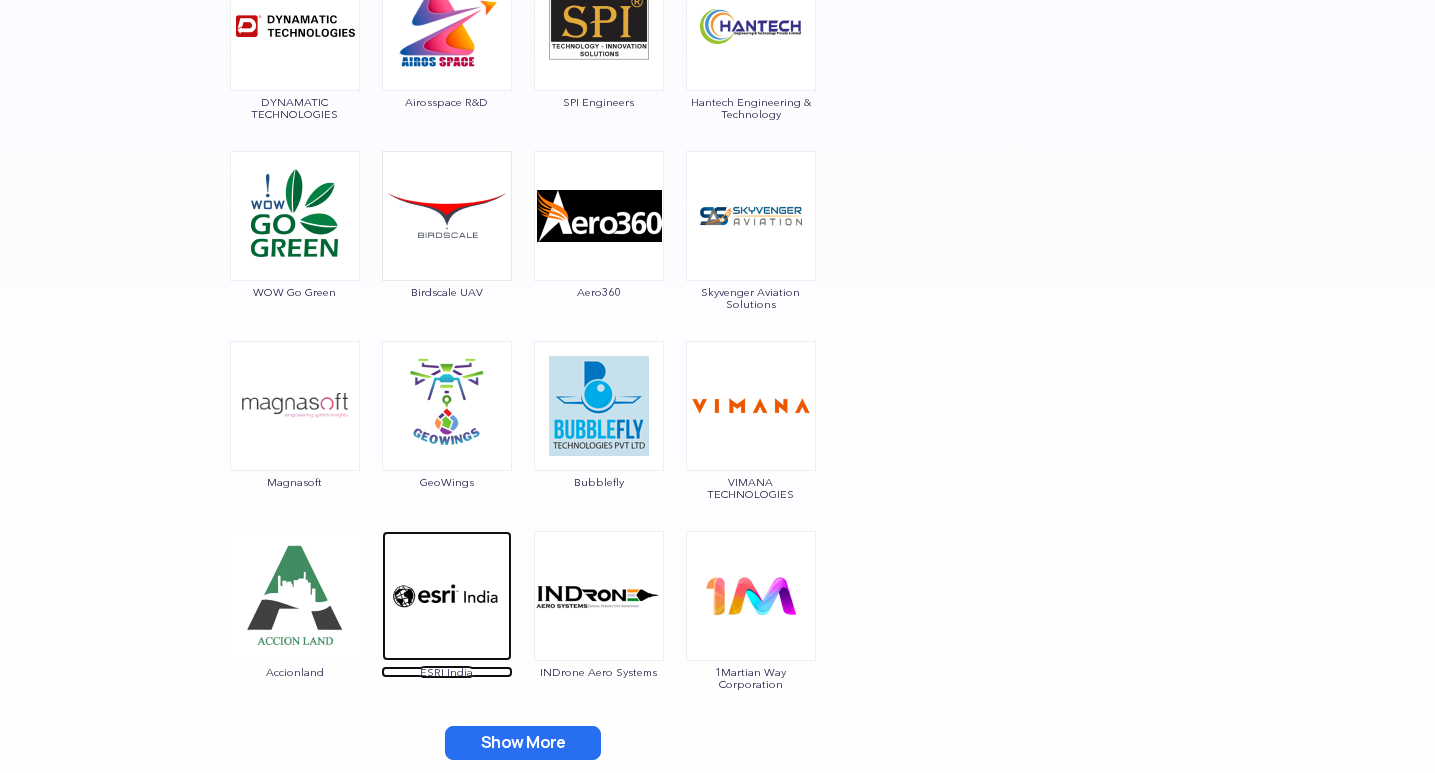 click at bounding box center [447, 596] 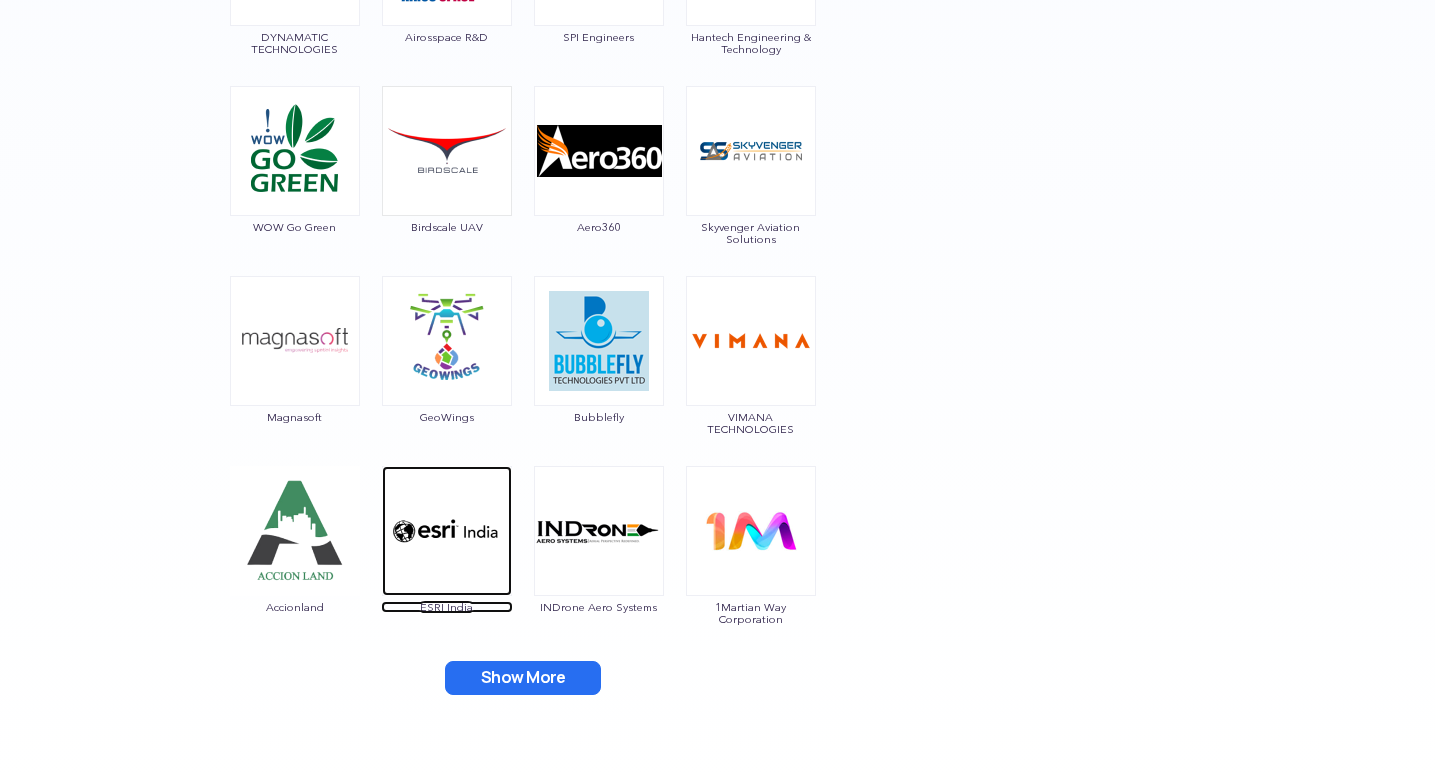 scroll, scrollTop: 2540, scrollLeft: 0, axis: vertical 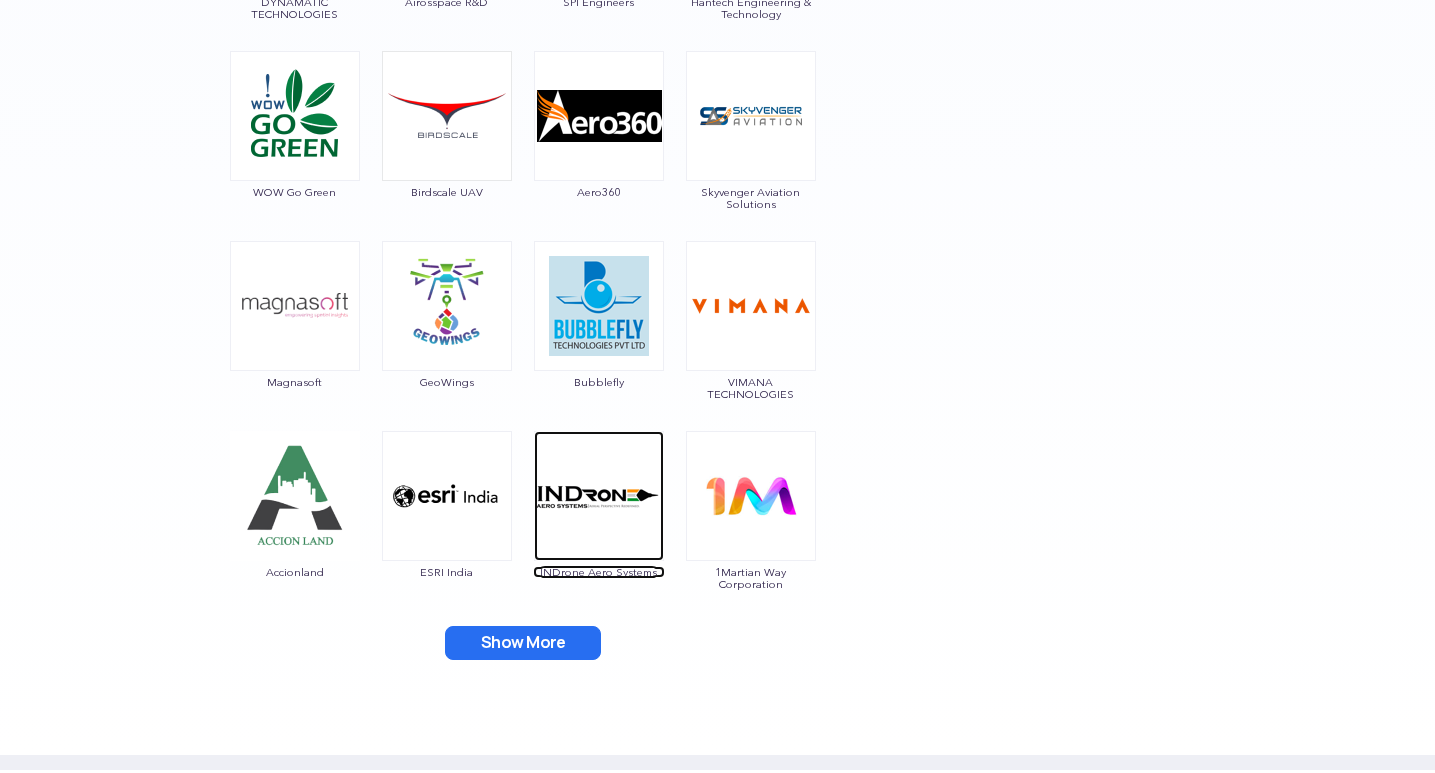 click at bounding box center [599, 496] 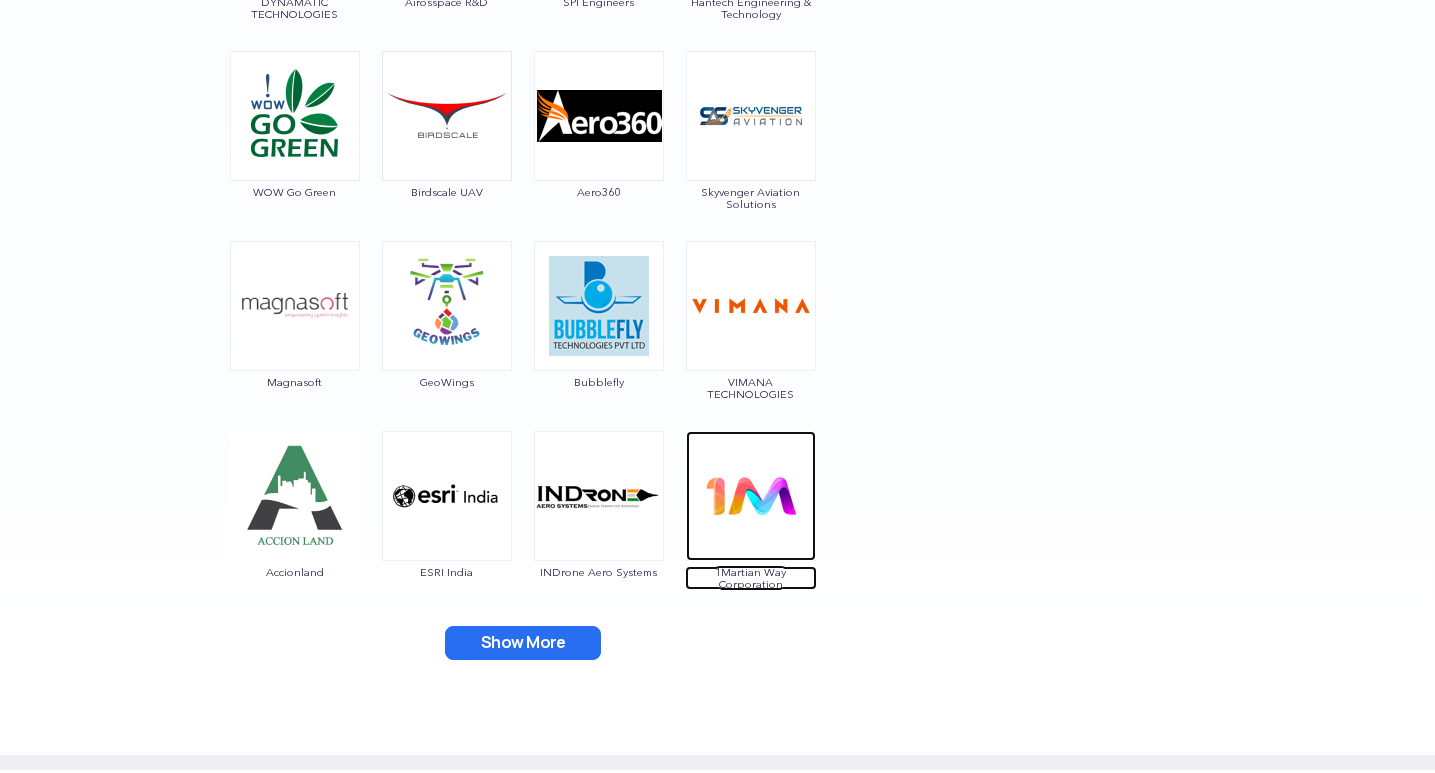 click at bounding box center (751, 496) 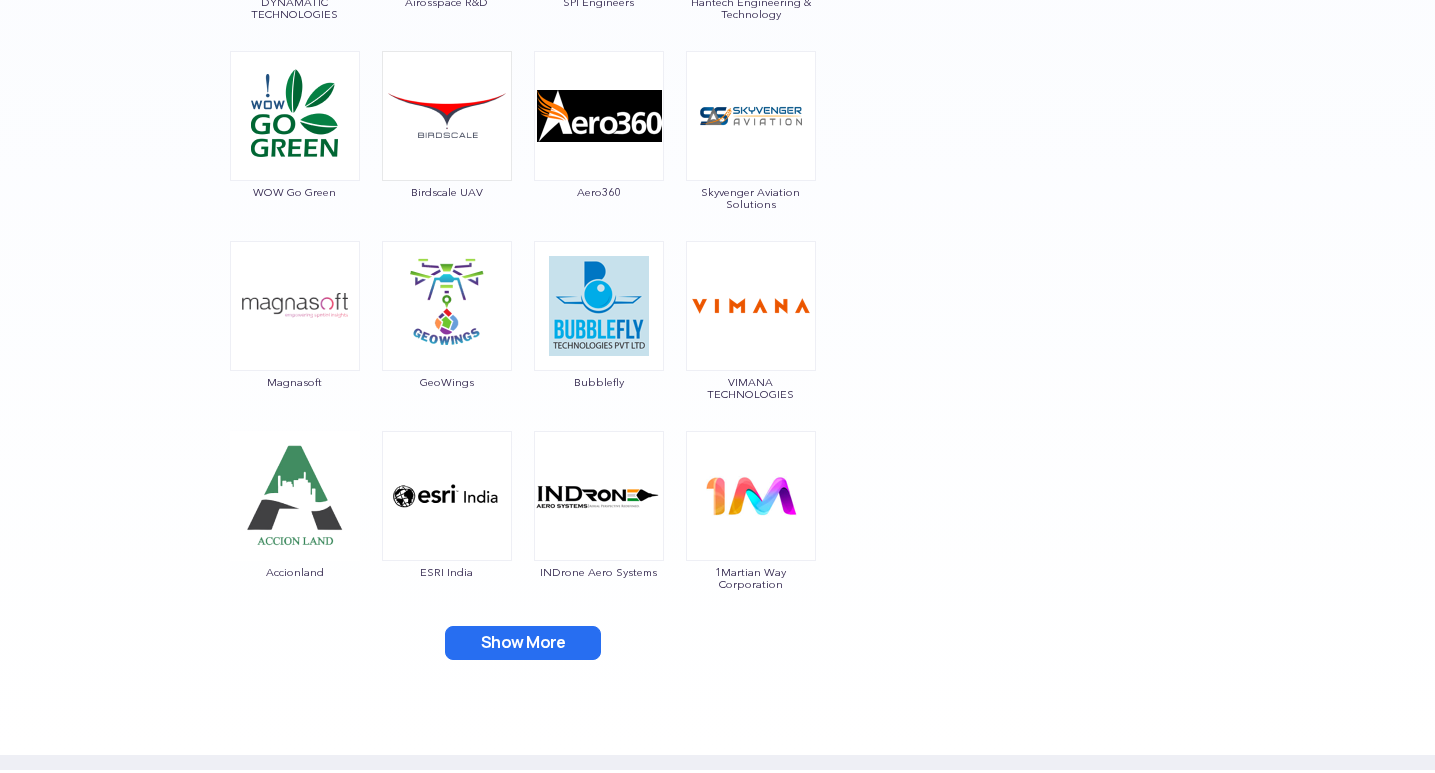 click on "Show More" at bounding box center [523, 643] 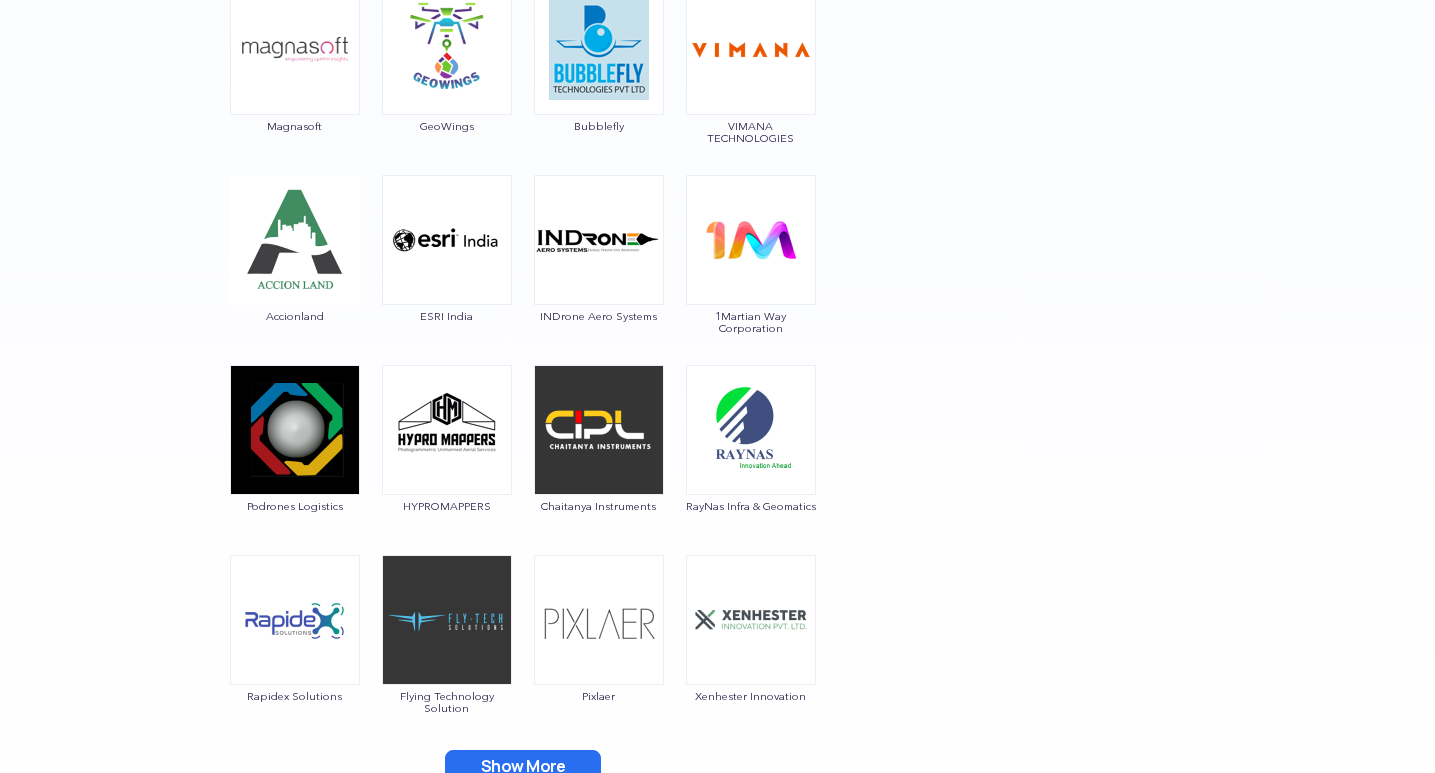 scroll, scrollTop: 2840, scrollLeft: 0, axis: vertical 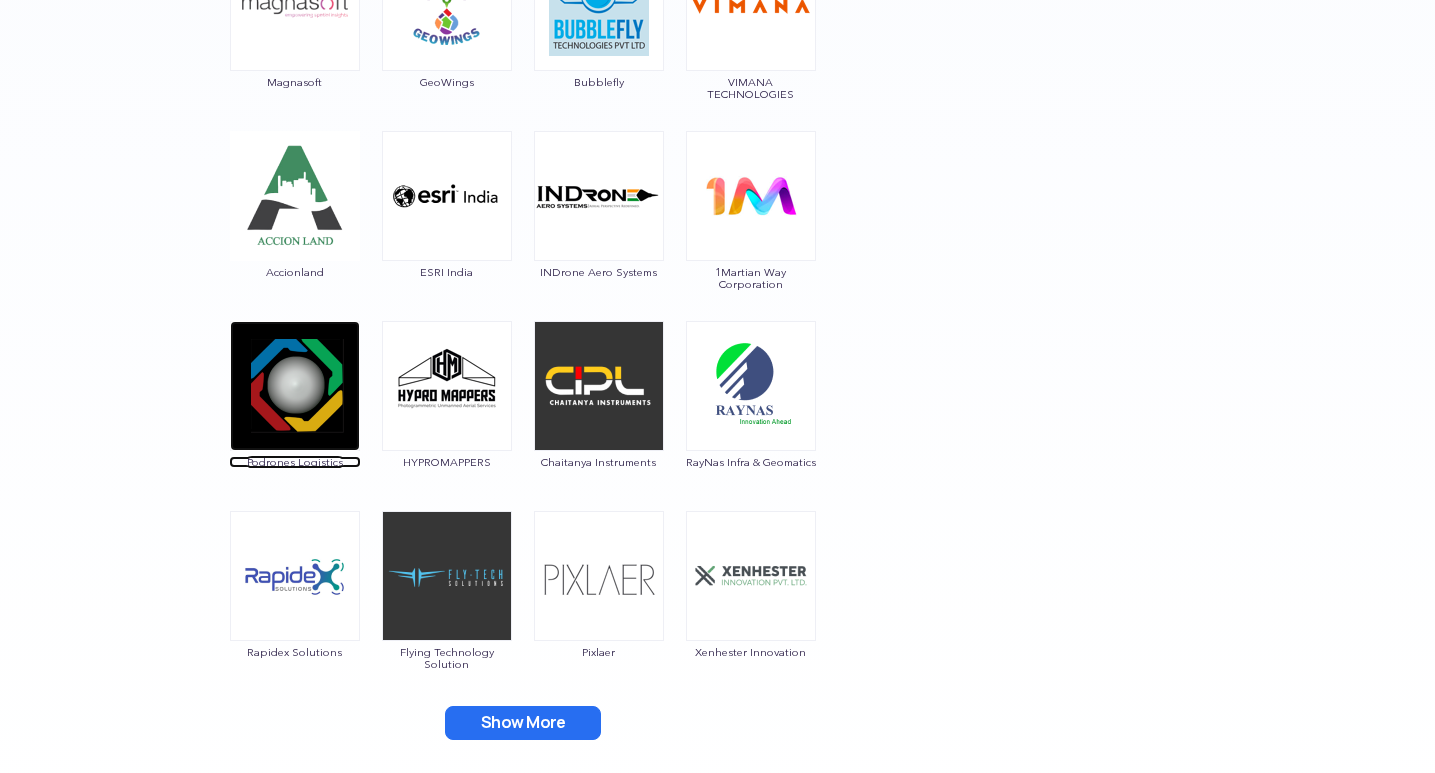 click at bounding box center (295, 386) 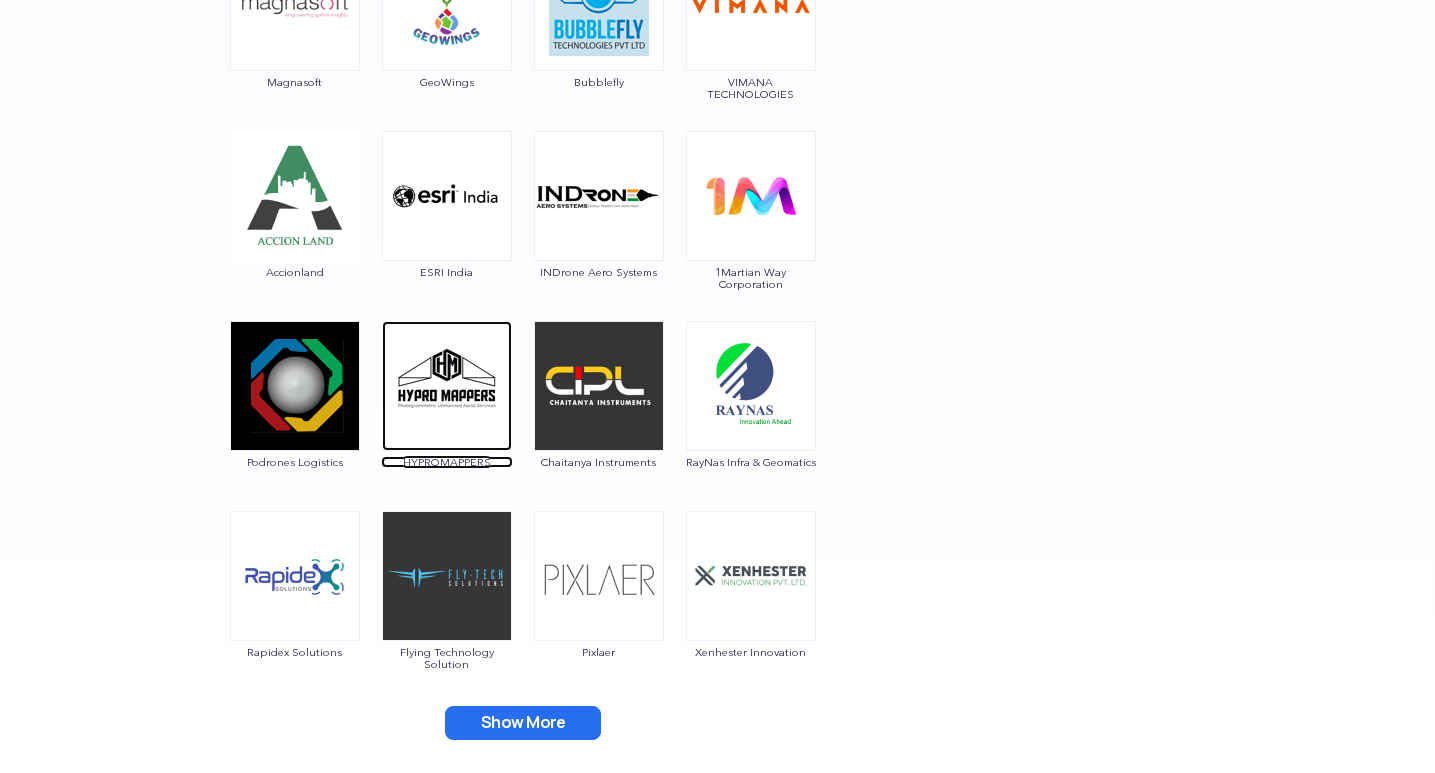 click at bounding box center [447, 386] 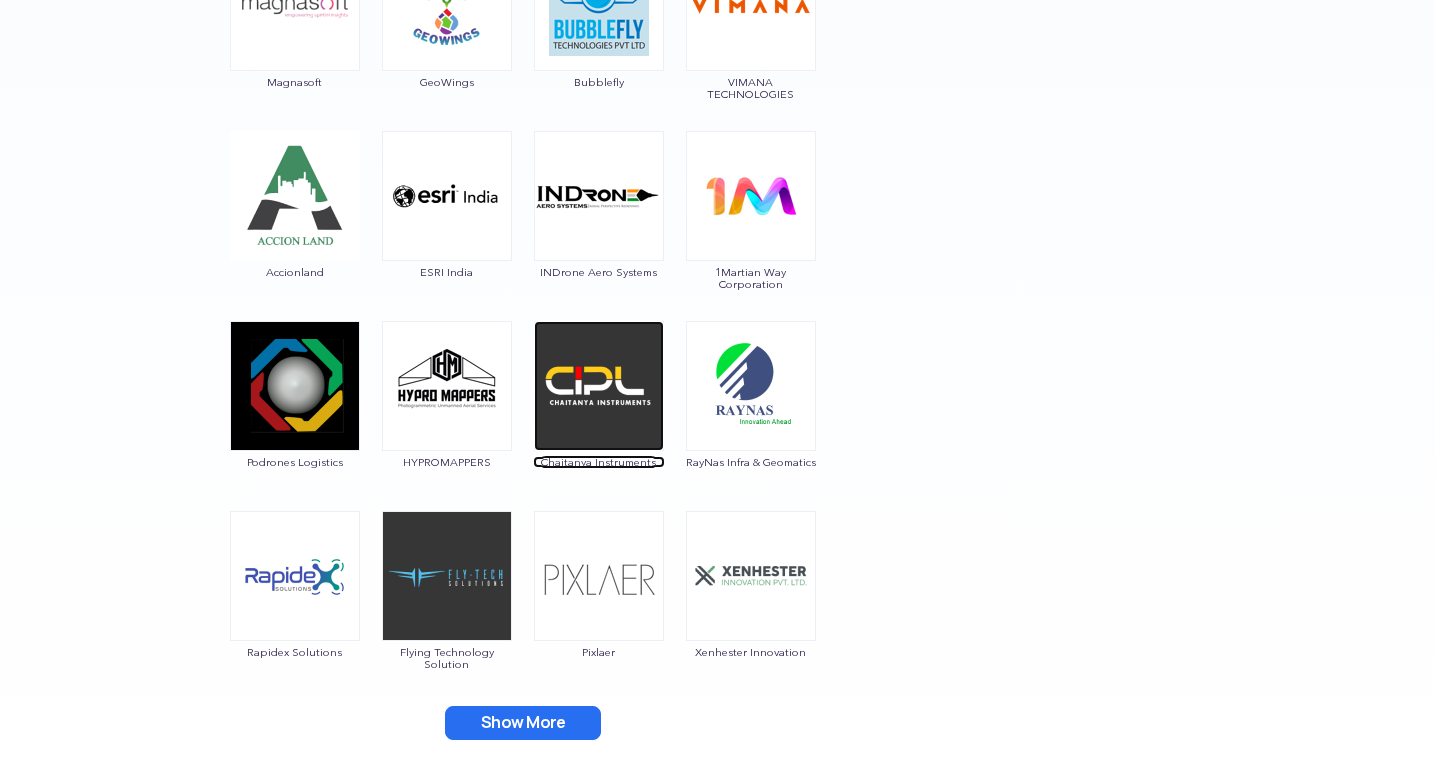 click at bounding box center (599, 386) 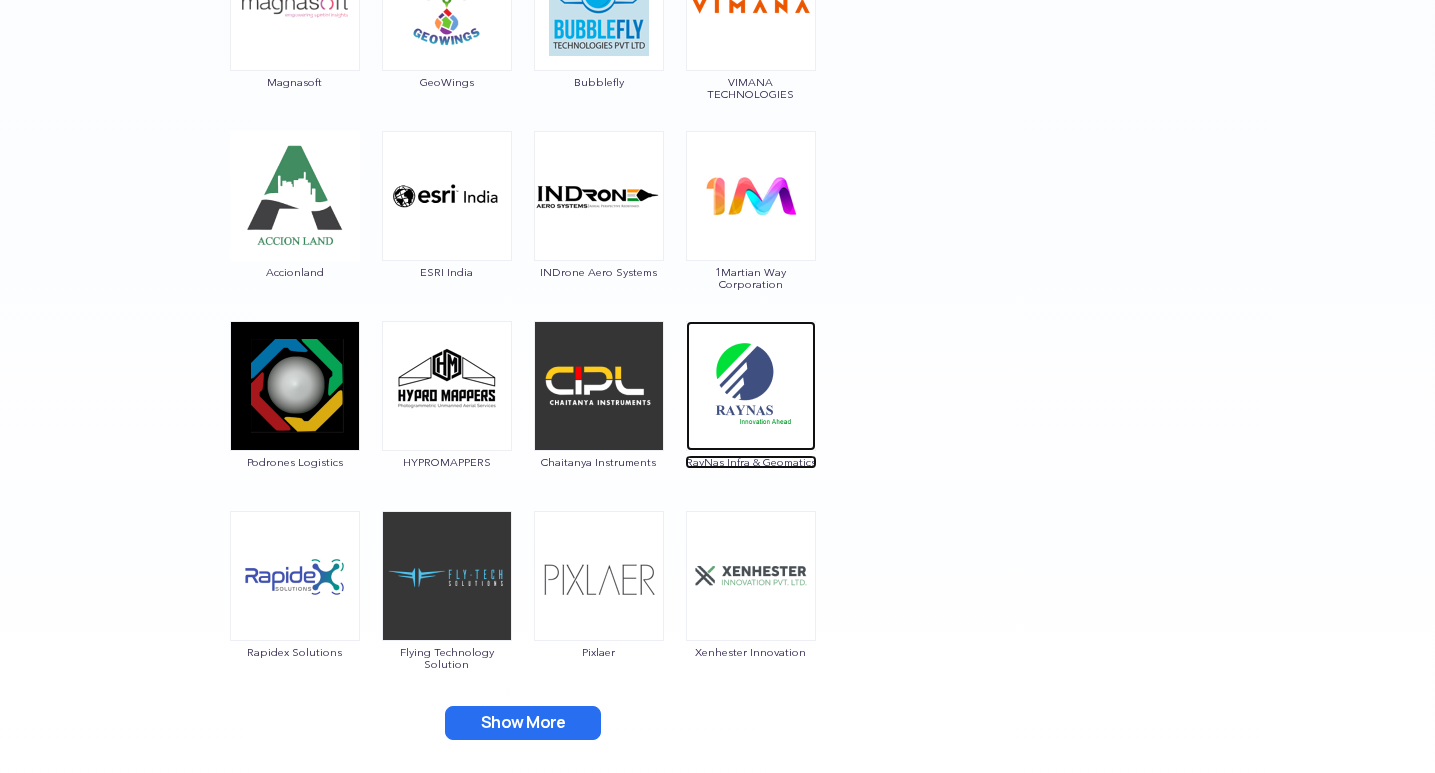 click at bounding box center [751, 386] 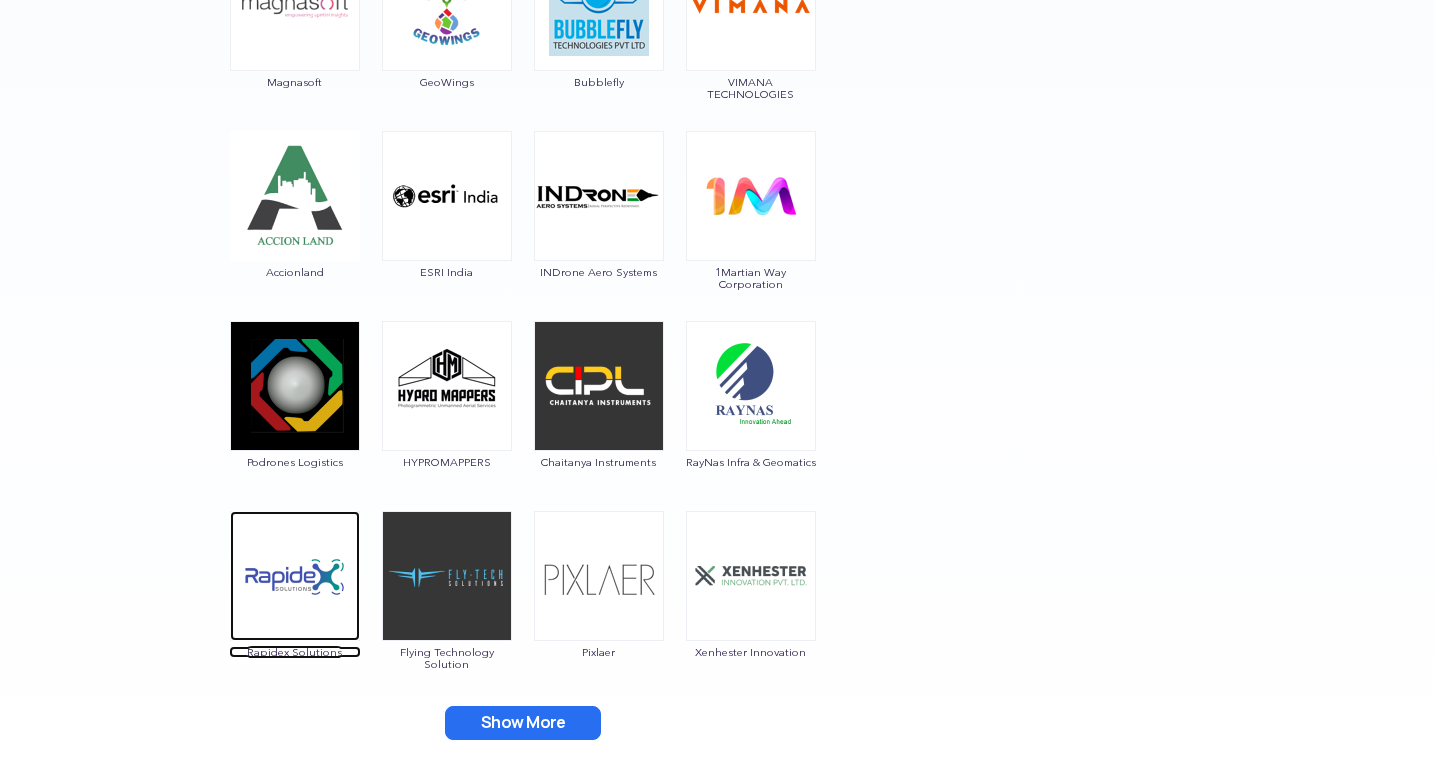 click at bounding box center (295, 576) 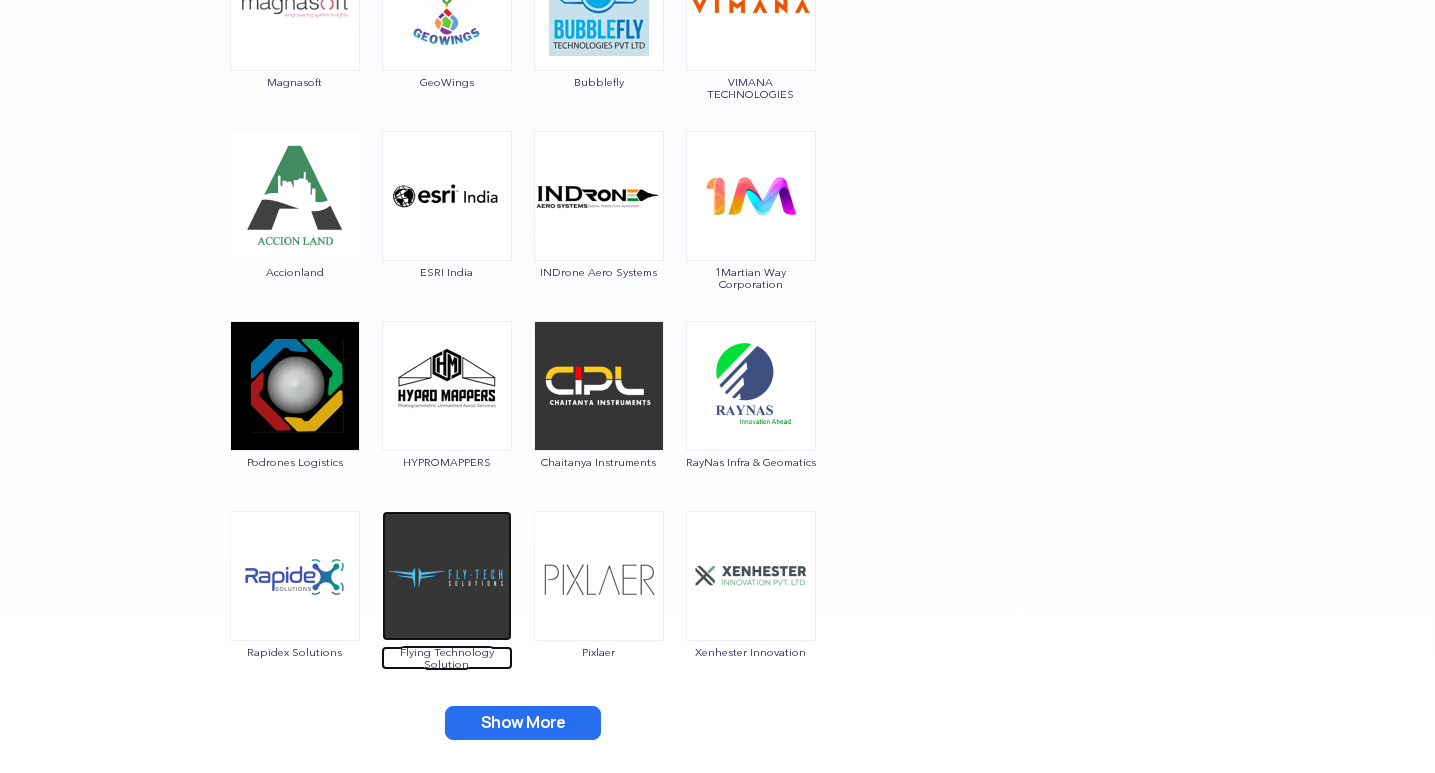 click at bounding box center (447, 576) 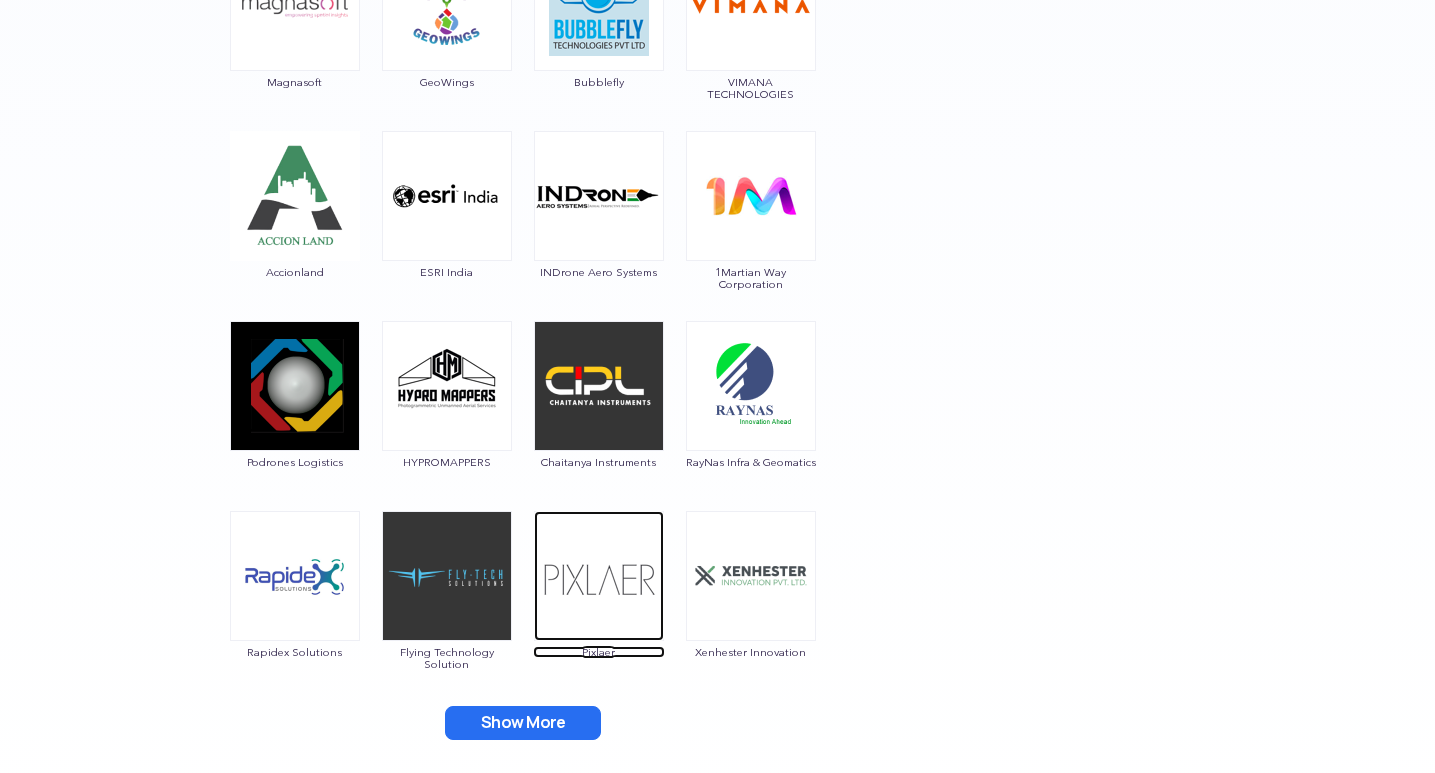 click at bounding box center (599, 576) 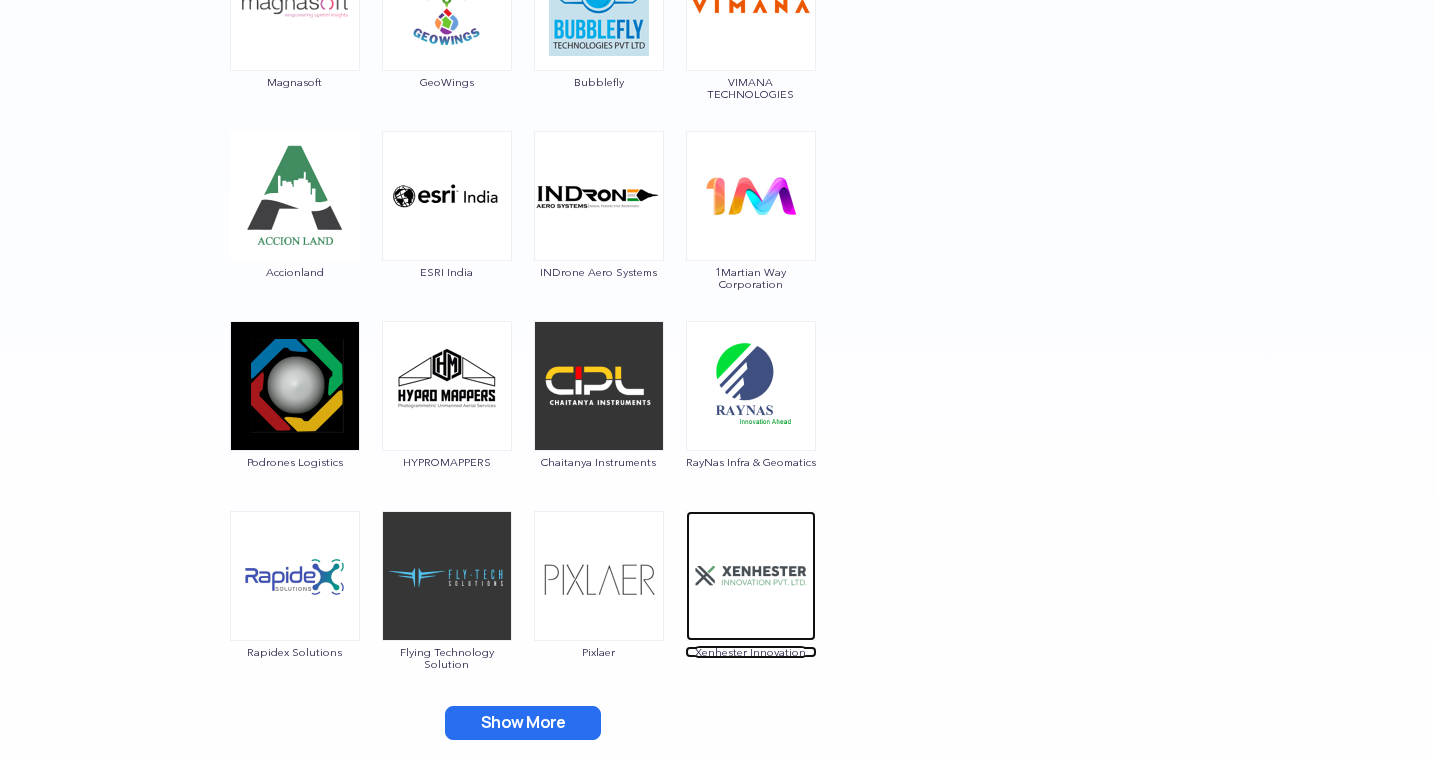click at bounding box center [751, 576] 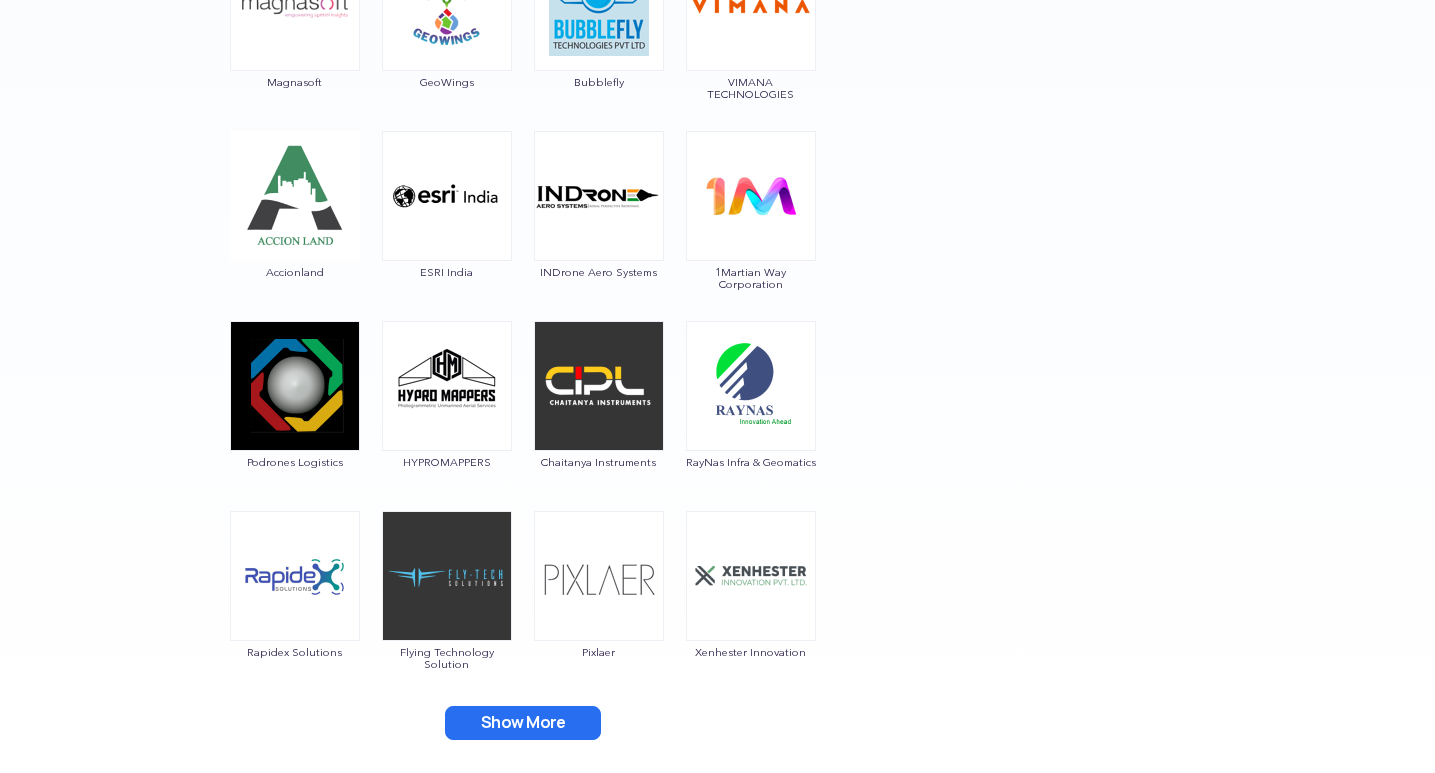 drag, startPoint x: 564, startPoint y: 718, endPoint x: 558, endPoint y: 709, distance: 10.816654 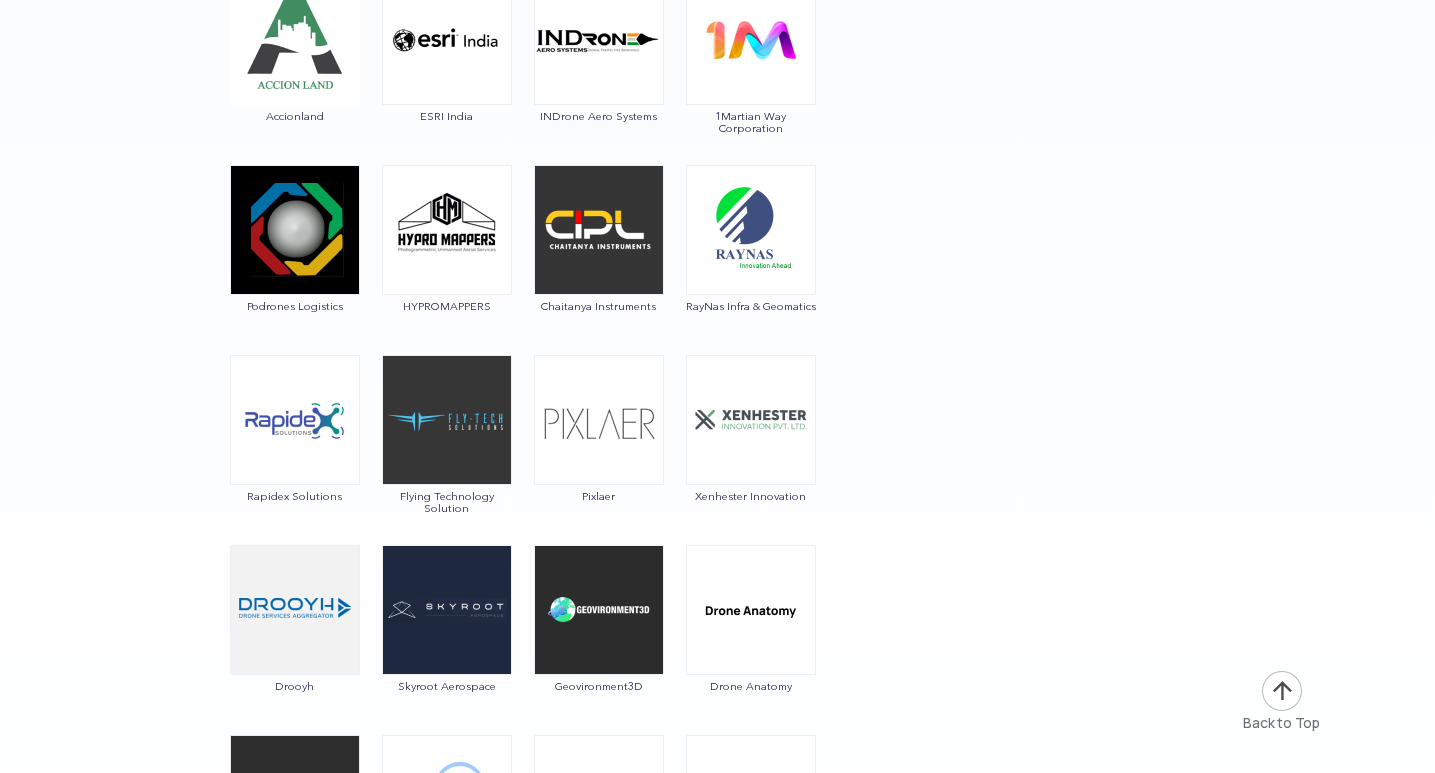 scroll, scrollTop: 3040, scrollLeft: 0, axis: vertical 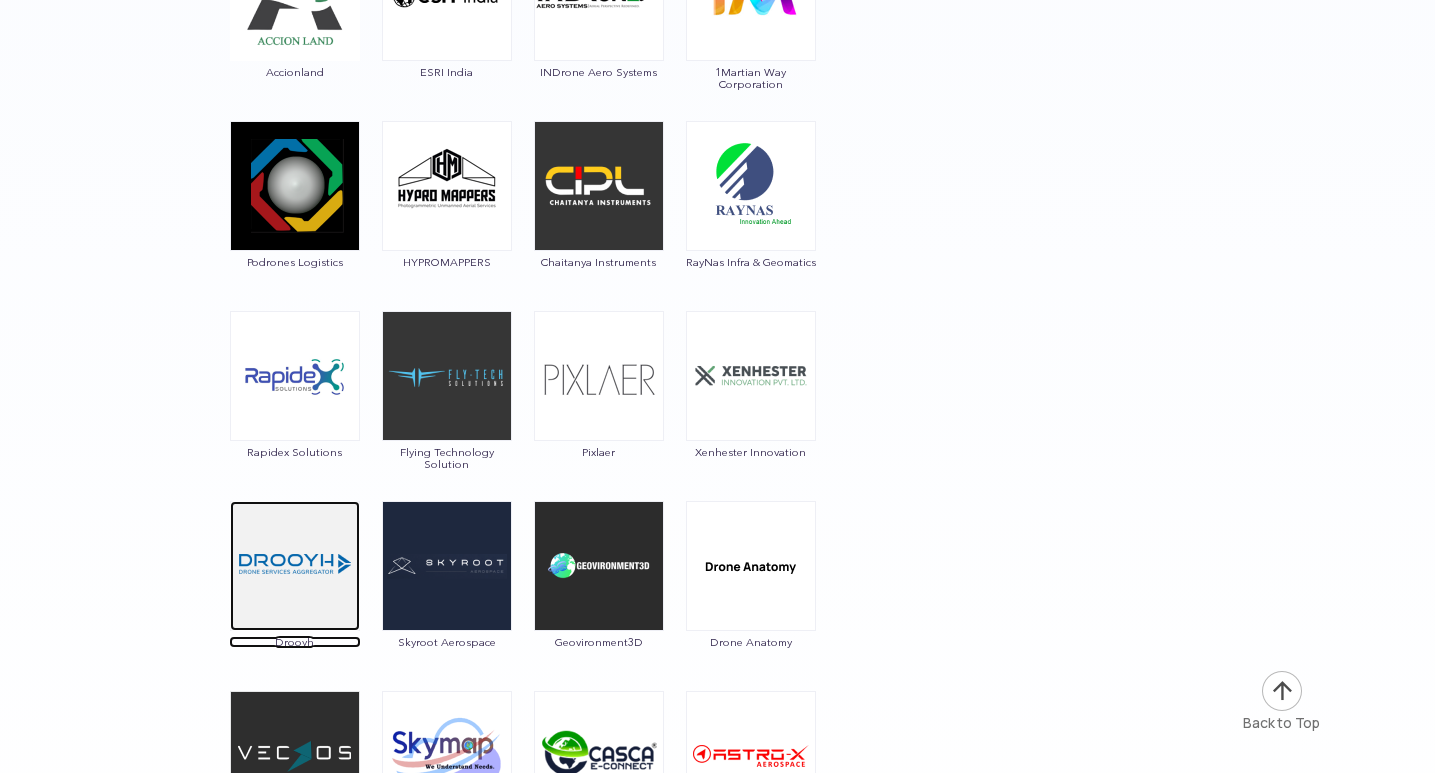 click at bounding box center (295, 566) 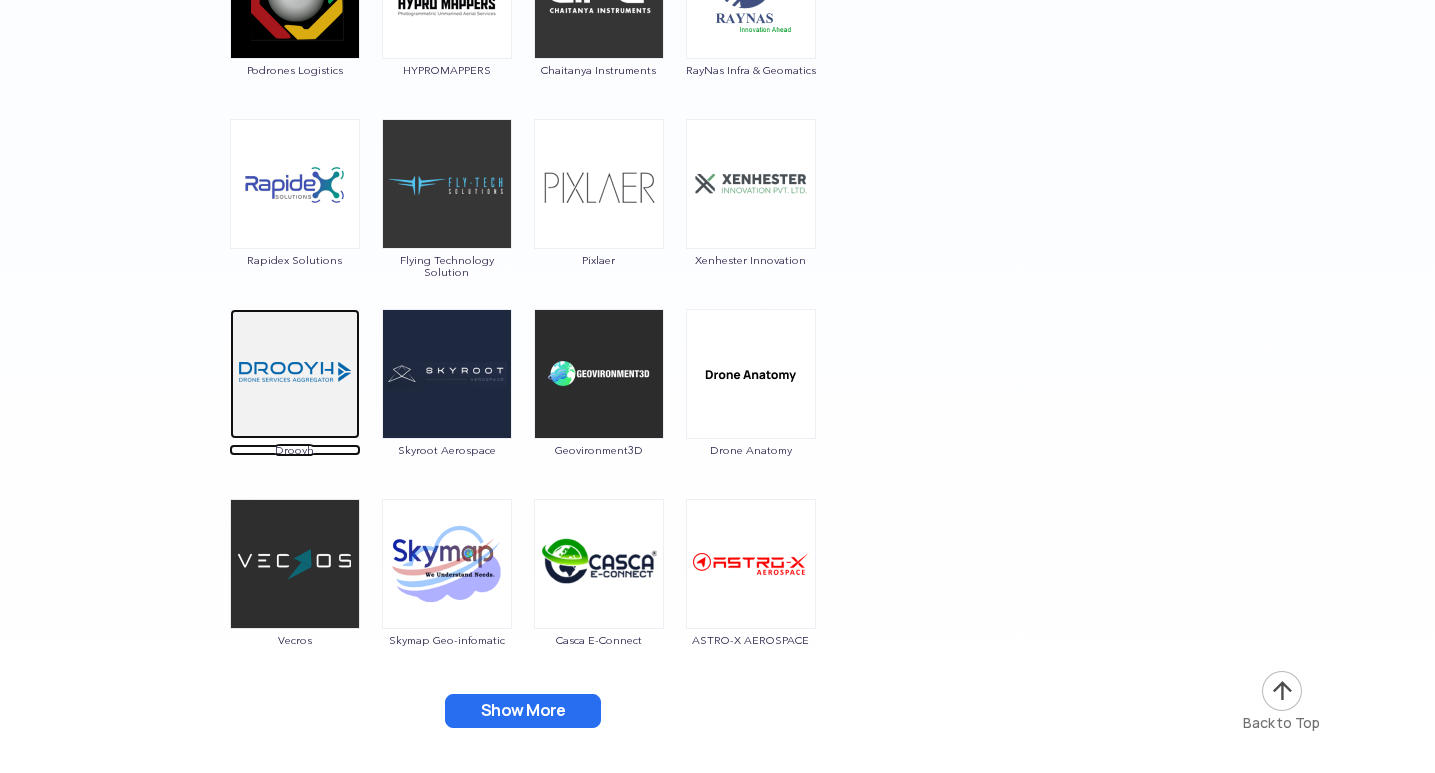 scroll, scrollTop: 3240, scrollLeft: 0, axis: vertical 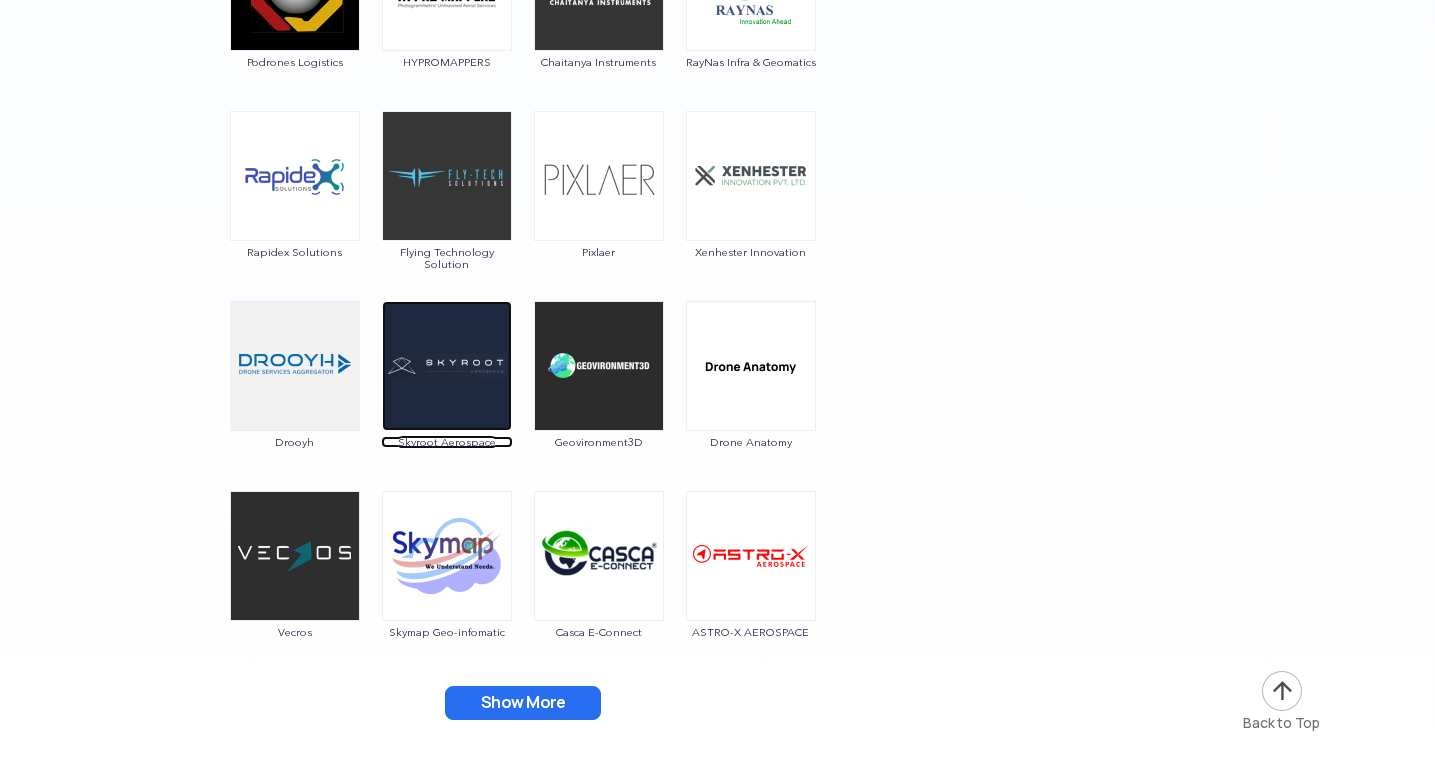 click at bounding box center [447, 366] 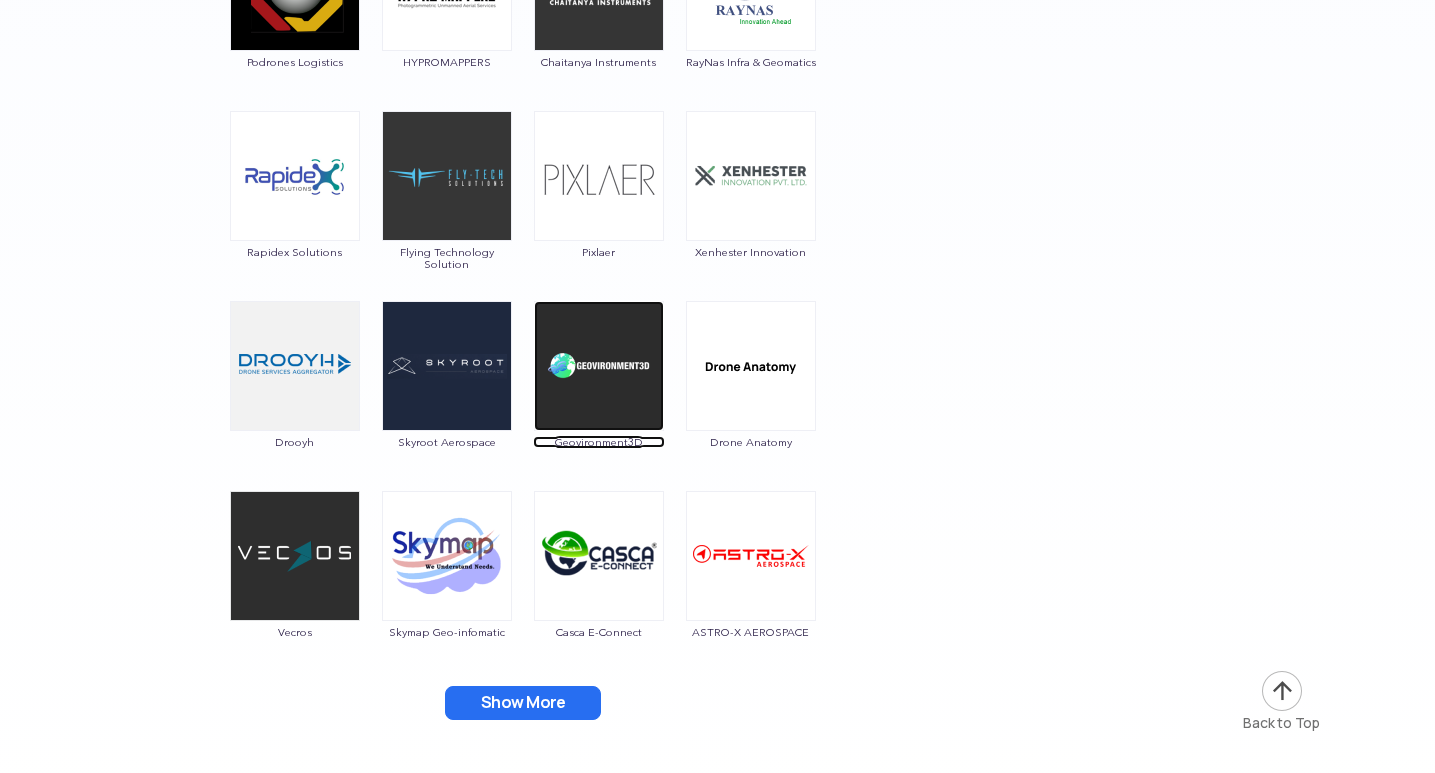 click at bounding box center (599, 366) 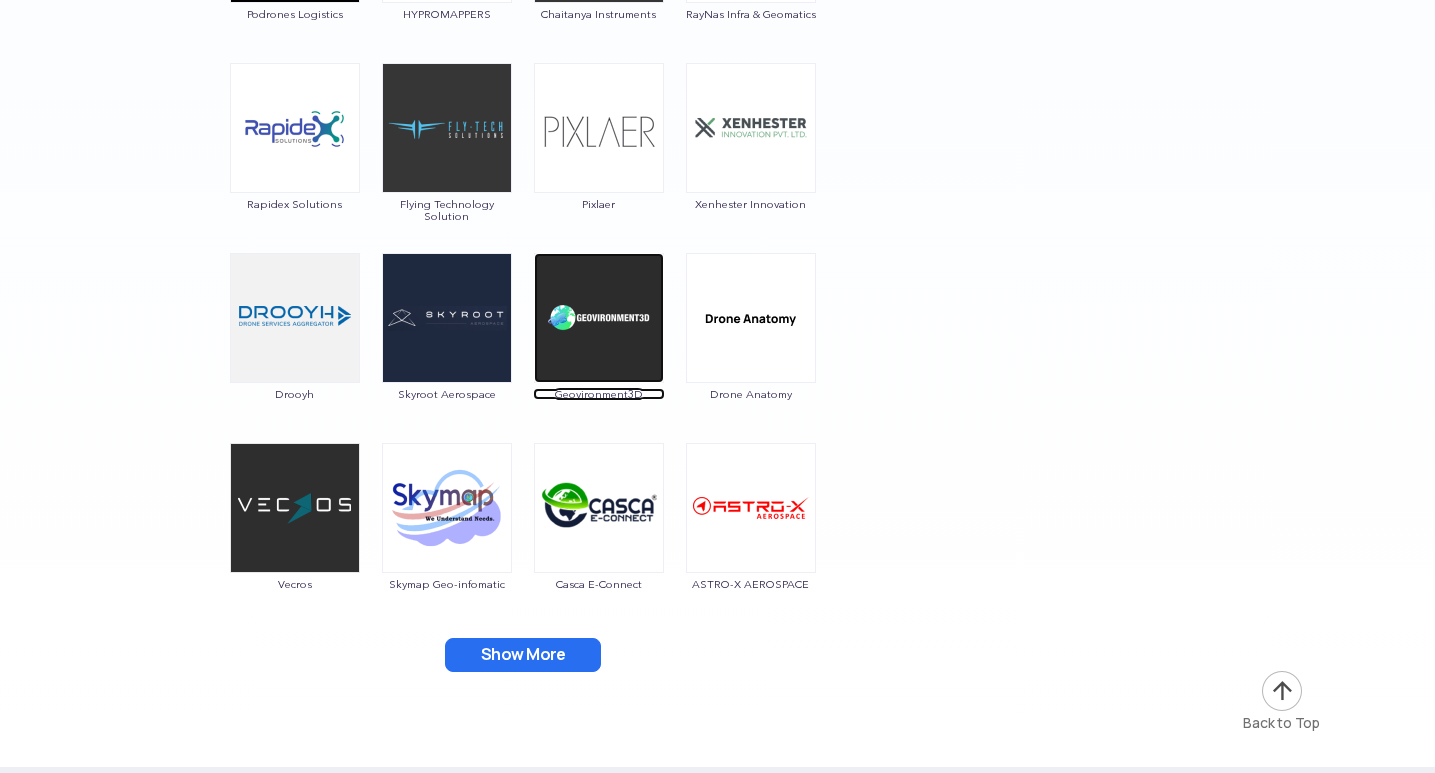 scroll, scrollTop: 3240, scrollLeft: 0, axis: vertical 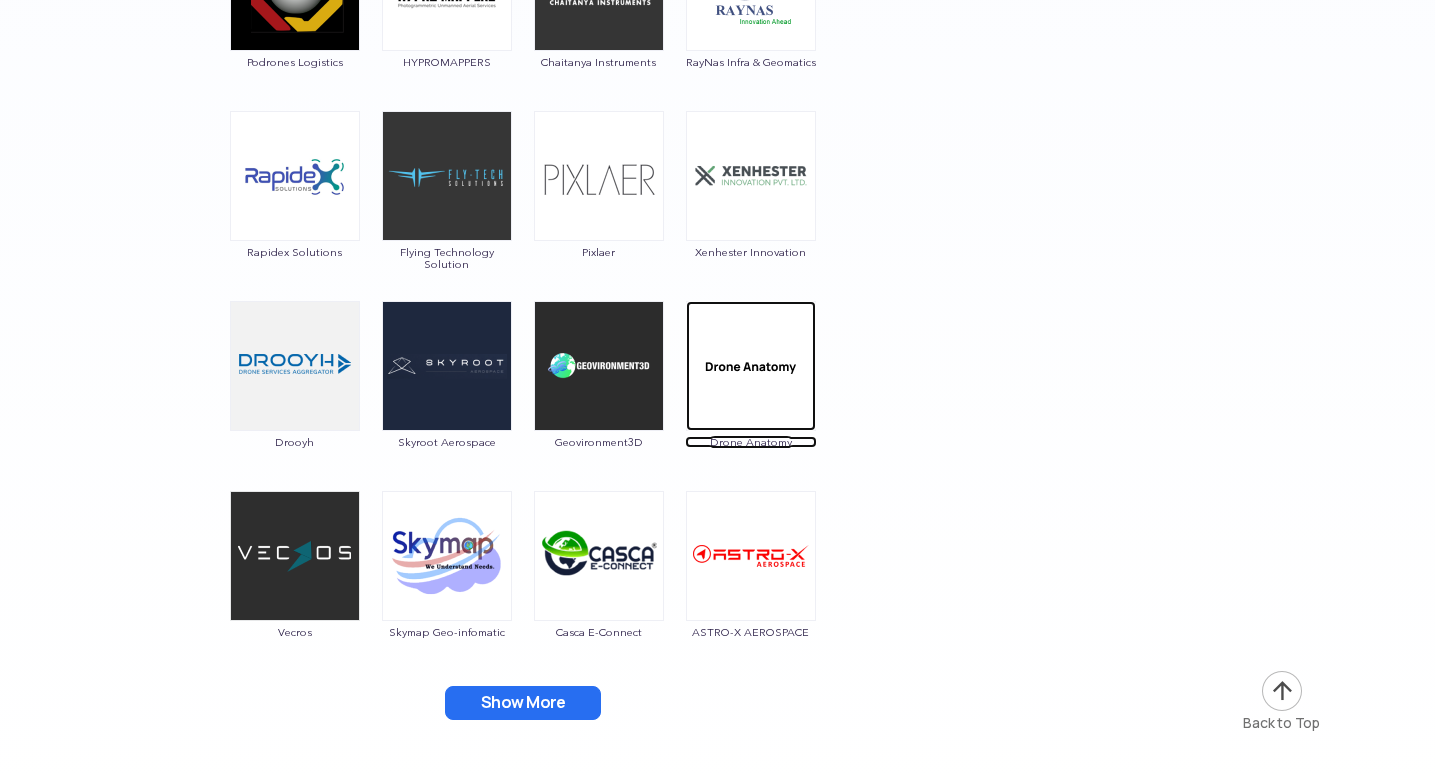 drag, startPoint x: 754, startPoint y: 384, endPoint x: 752, endPoint y: 373, distance: 11.18034 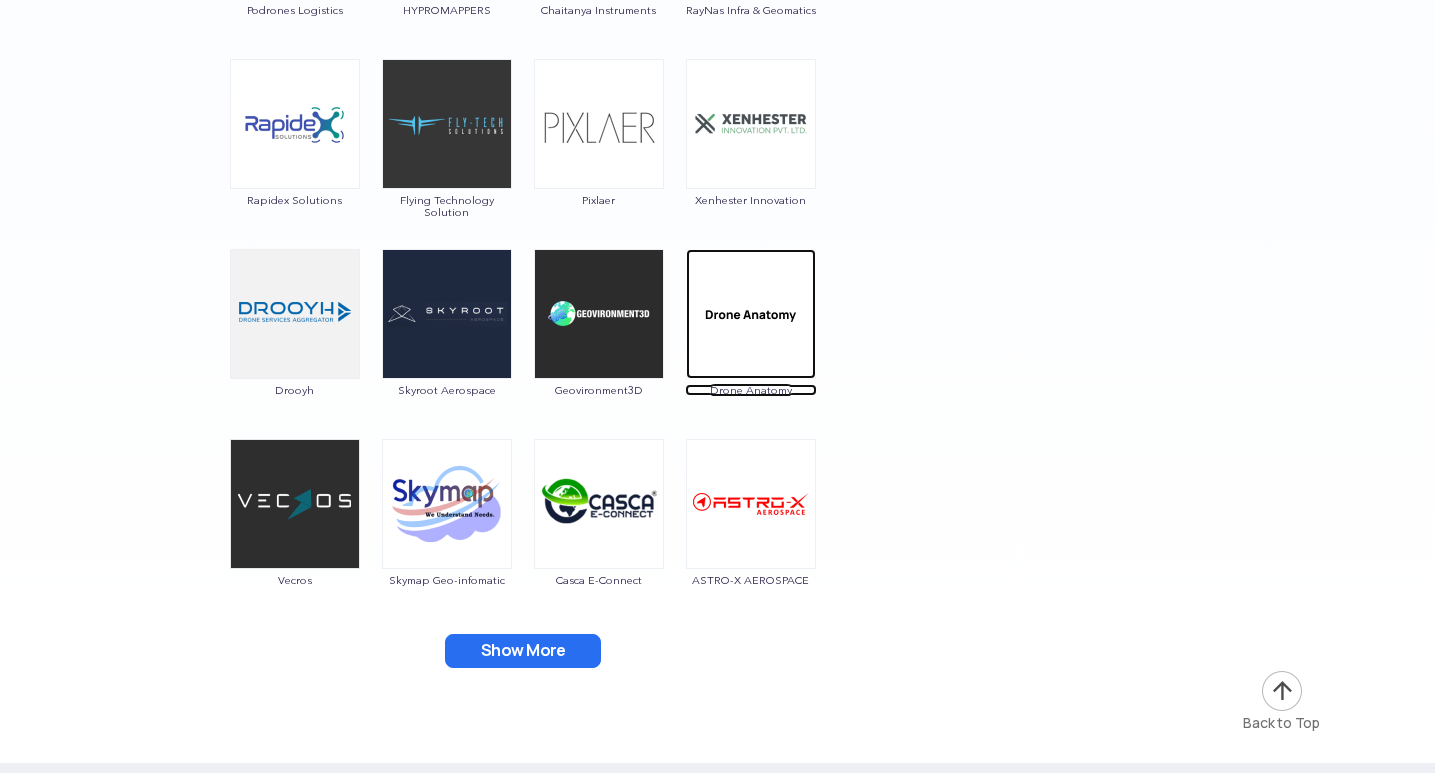 scroll, scrollTop: 3340, scrollLeft: 0, axis: vertical 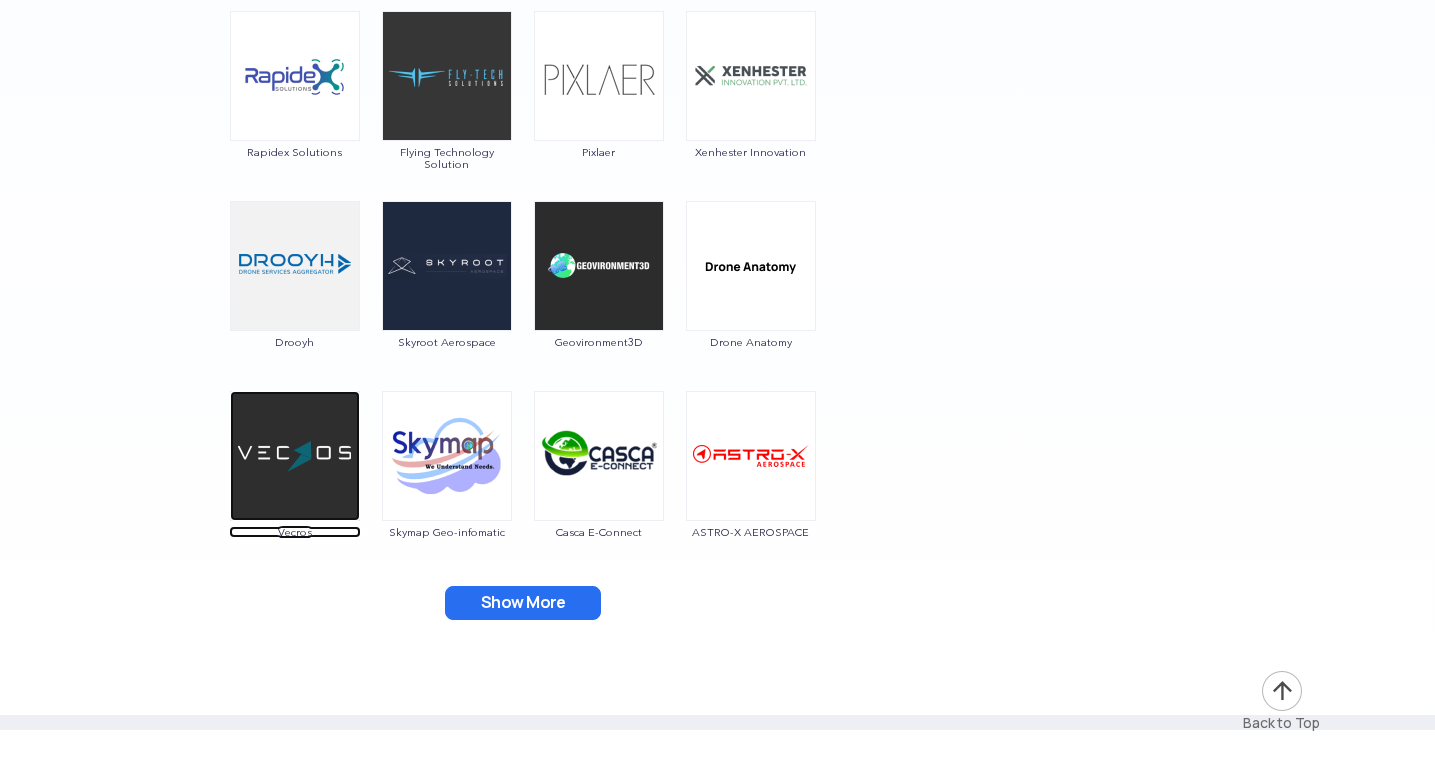 click at bounding box center [295, 456] 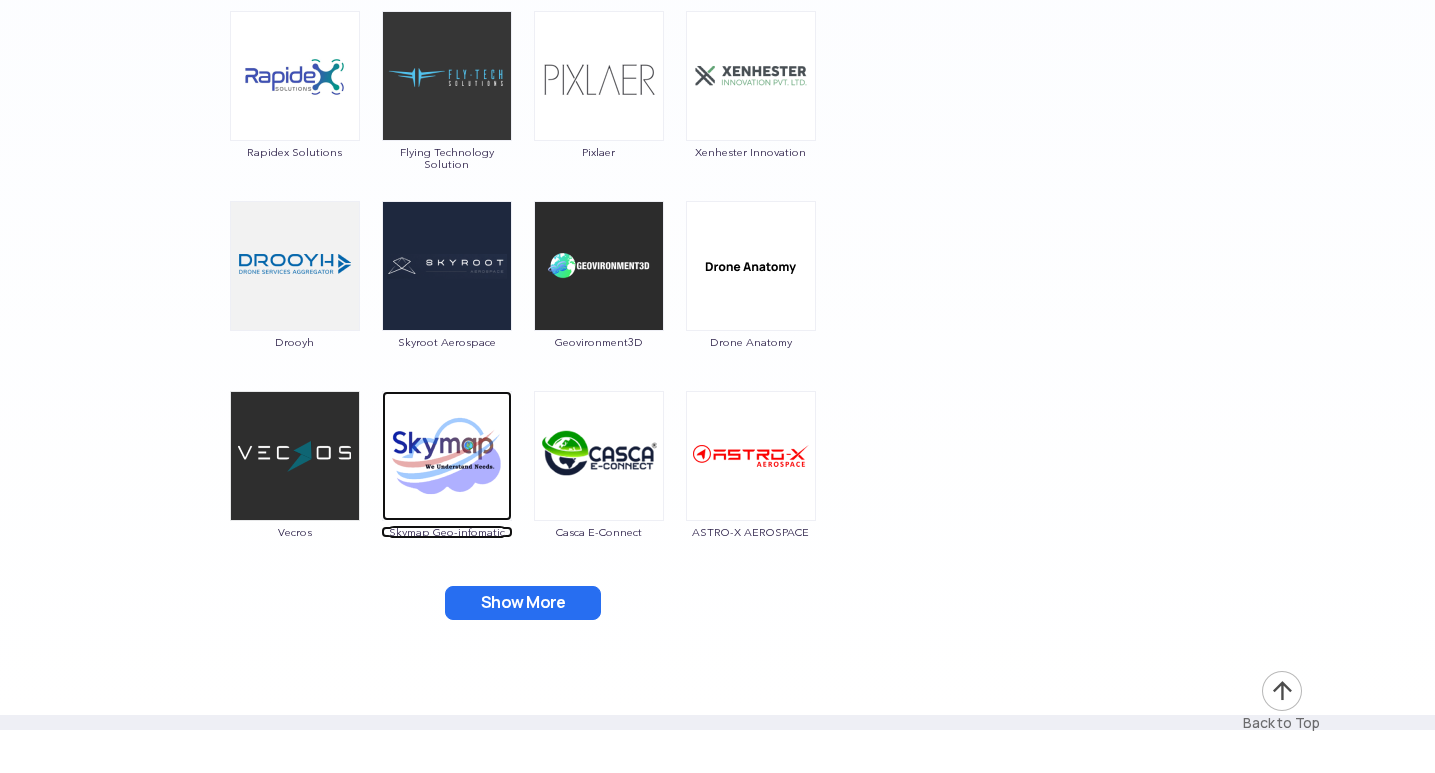 click at bounding box center (447, 456) 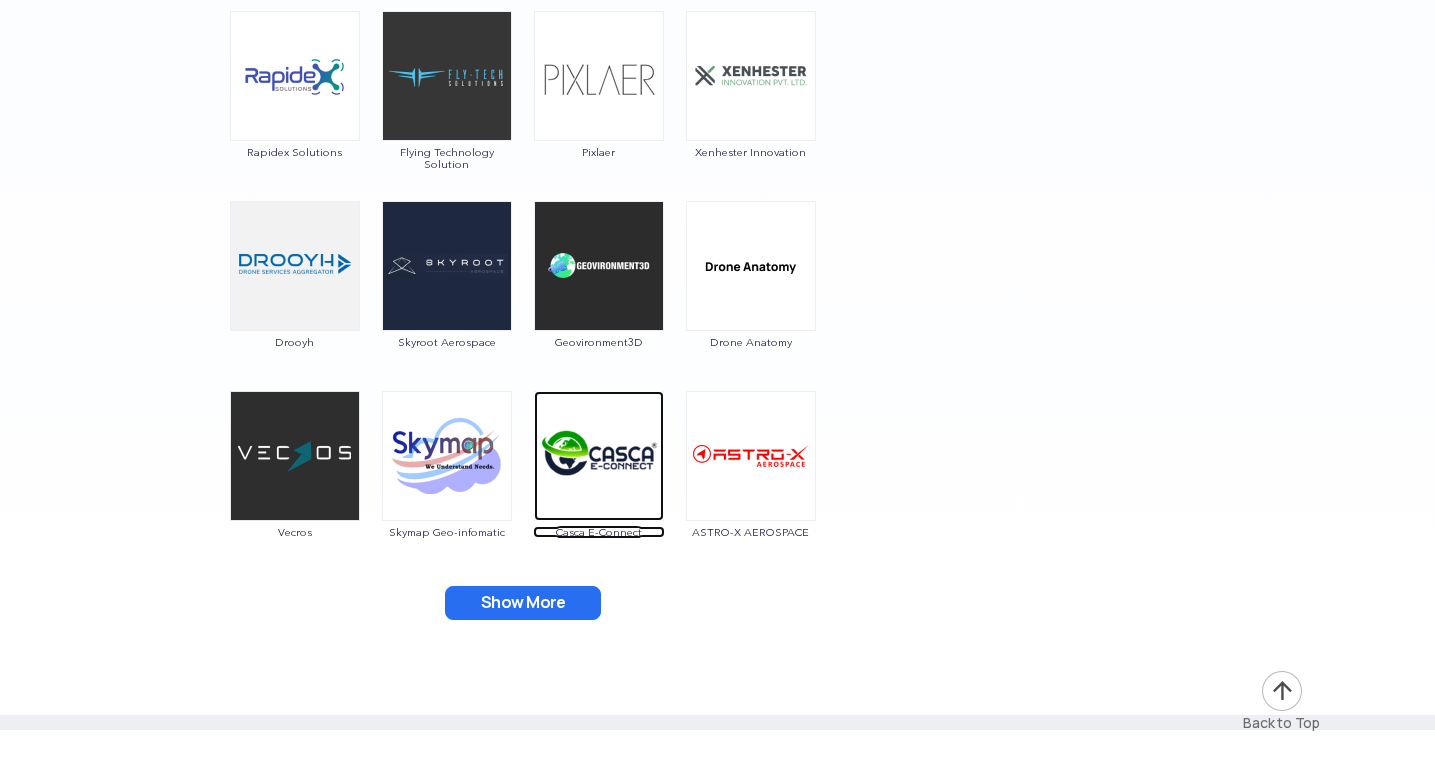 click at bounding box center [599, 456] 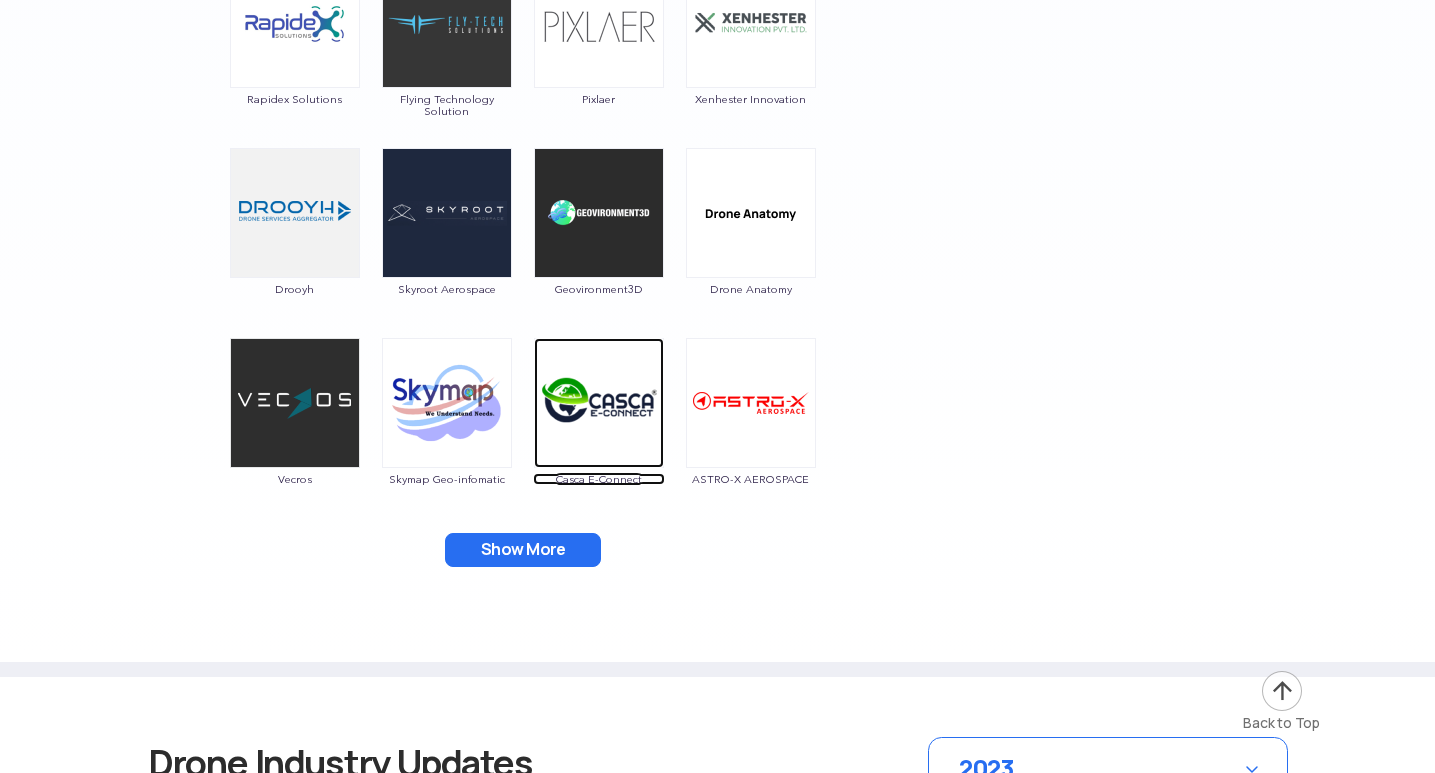 scroll, scrollTop: 3440, scrollLeft: 0, axis: vertical 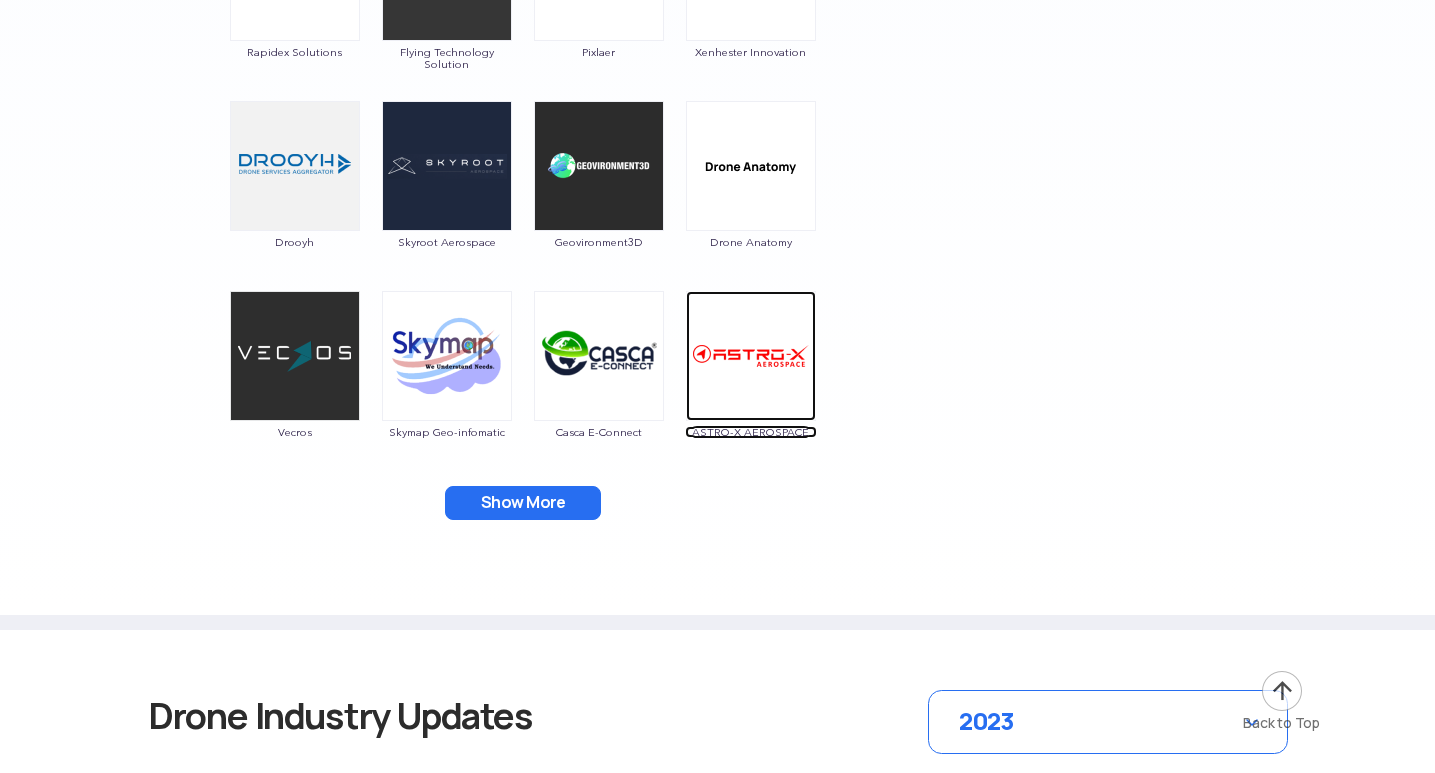 click at bounding box center (751, 356) 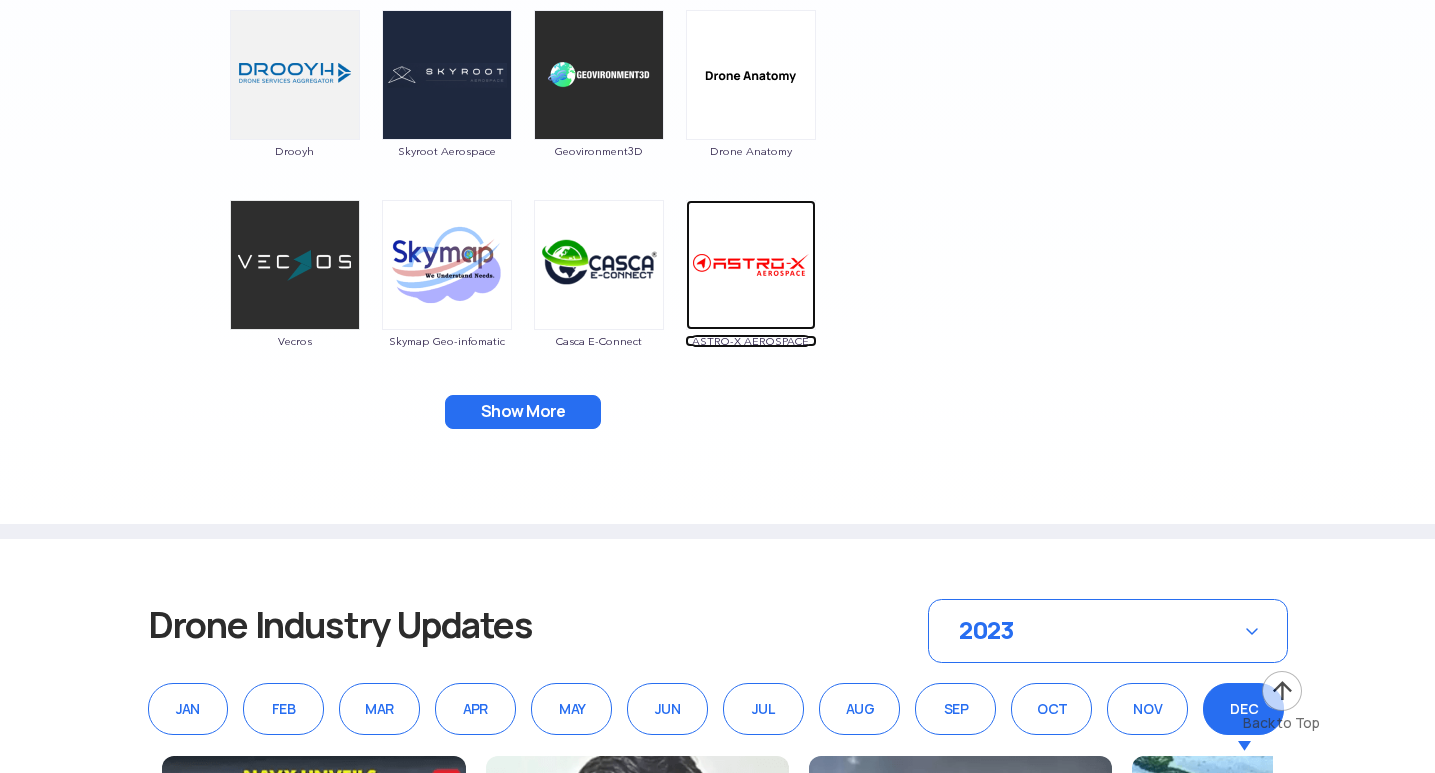 scroll, scrollTop: 3540, scrollLeft: 0, axis: vertical 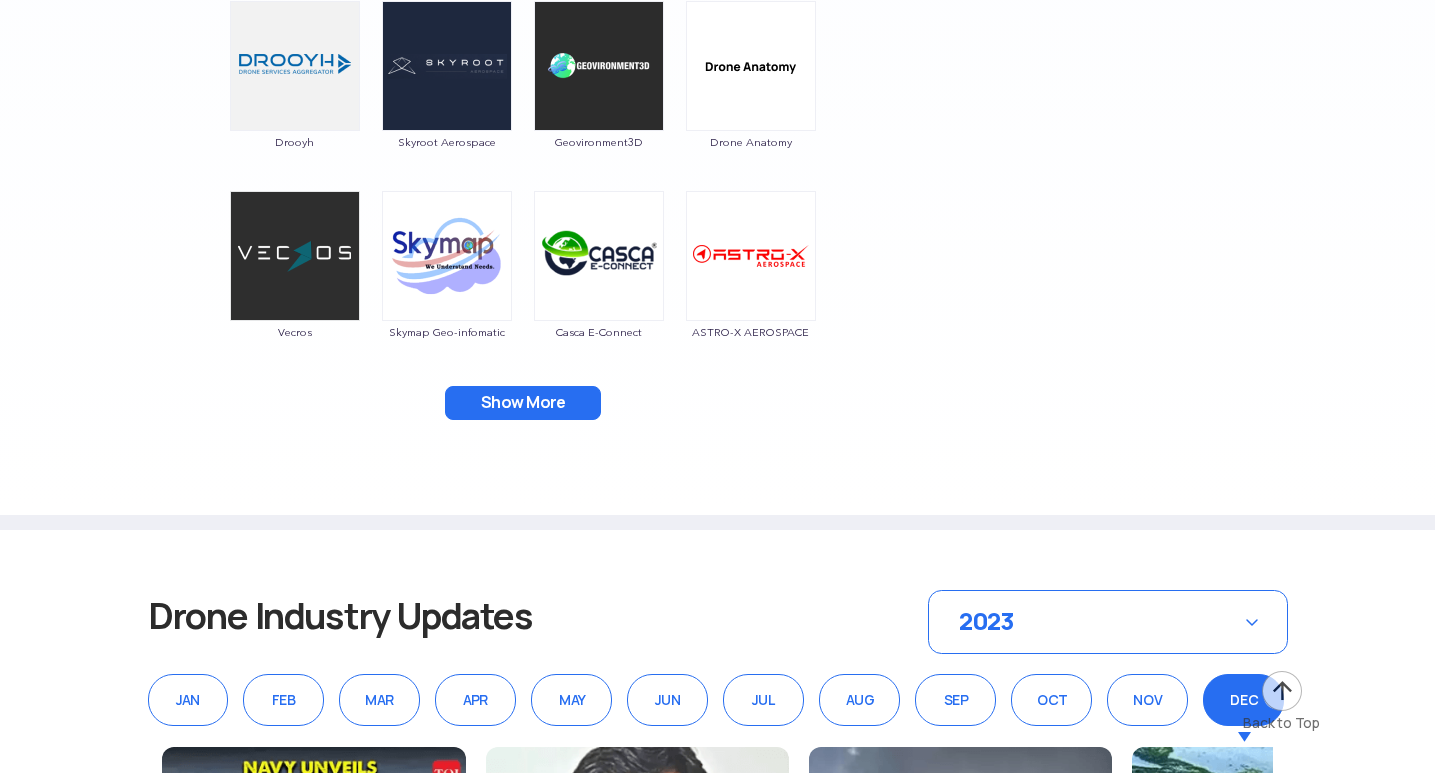 click on "Show More" at bounding box center (523, 403) 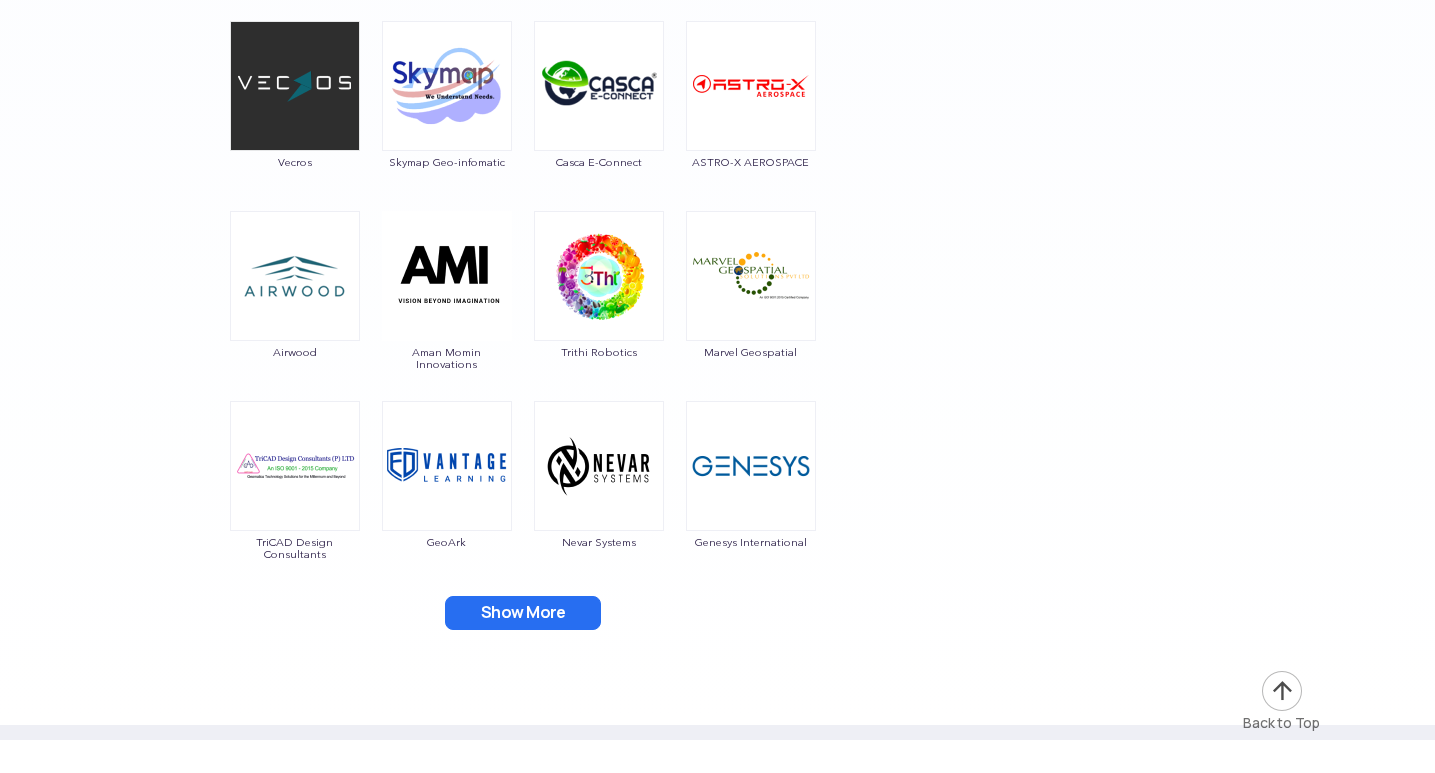 scroll, scrollTop: 3740, scrollLeft: 0, axis: vertical 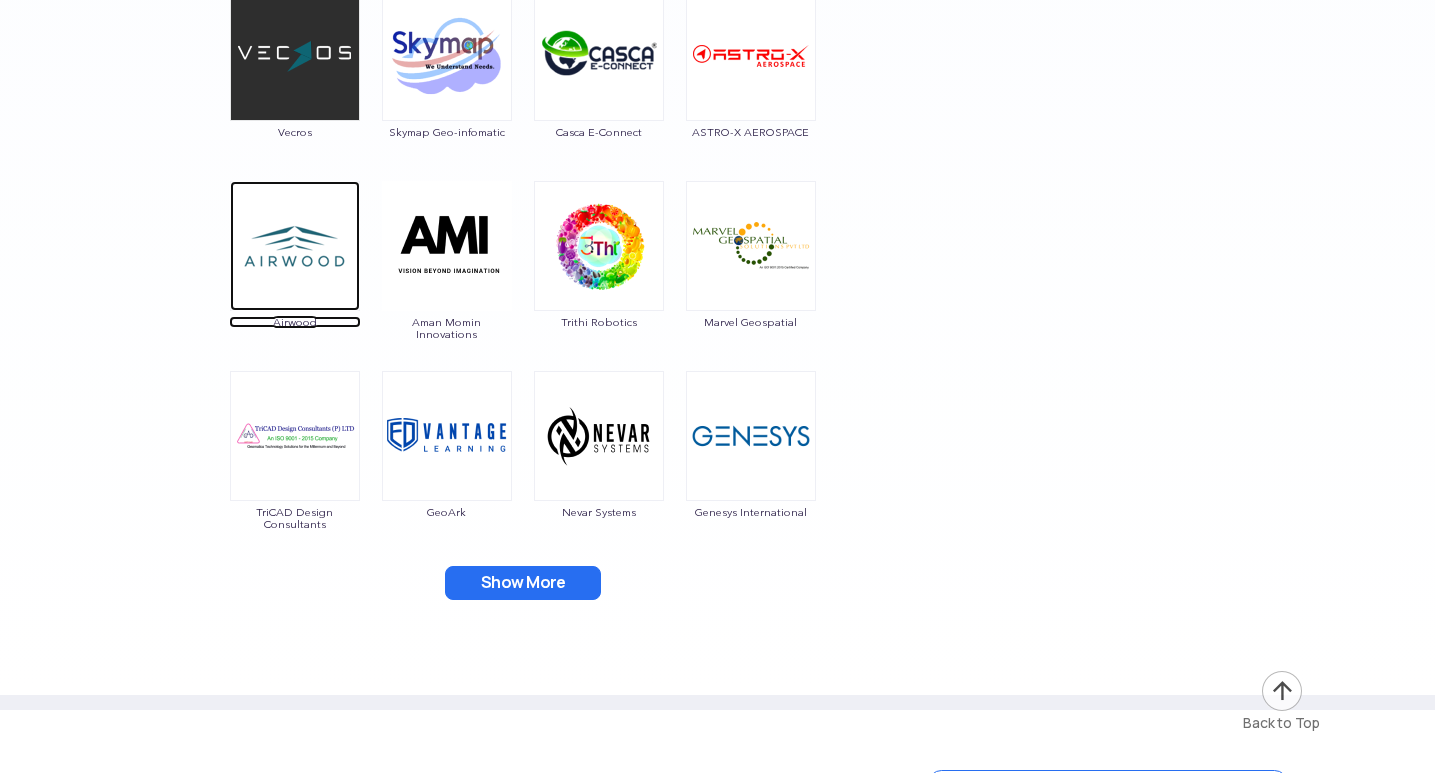 click at bounding box center (295, 246) 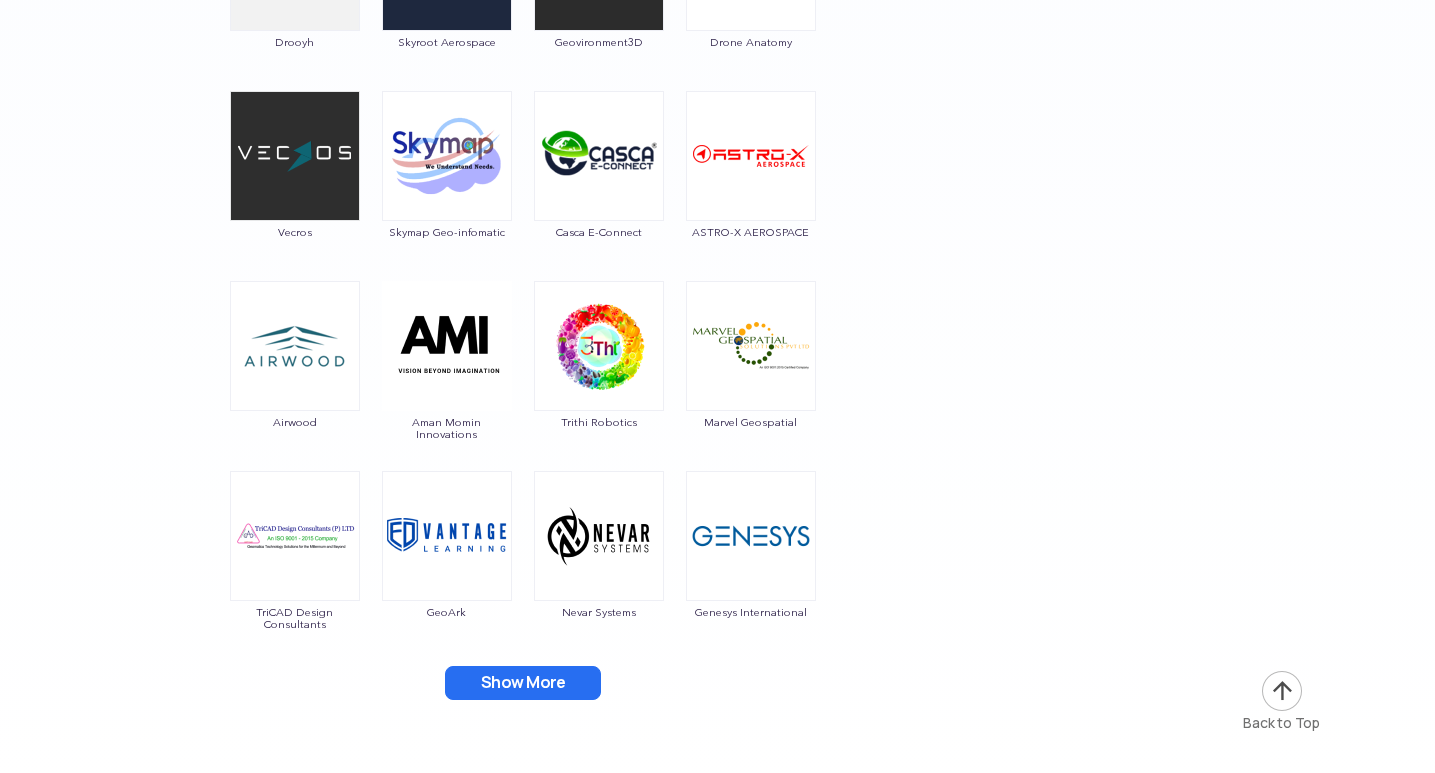 click at bounding box center [447, 346] 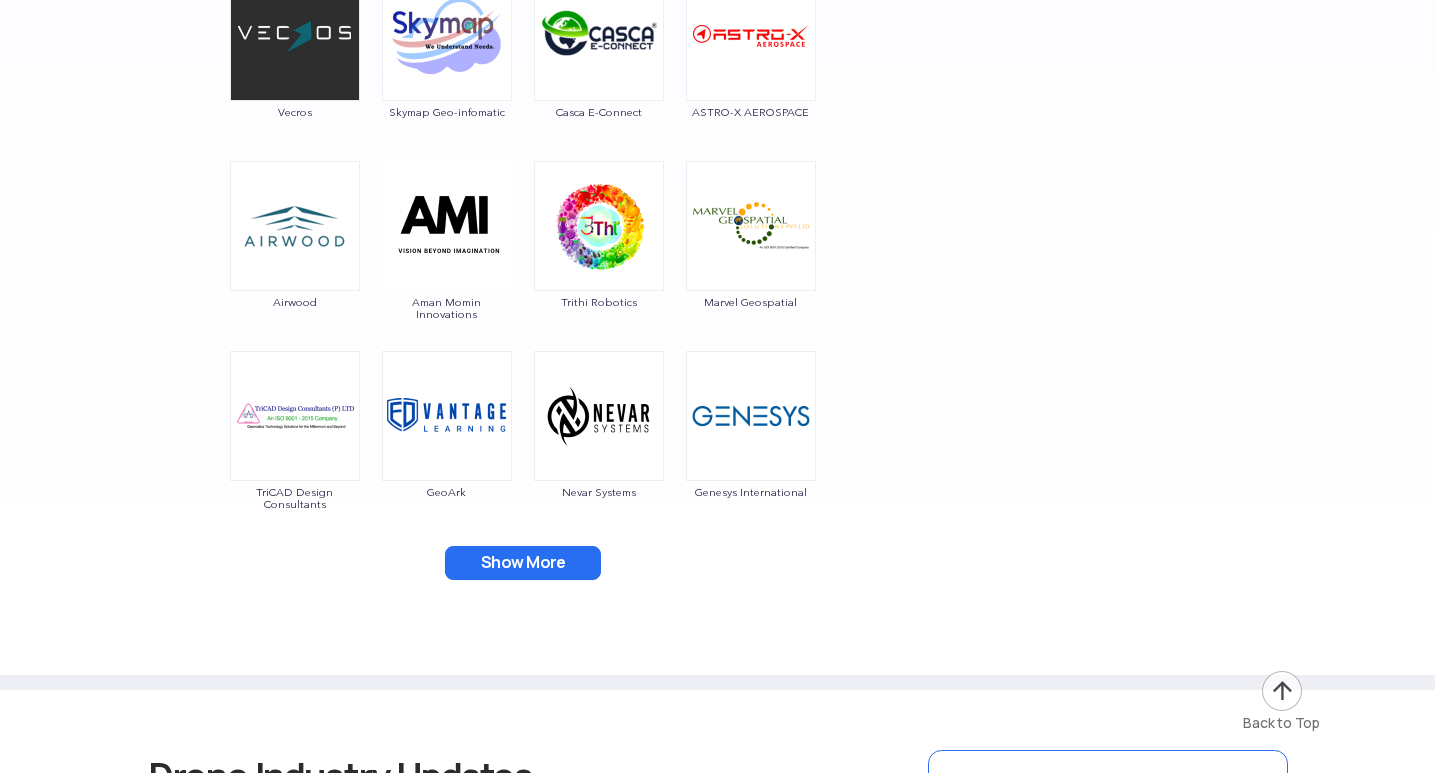 scroll, scrollTop: 3840, scrollLeft: 0, axis: vertical 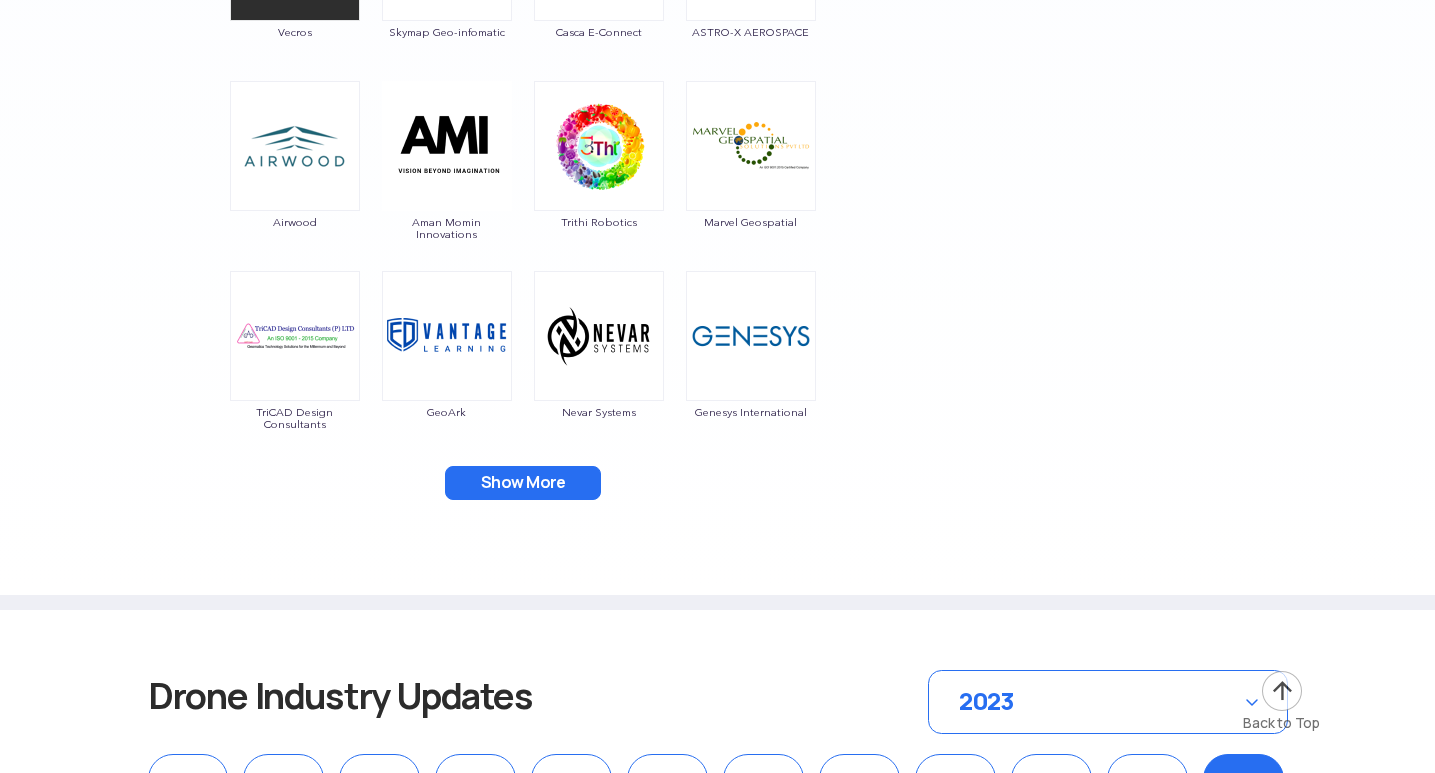 click on "Aman Momin Innovations" at bounding box center (447, 228) 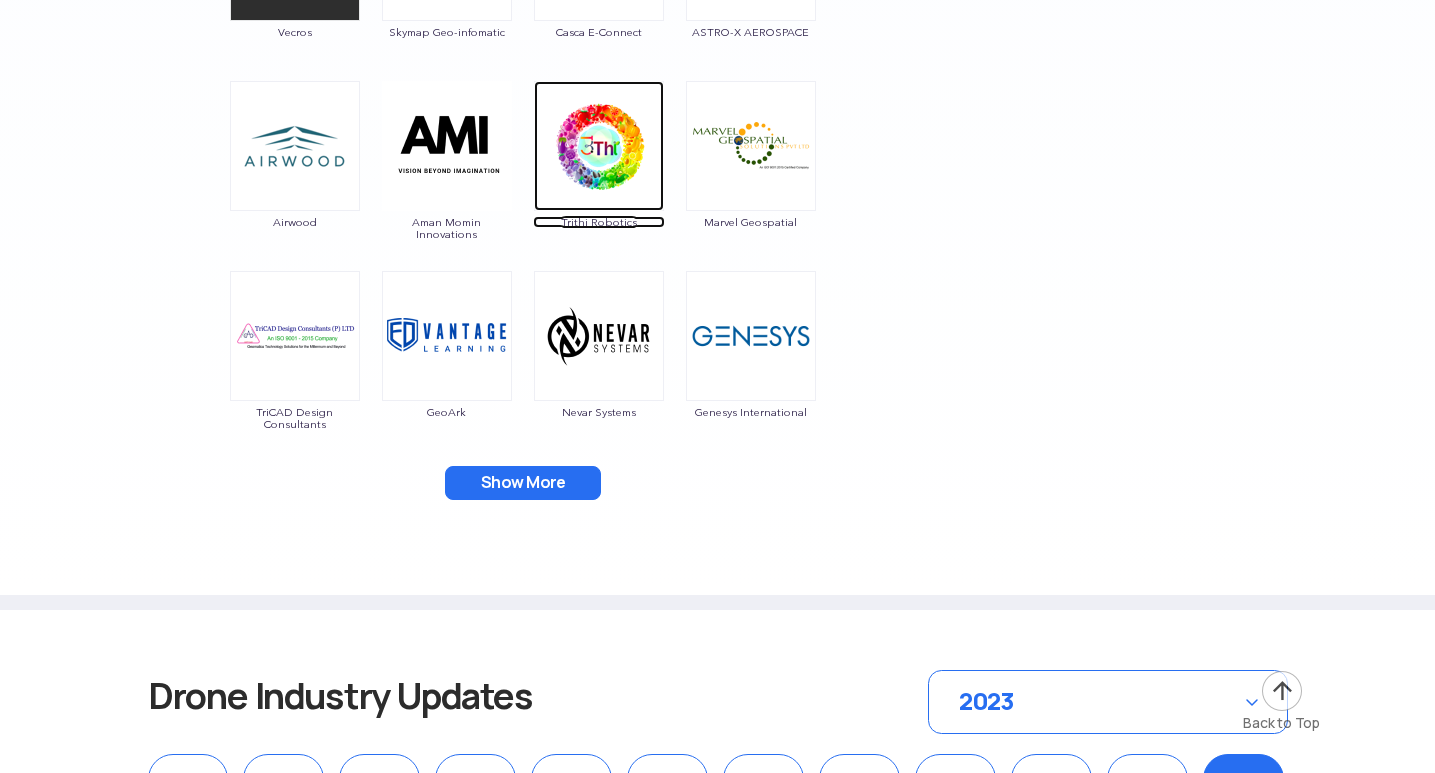 click at bounding box center [599, 146] 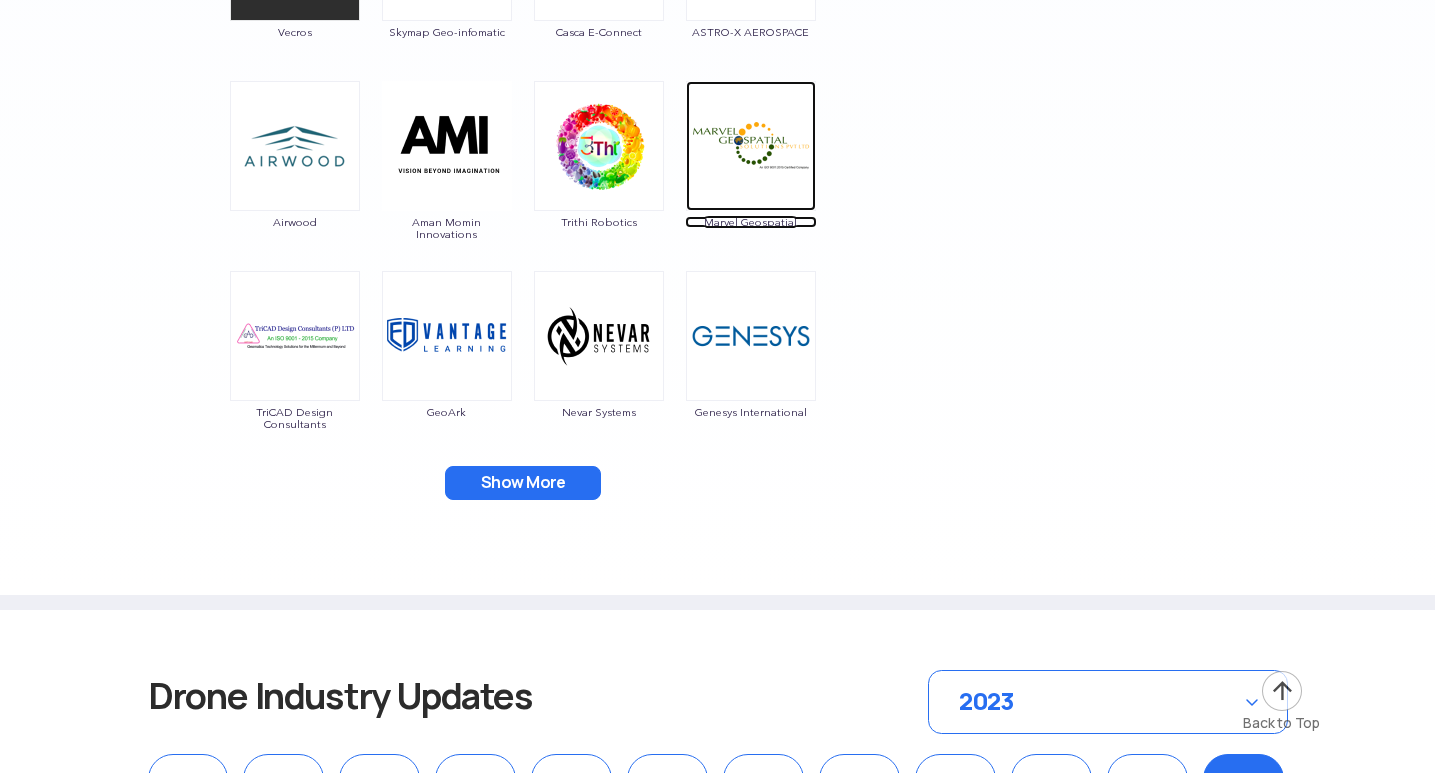 click at bounding box center [751, 146] 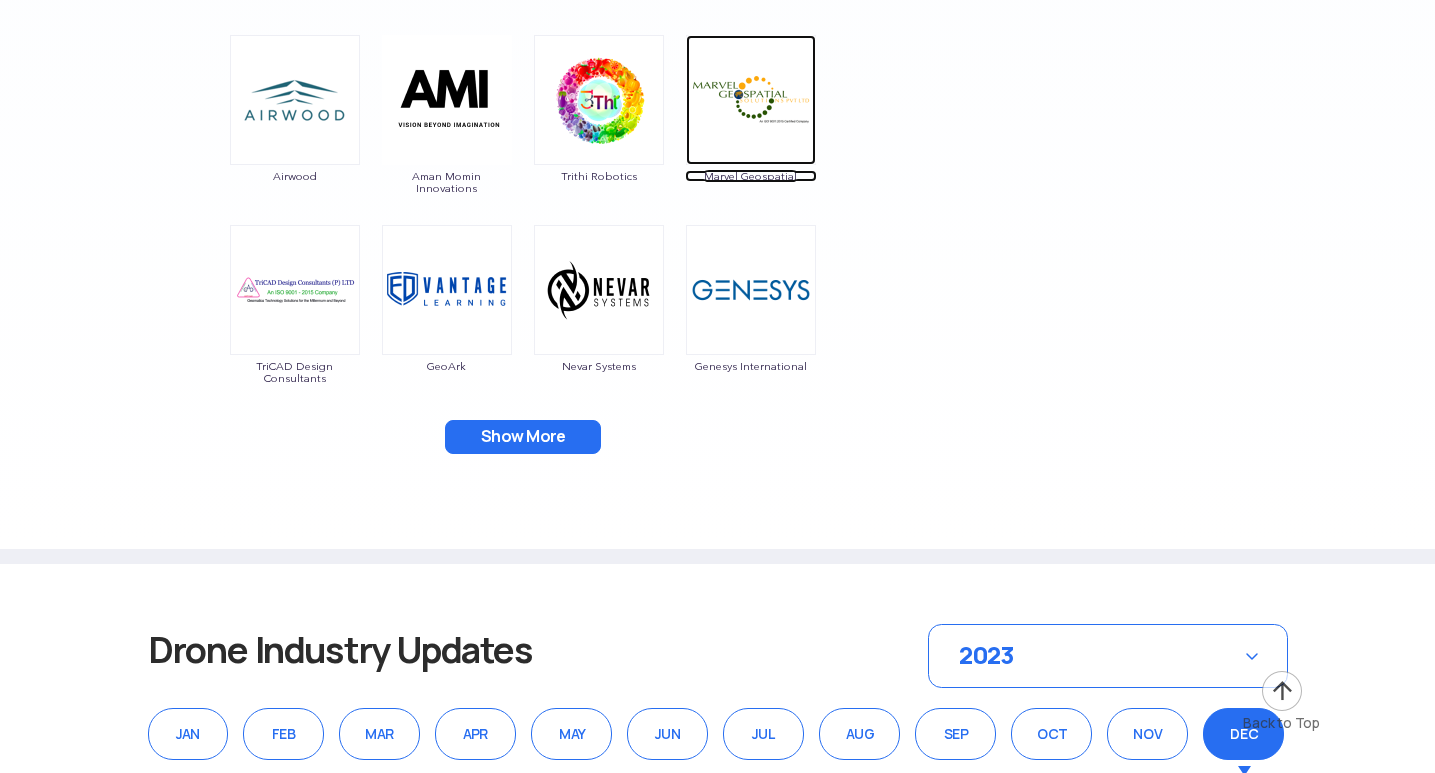 scroll, scrollTop: 3840, scrollLeft: 0, axis: vertical 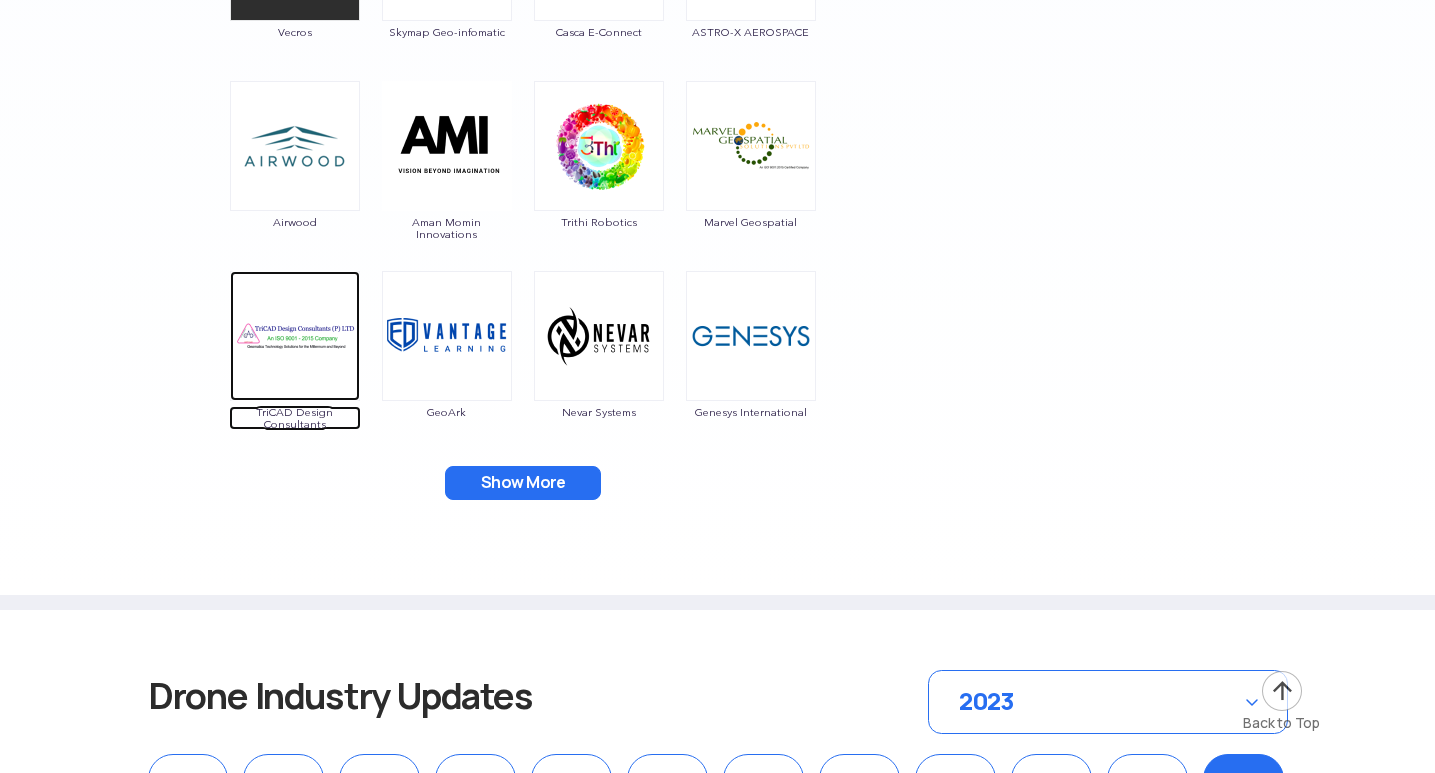 click at bounding box center (295, 336) 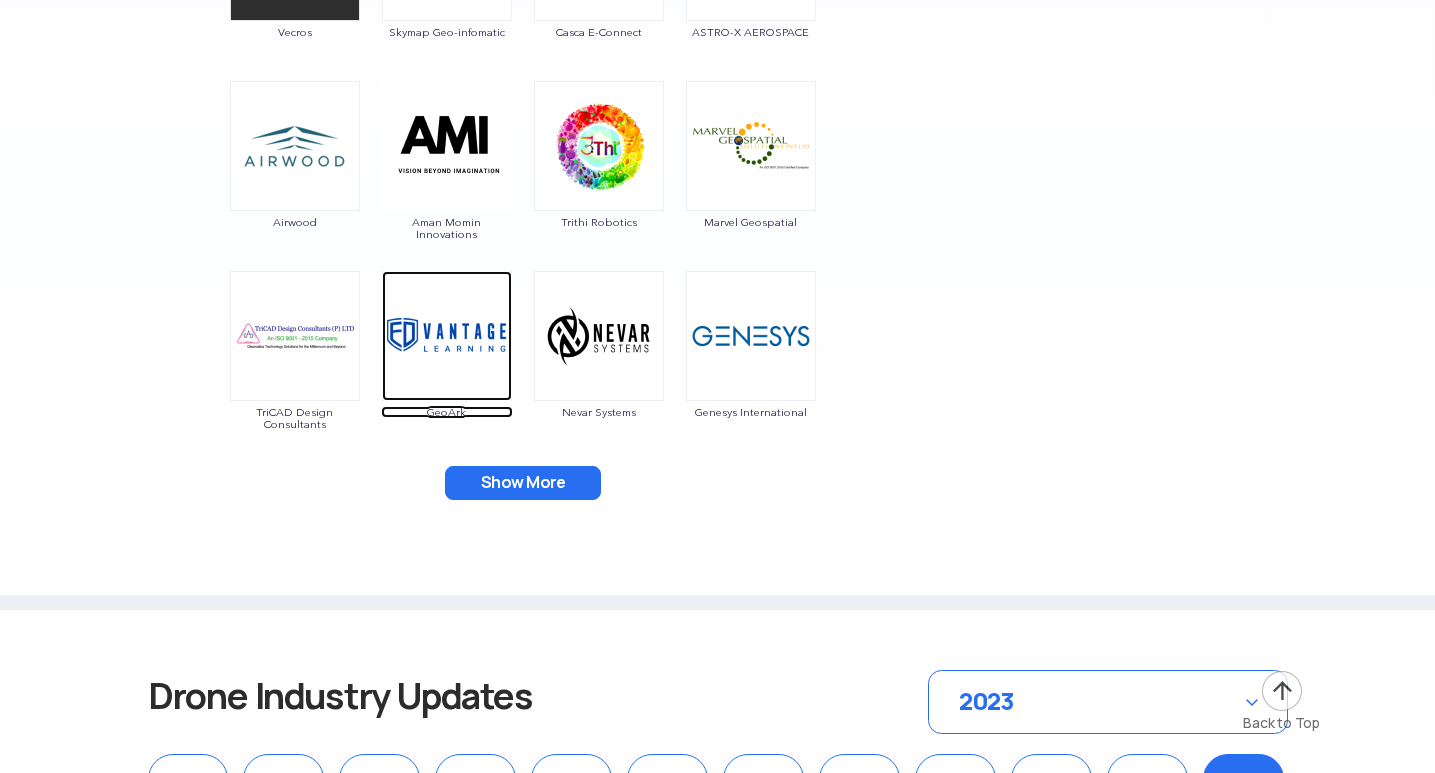 click at bounding box center [447, 336] 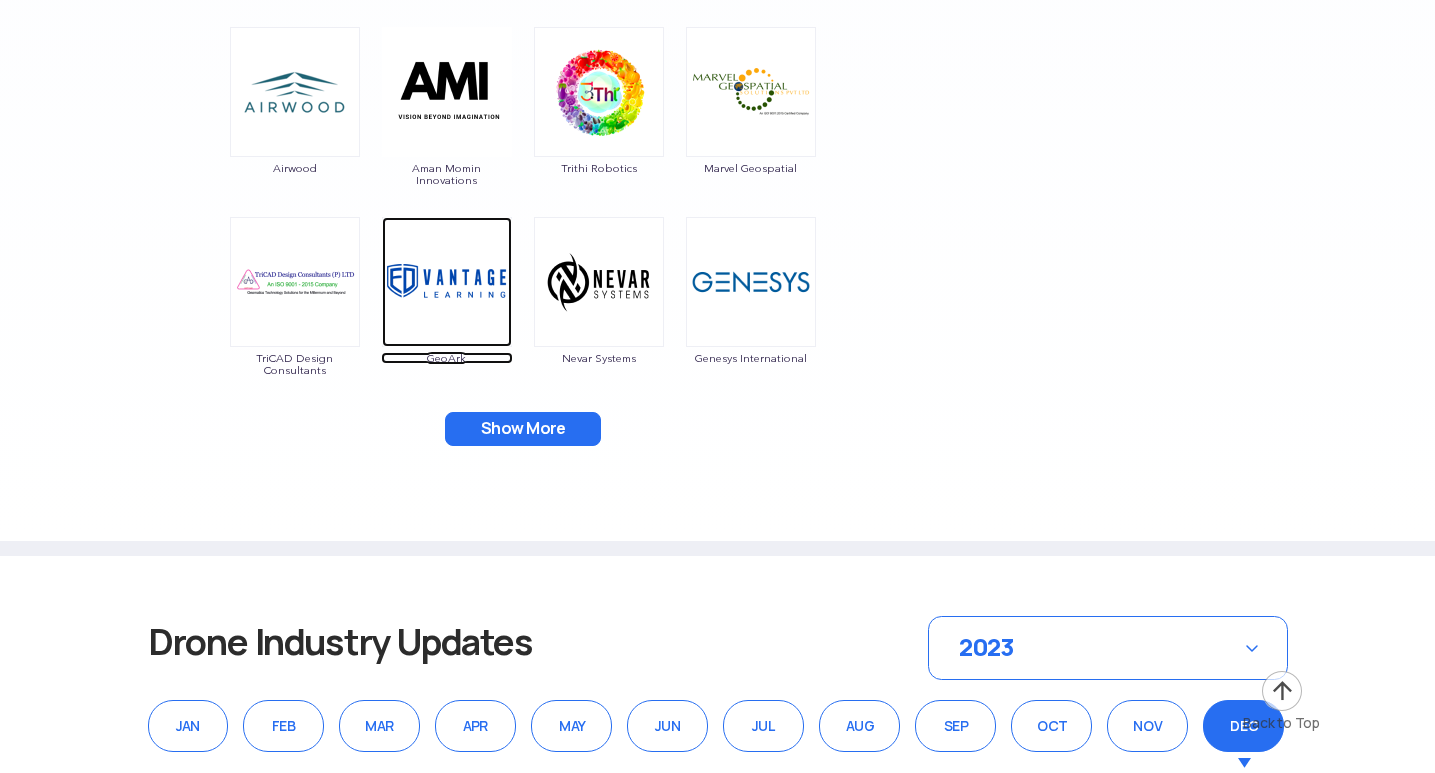 scroll, scrollTop: 3940, scrollLeft: 0, axis: vertical 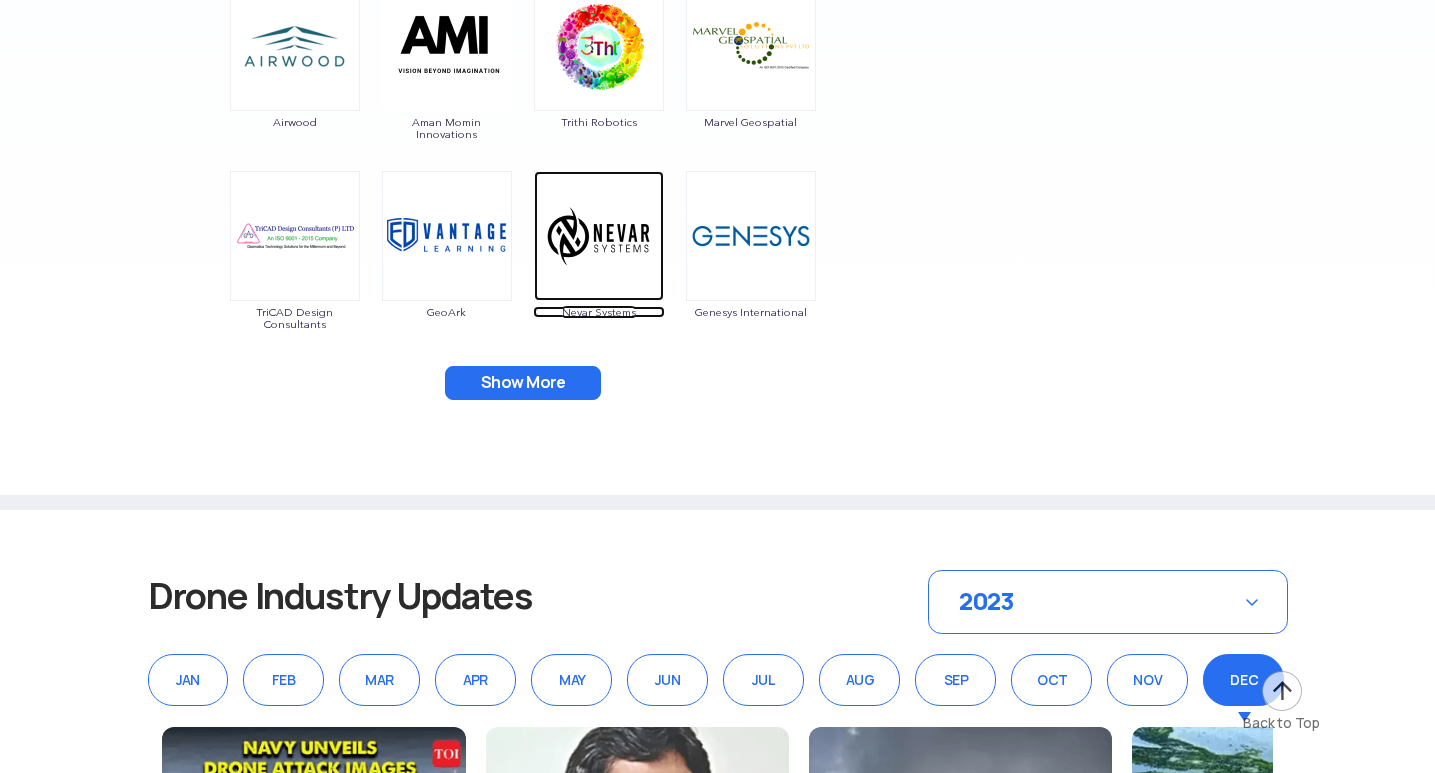 click at bounding box center (599, 236) 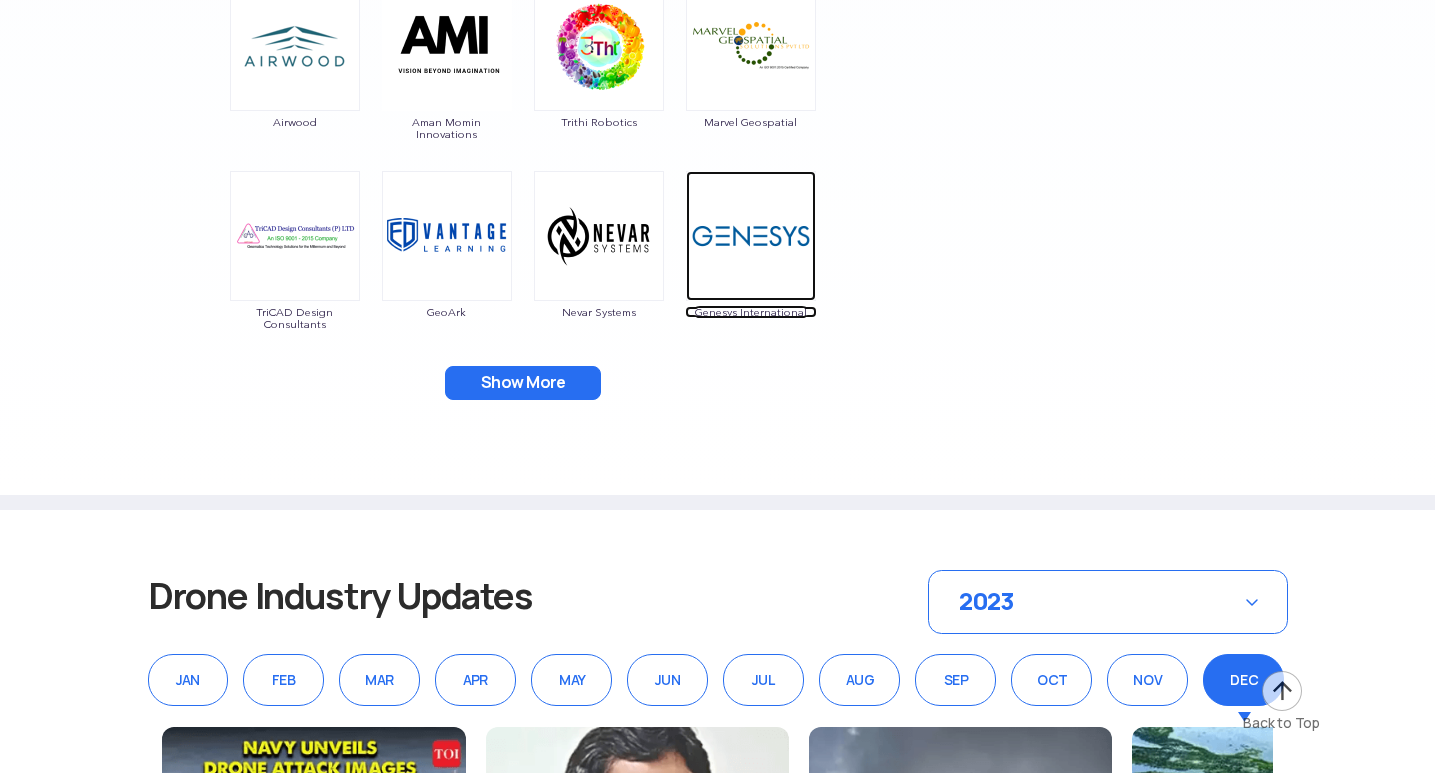 click at bounding box center (751, 236) 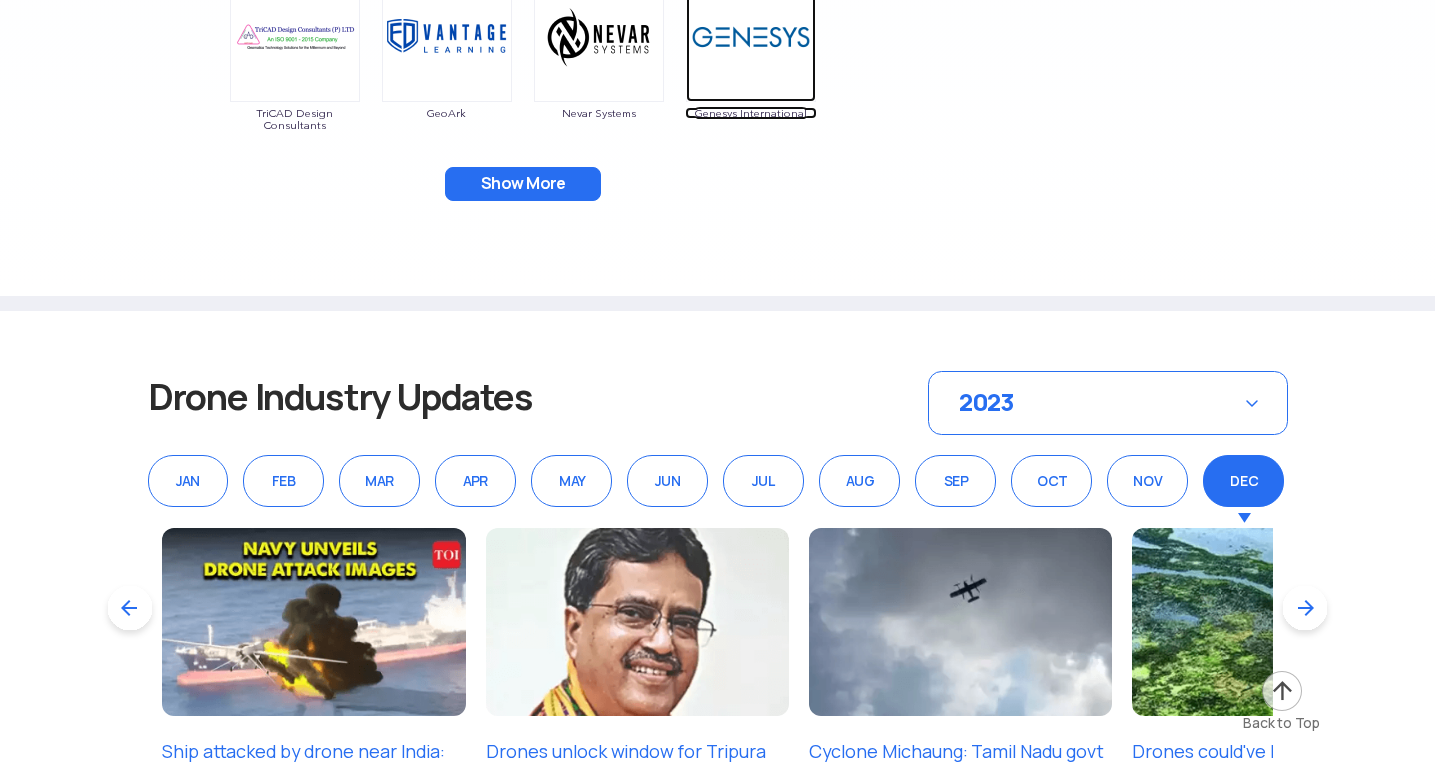 scroll, scrollTop: 4140, scrollLeft: 0, axis: vertical 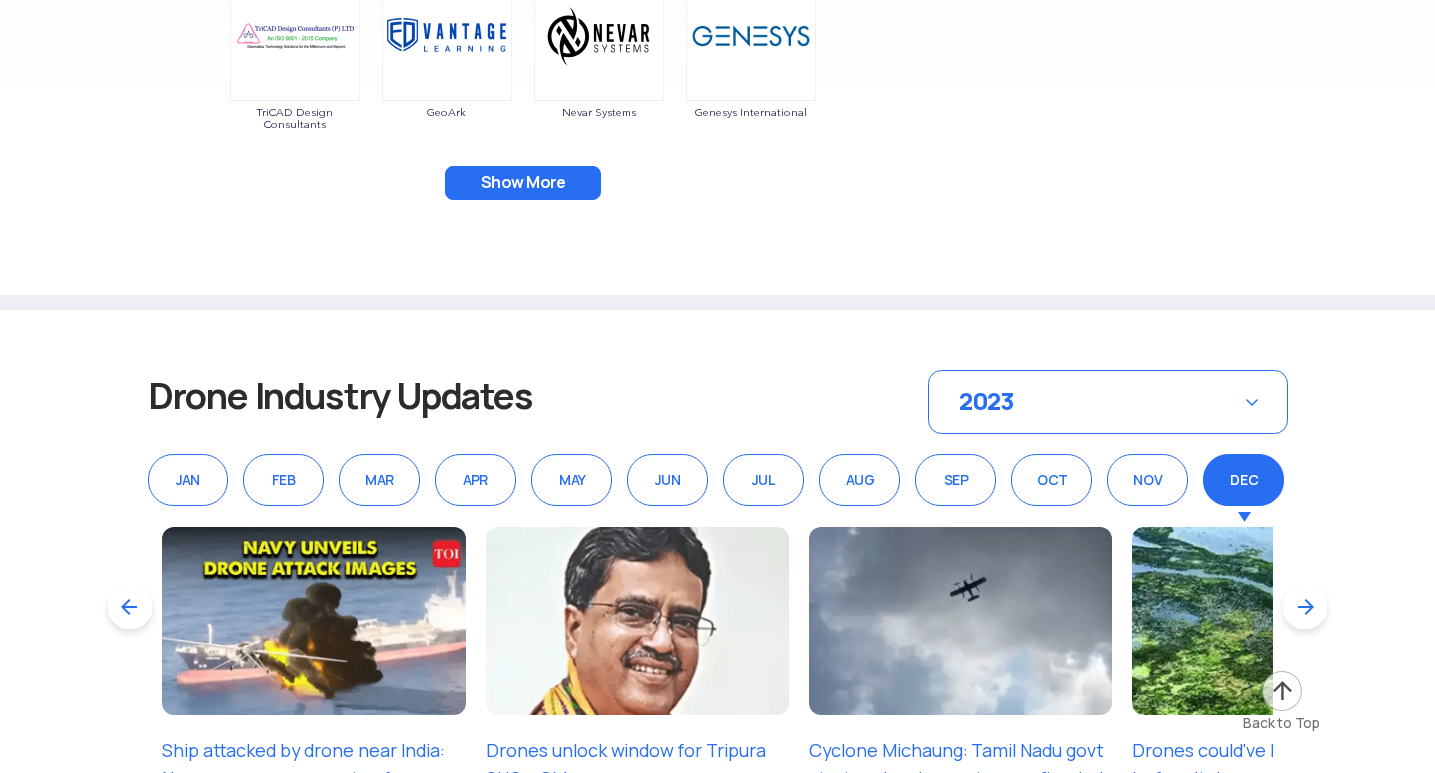 click on "Show More" at bounding box center [523, 183] 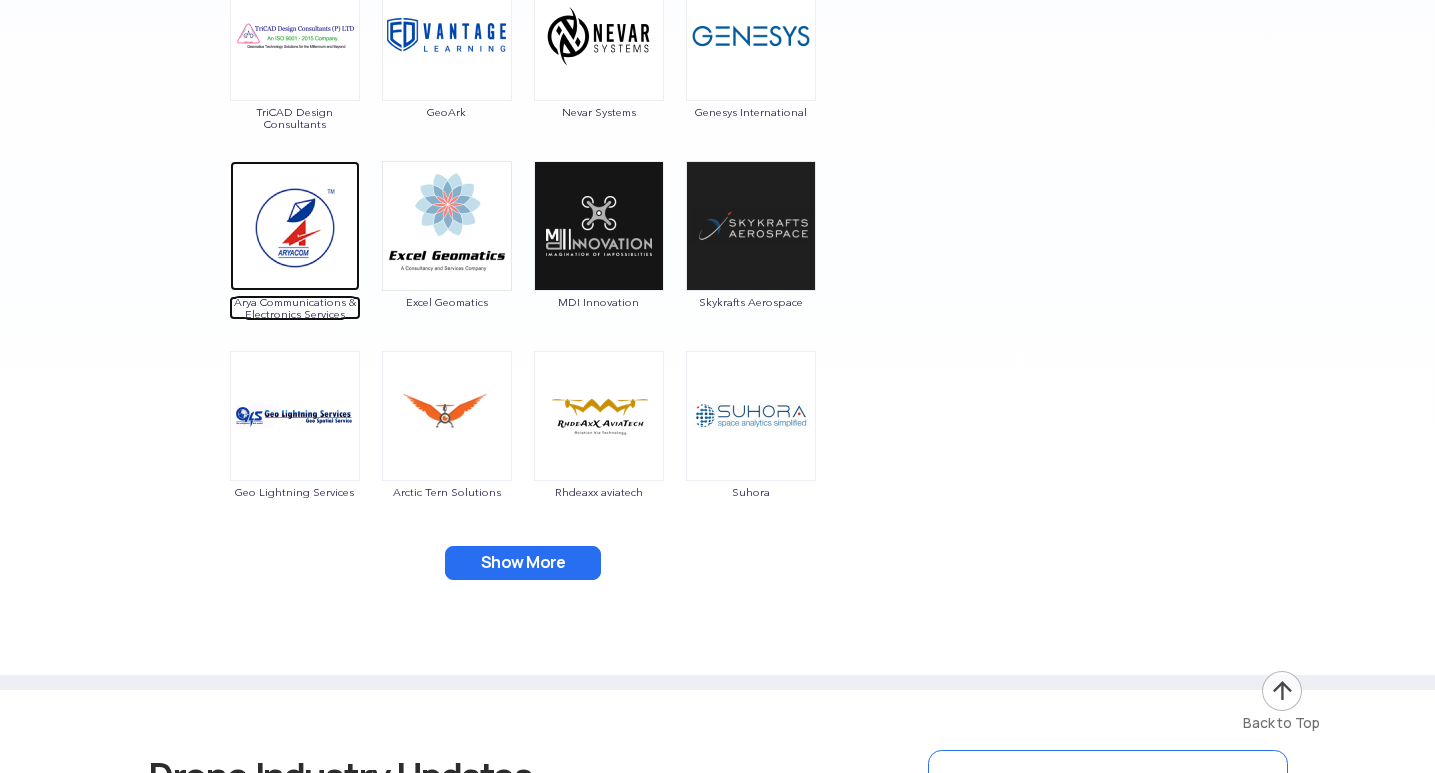 click at bounding box center [295, 226] 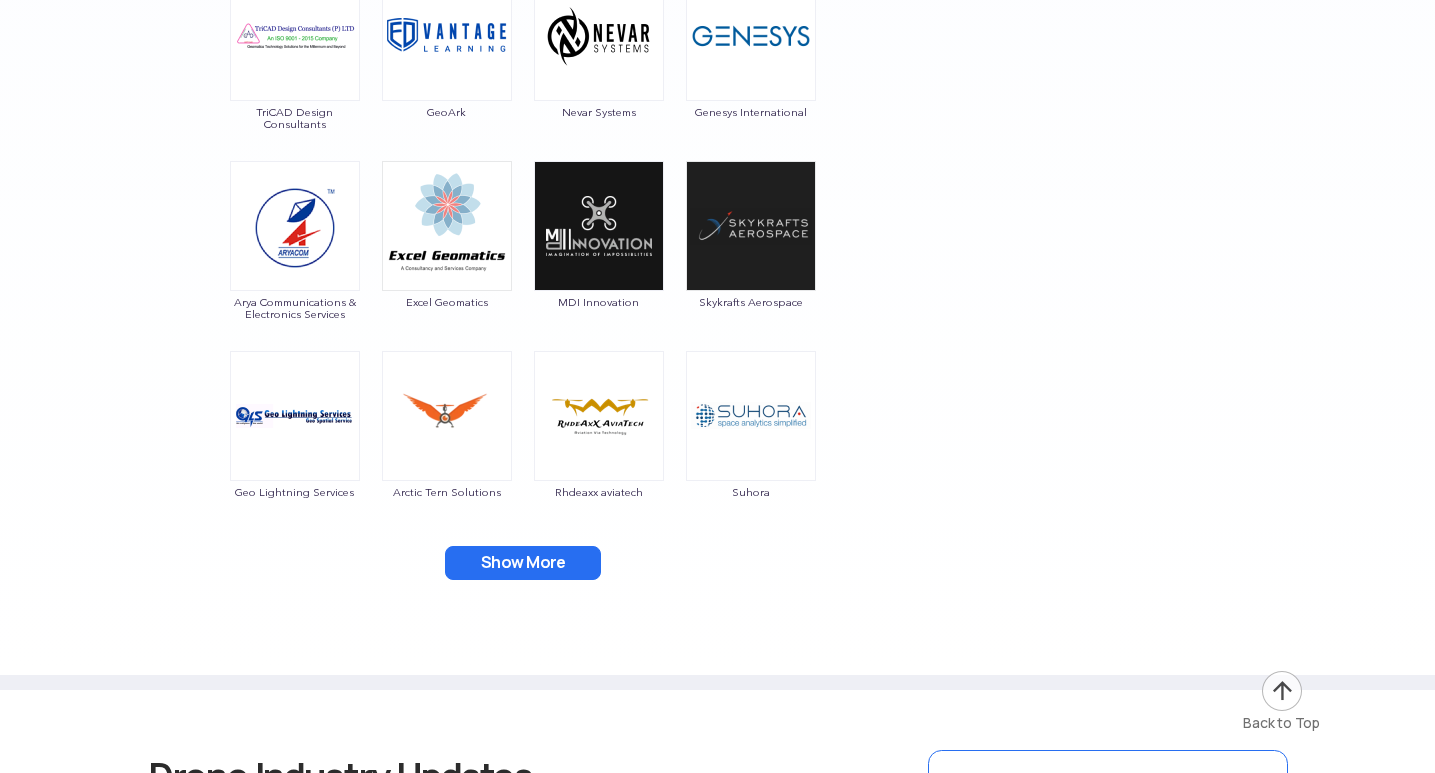 click at bounding box center [447, 226] 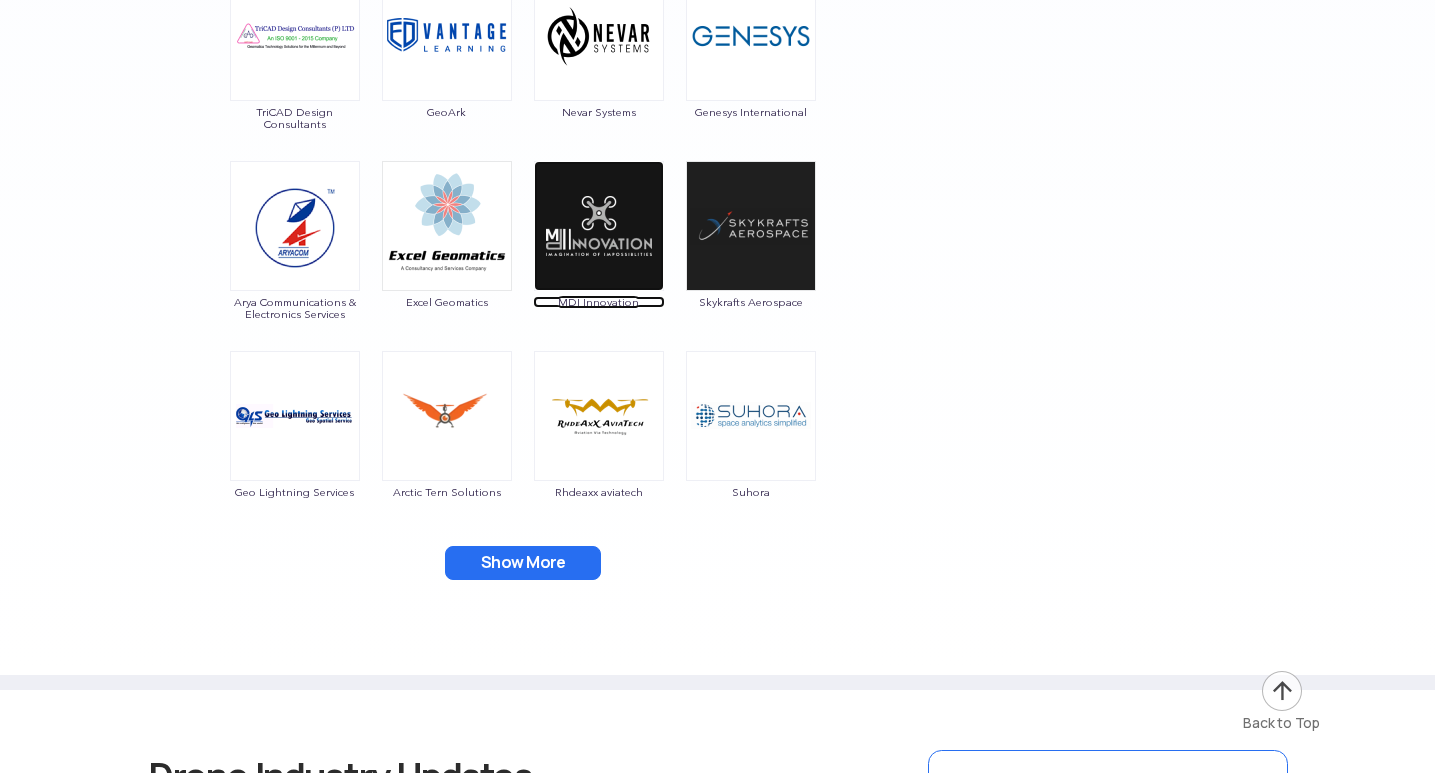 click at bounding box center [599, 226] 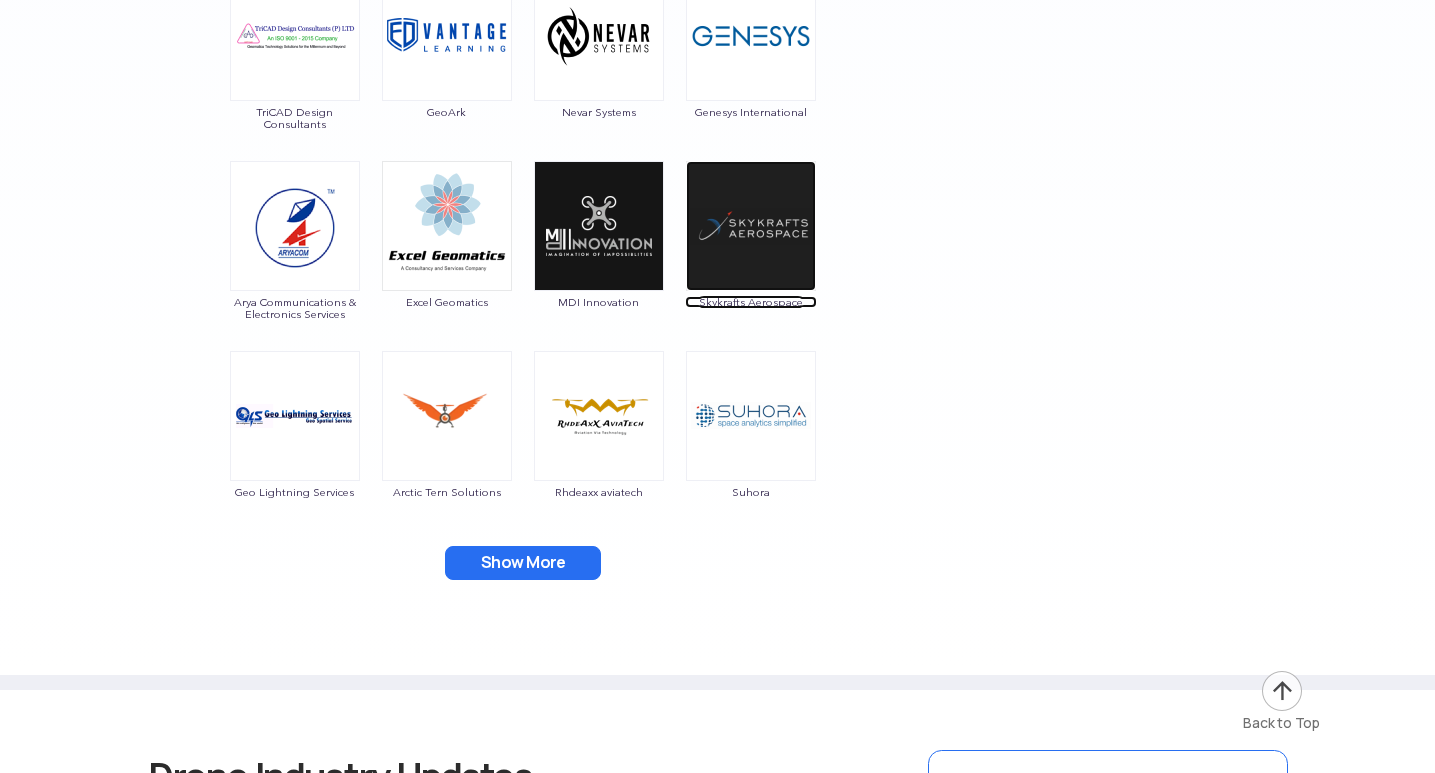click at bounding box center (751, 226) 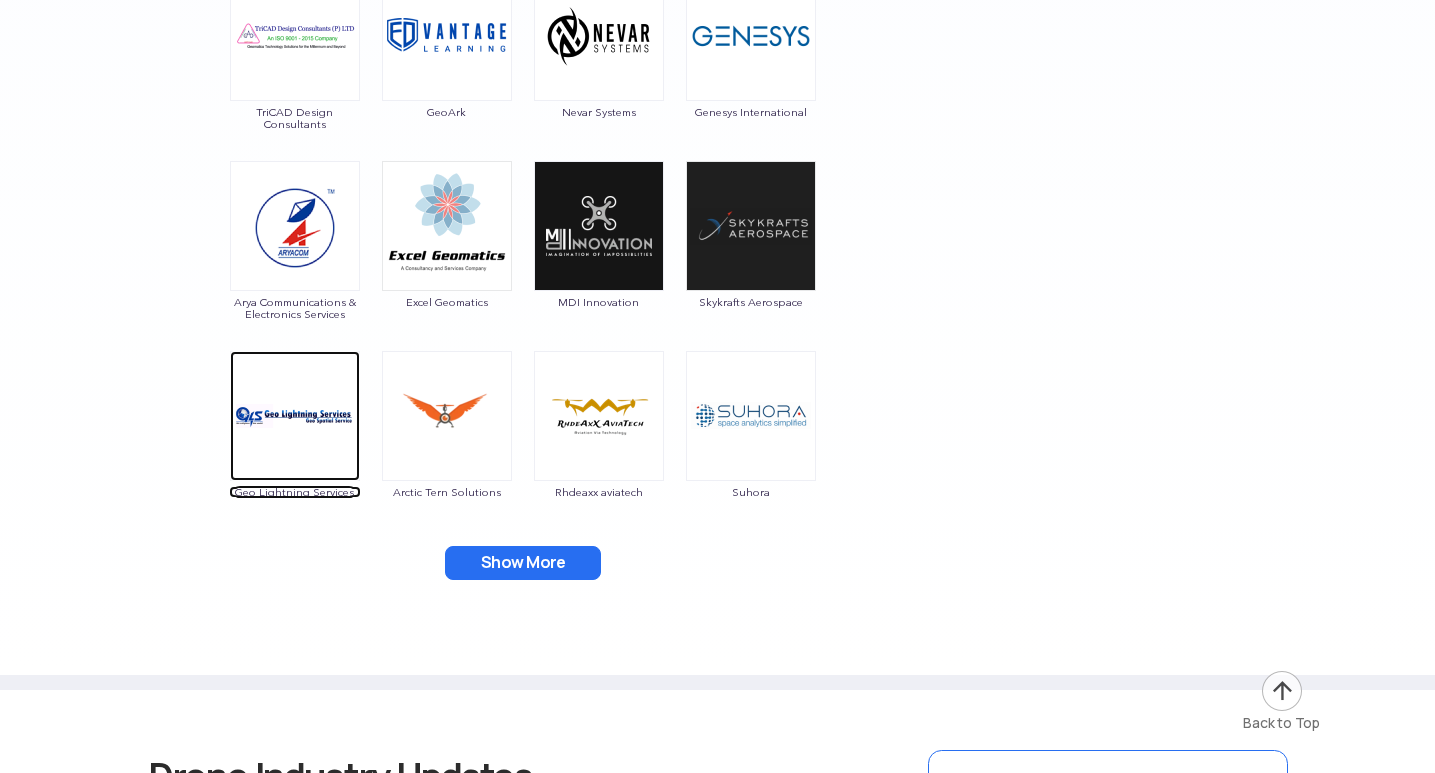 click at bounding box center [295, 416] 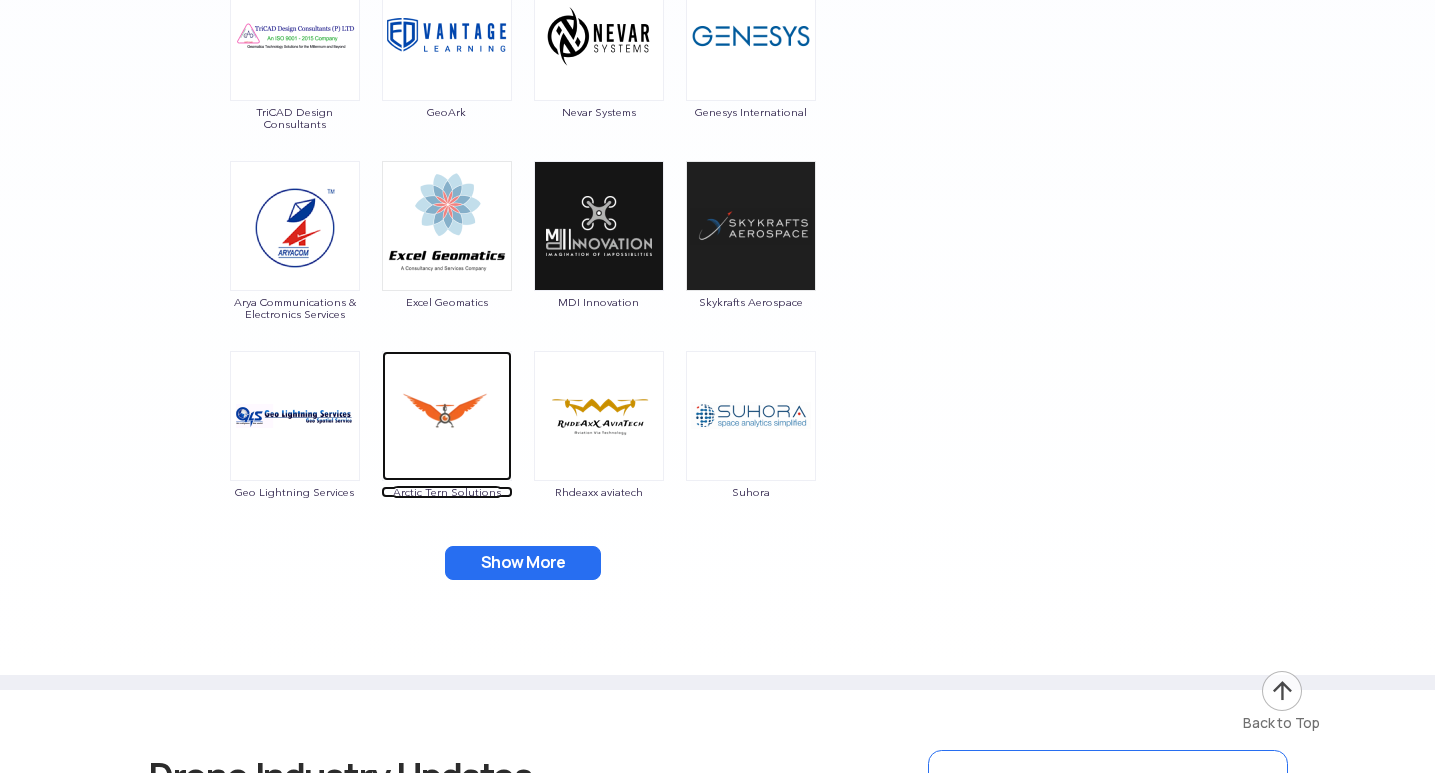 click at bounding box center (447, 416) 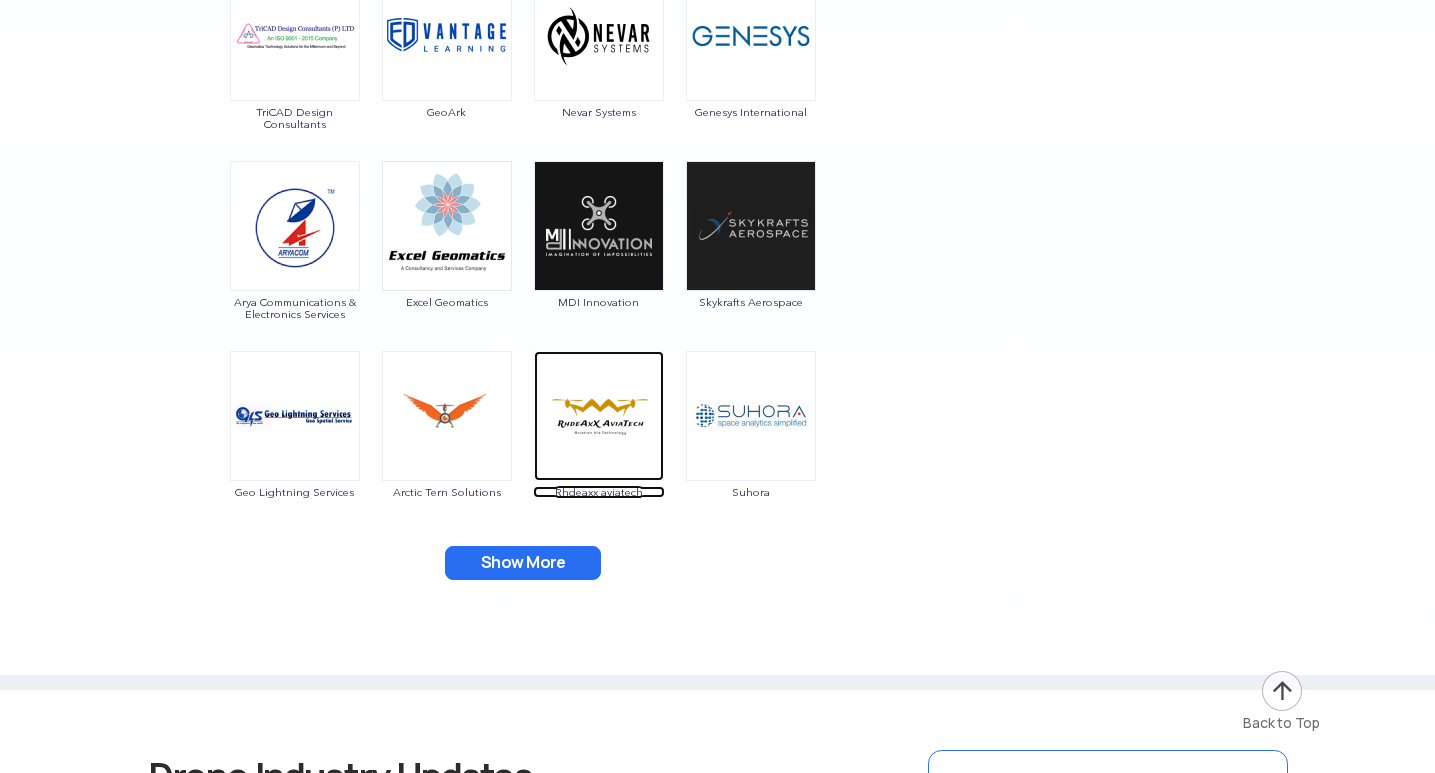 click at bounding box center (599, 416) 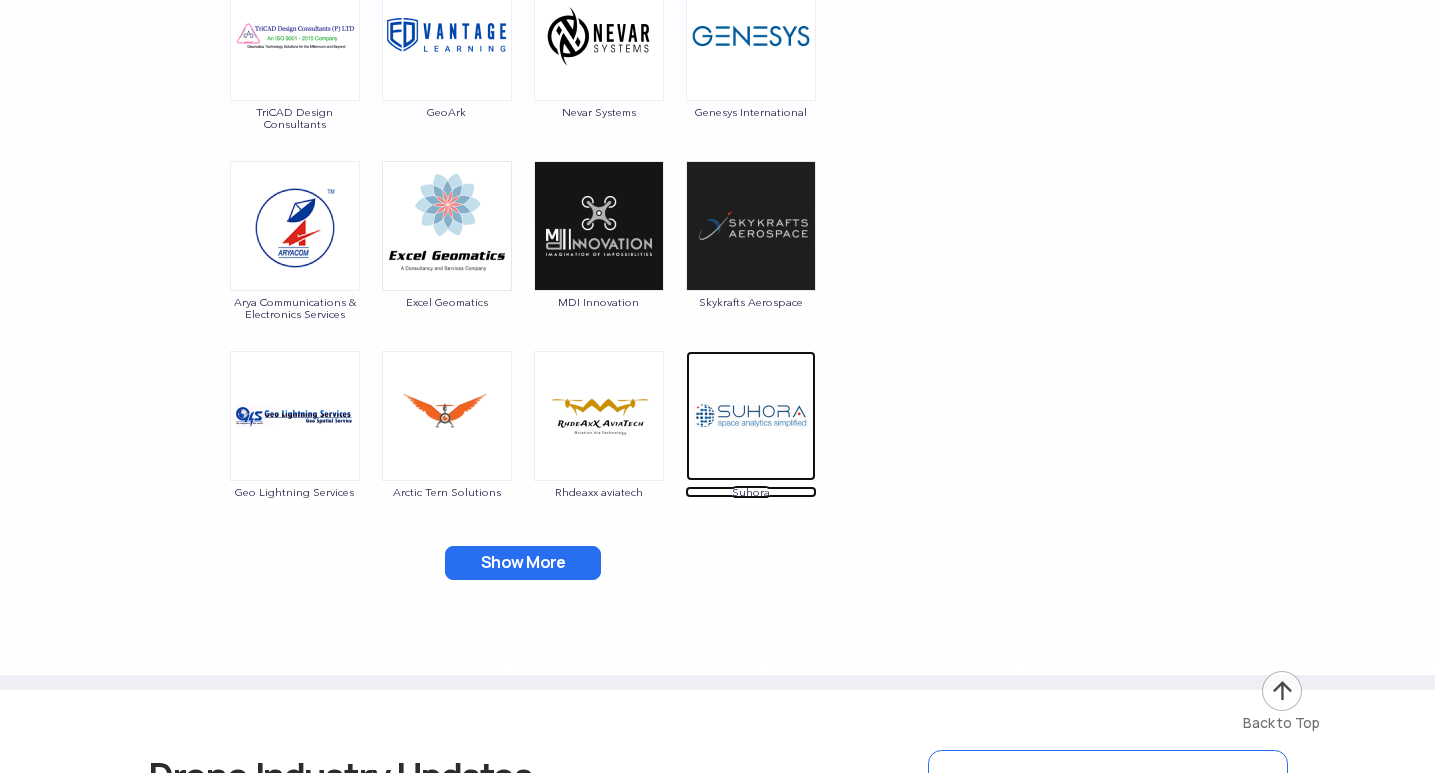 click at bounding box center [751, 416] 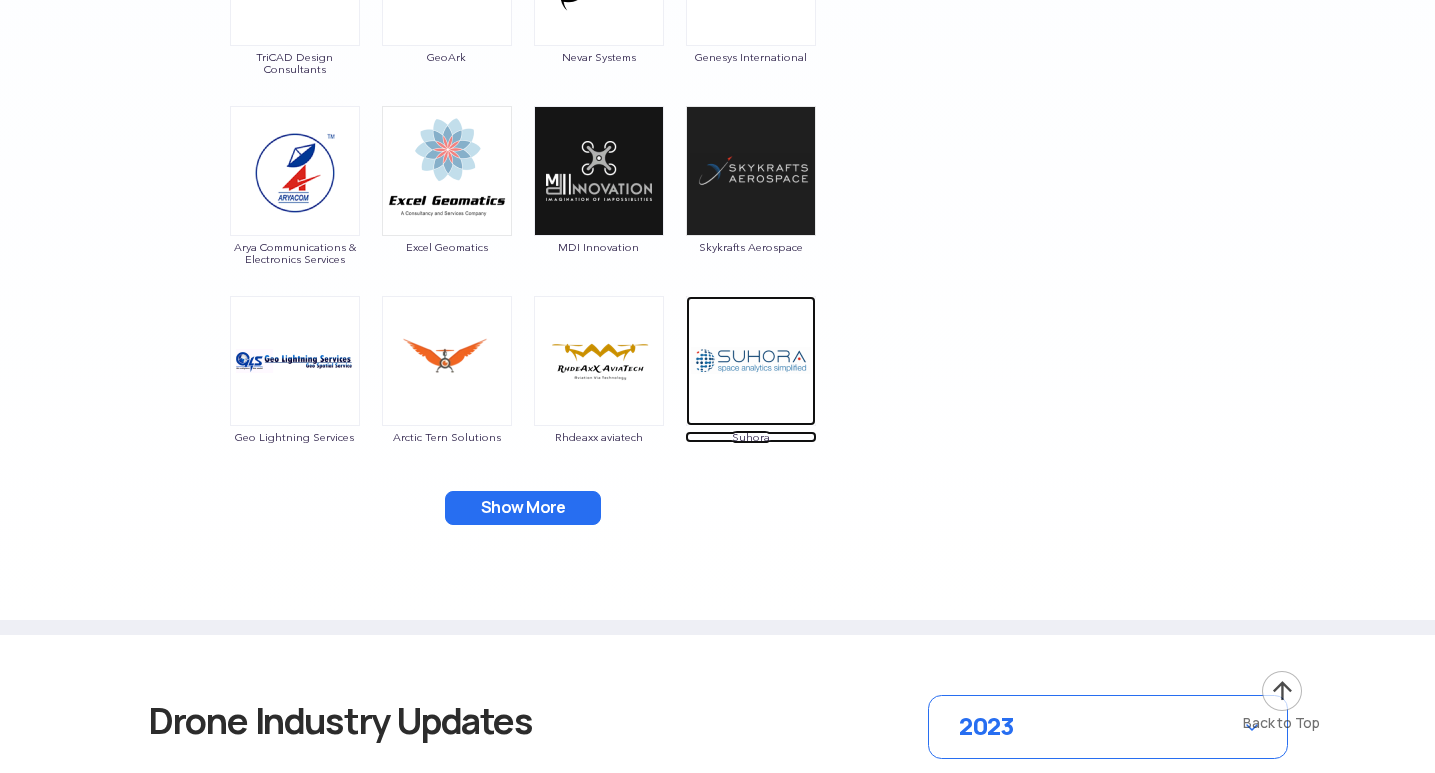 scroll, scrollTop: 4240, scrollLeft: 0, axis: vertical 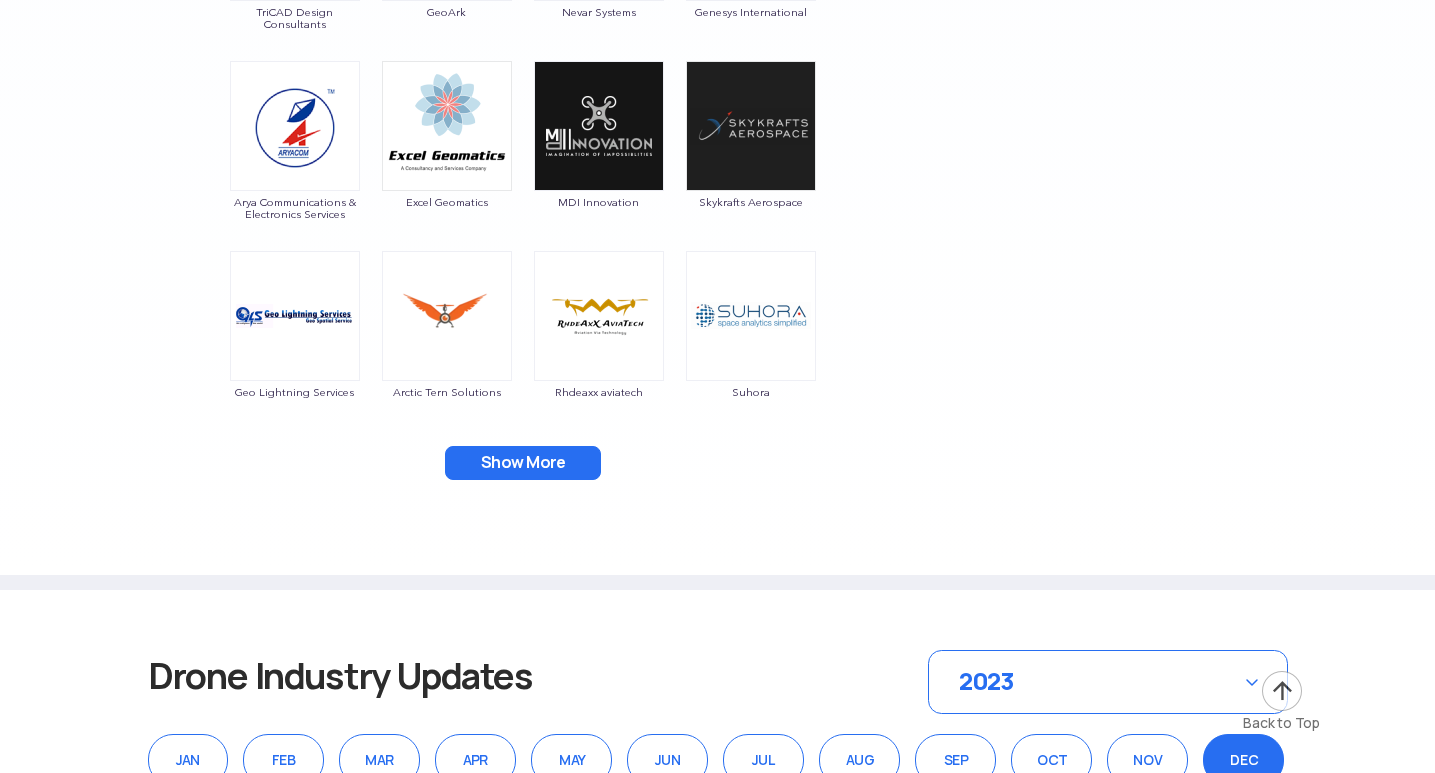 click on "Show More" at bounding box center (523, 463) 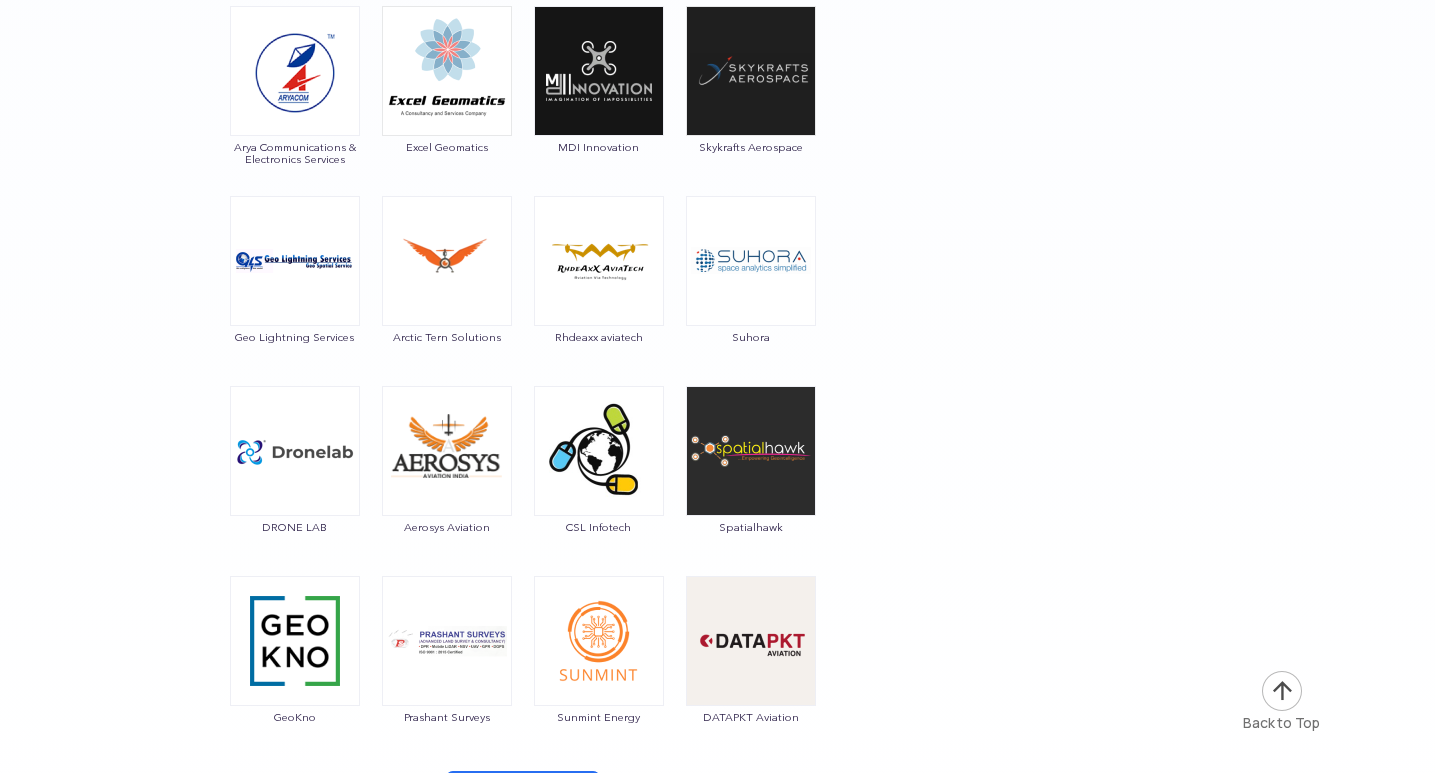 scroll, scrollTop: 4340, scrollLeft: 0, axis: vertical 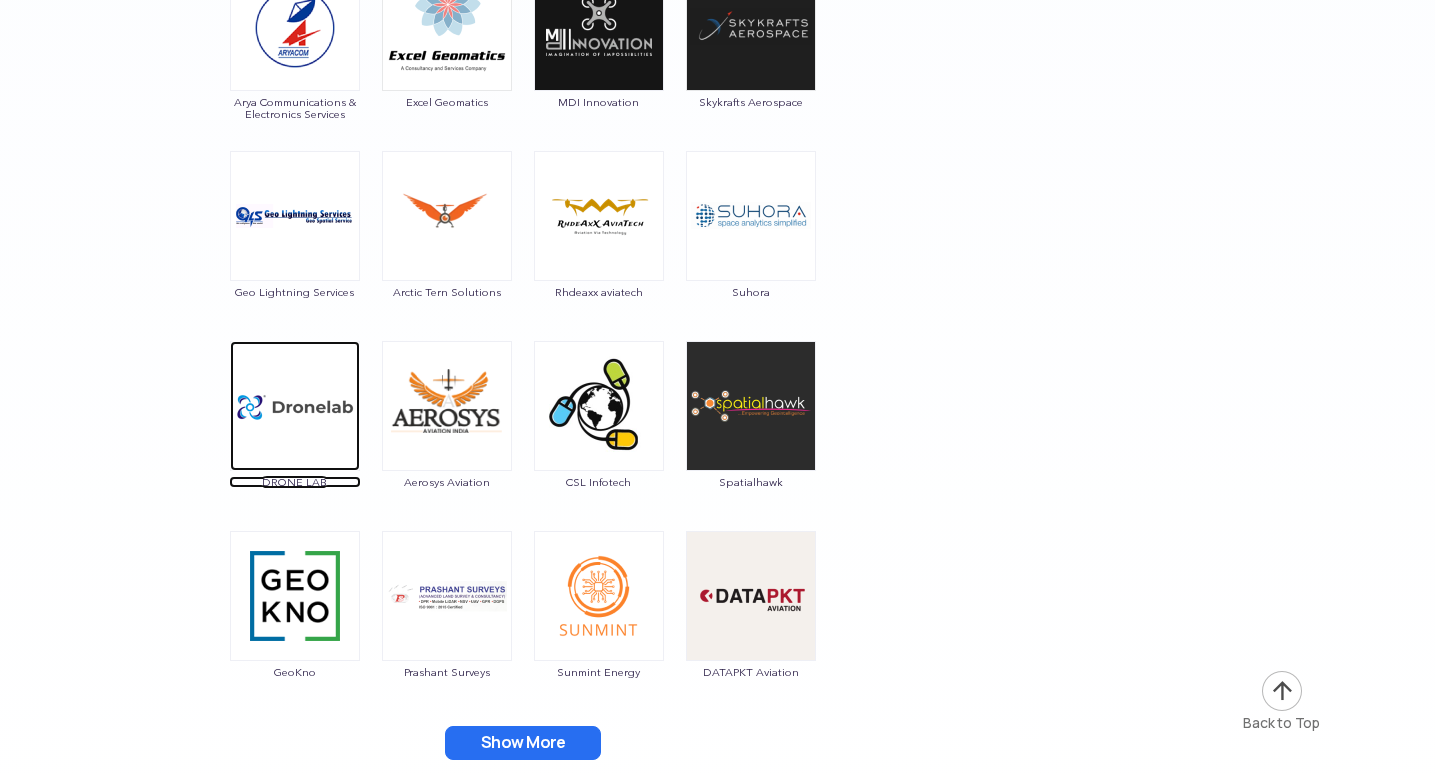 click at bounding box center [295, 406] 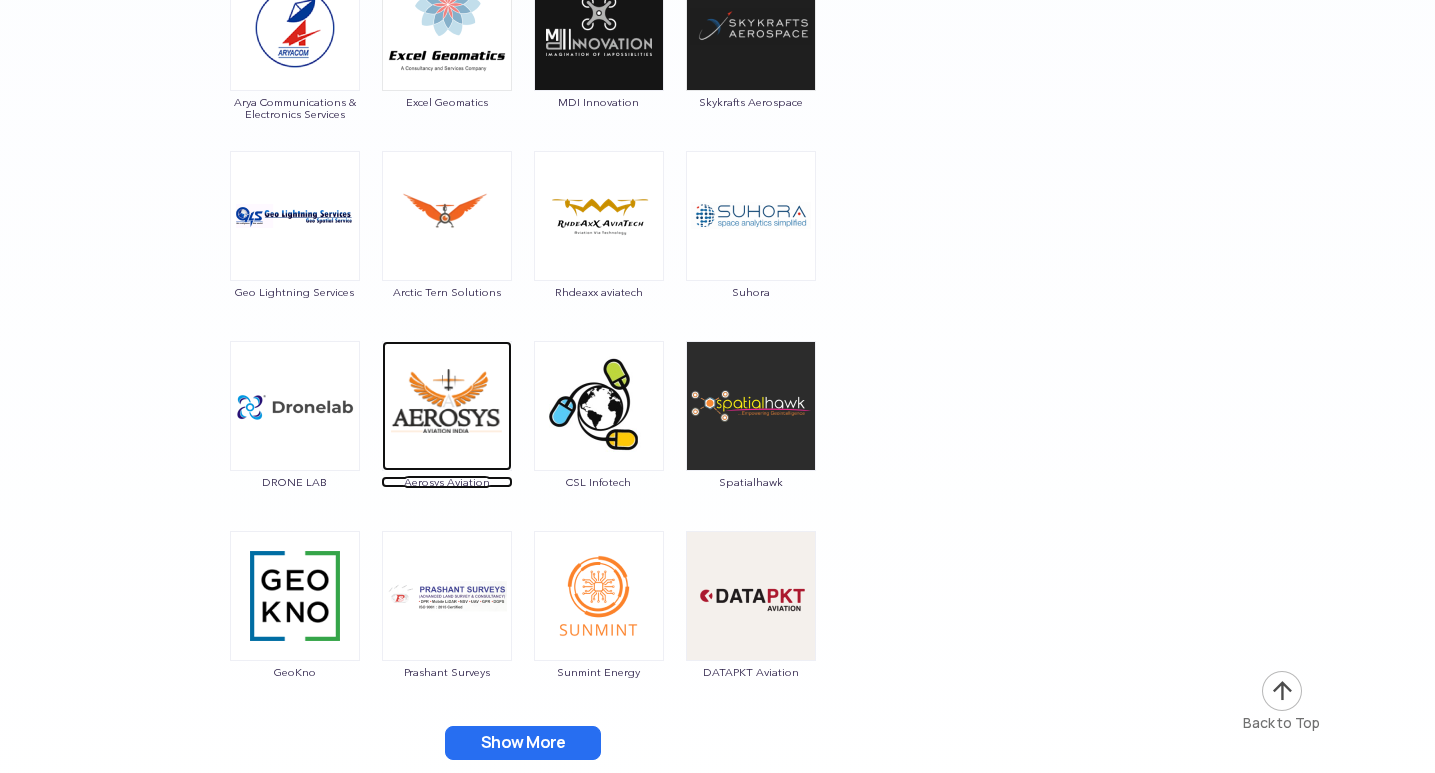 click at bounding box center (447, 406) 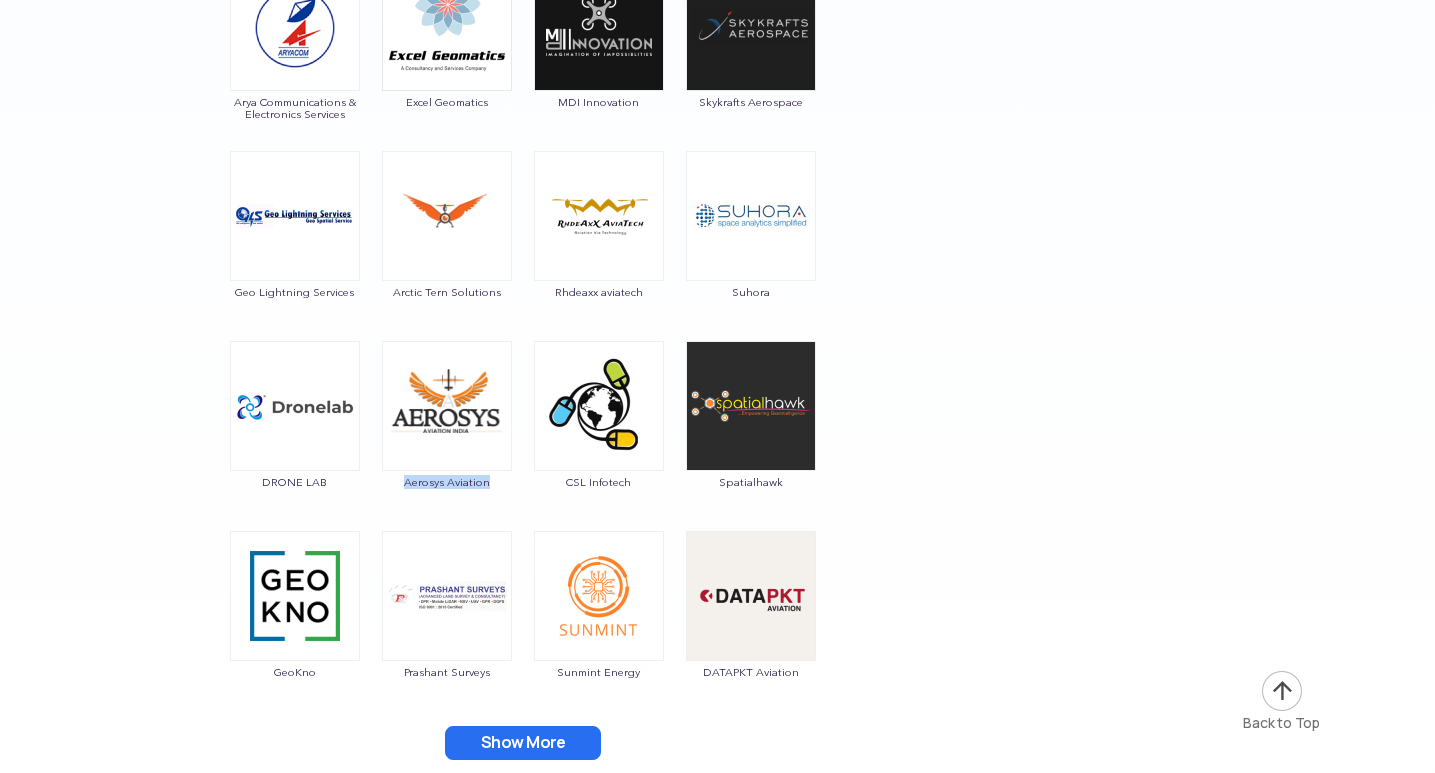 drag, startPoint x: 518, startPoint y: 480, endPoint x: 398, endPoint y: 494, distance: 120.8139 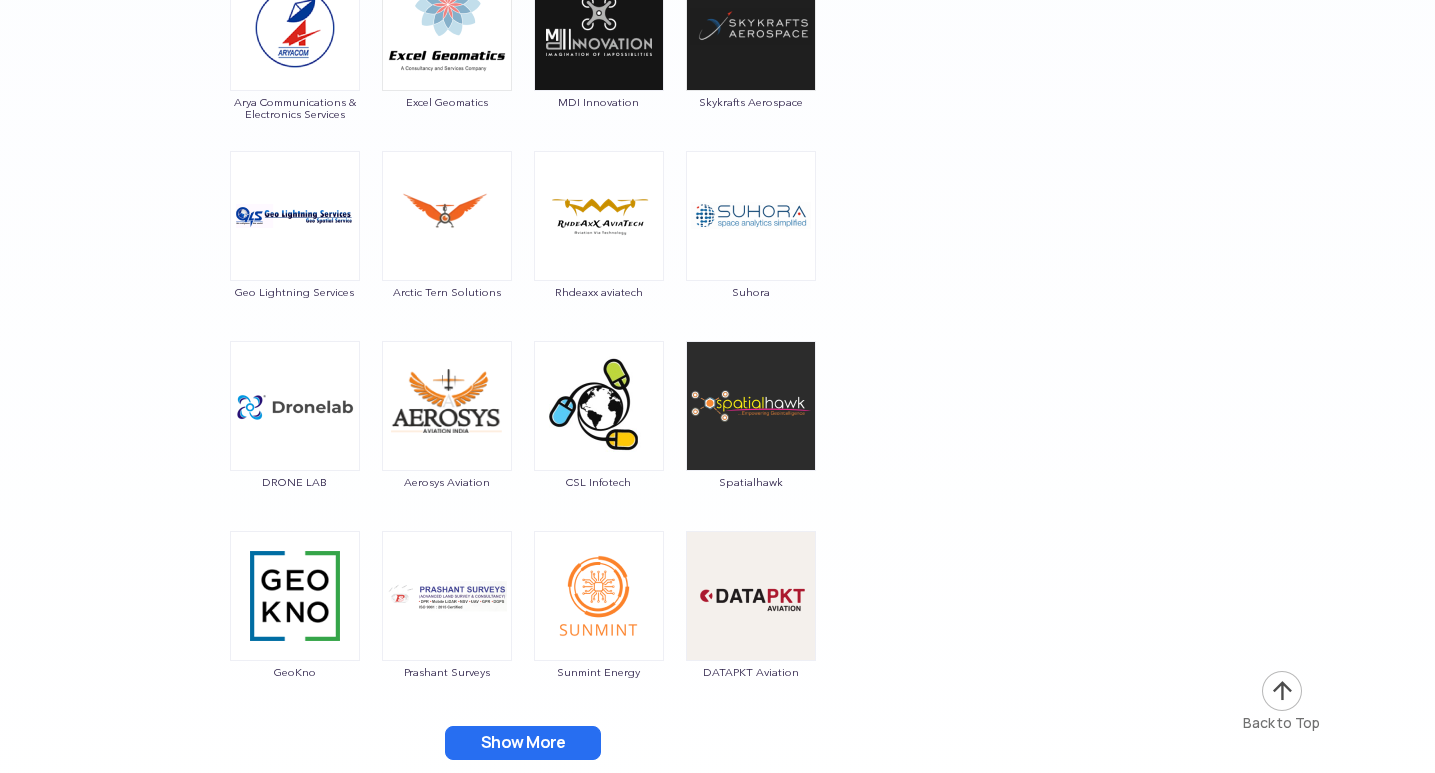 drag, startPoint x: 126, startPoint y: 382, endPoint x: 476, endPoint y: 391, distance: 350.1157 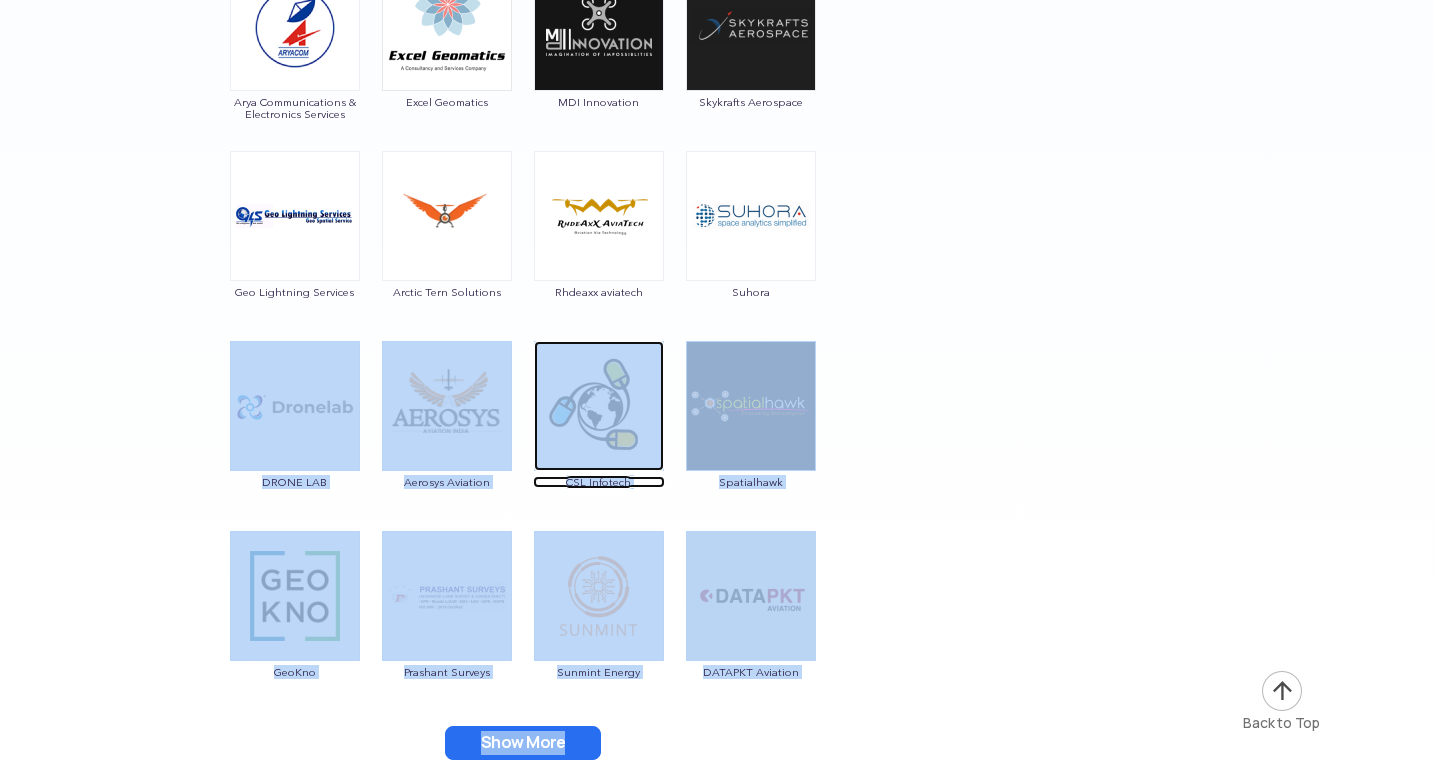 click at bounding box center [599, 406] 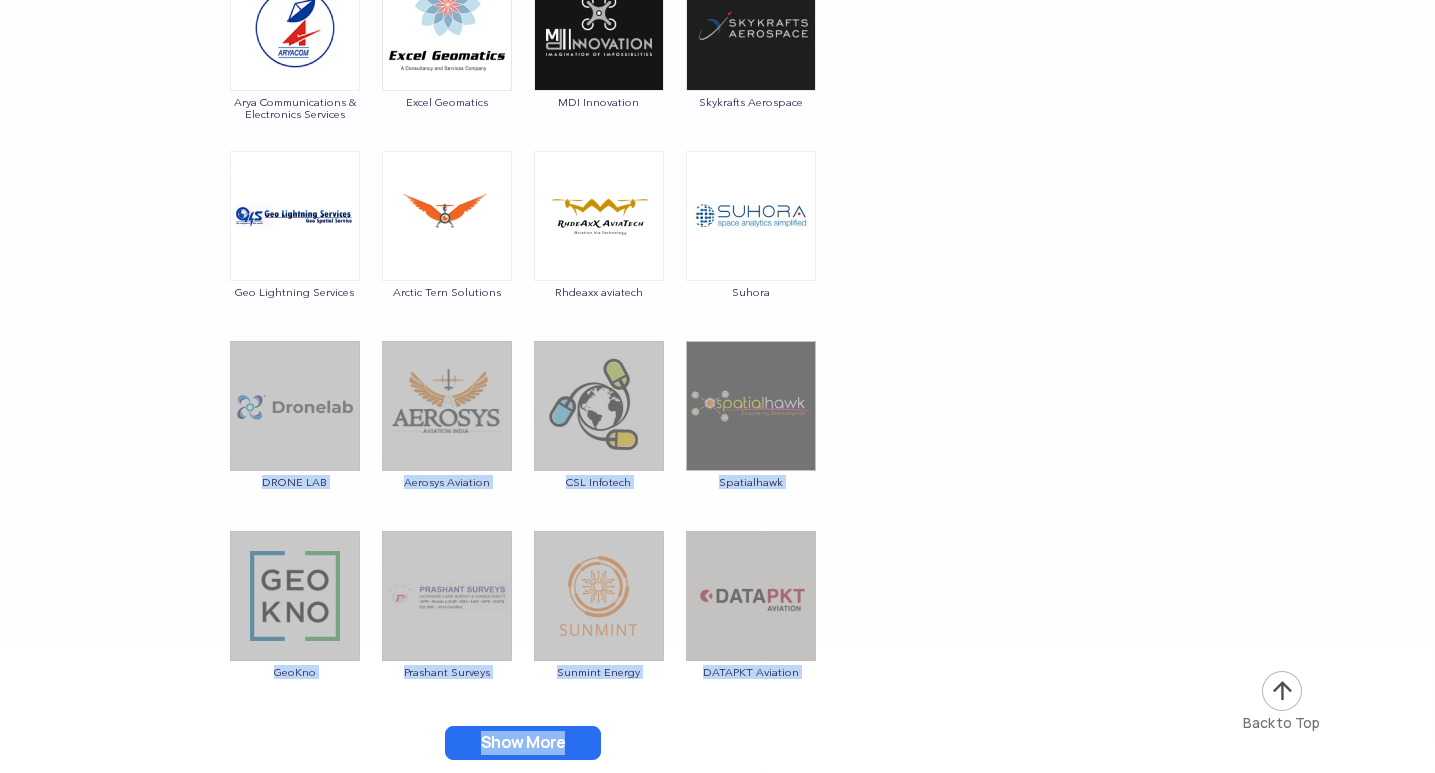 click at bounding box center (718, -1223) 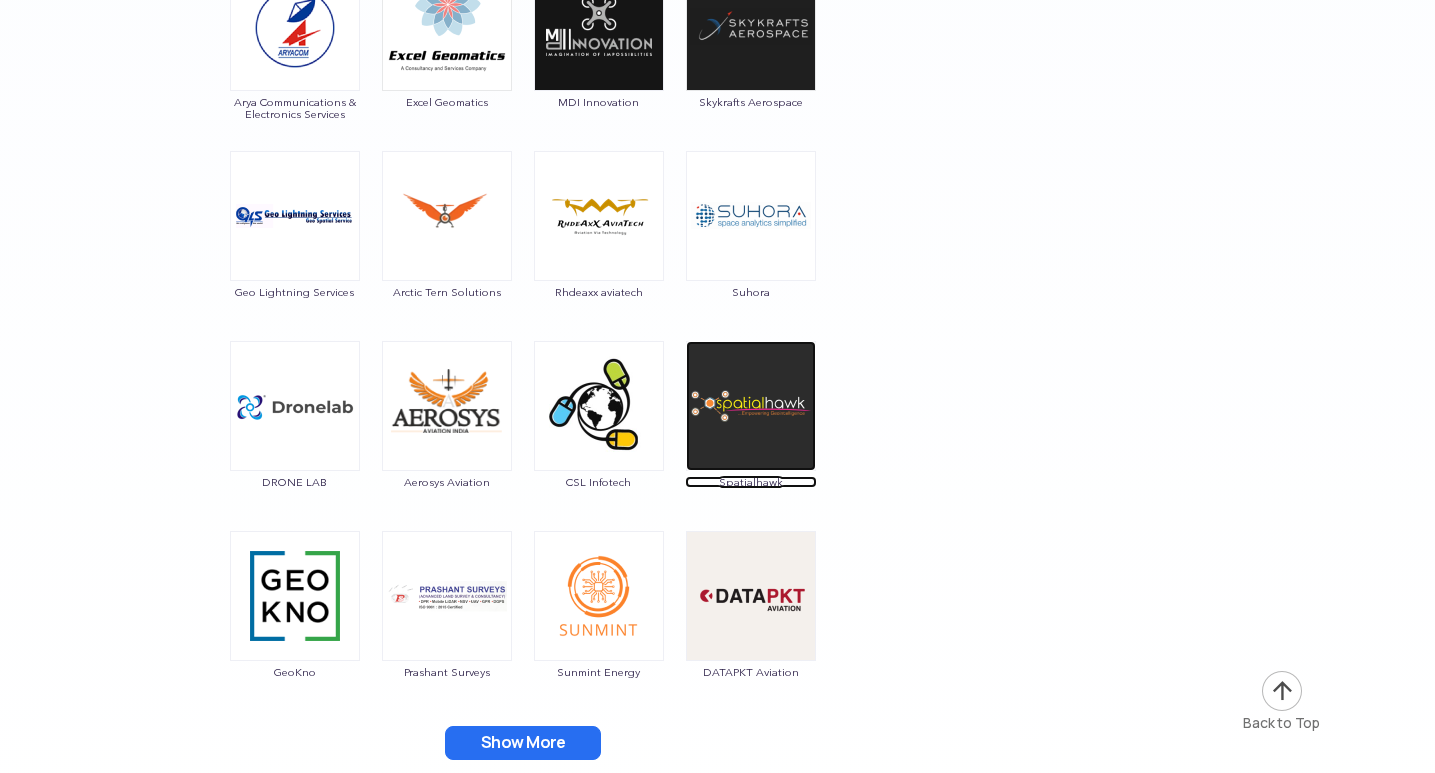 click at bounding box center [751, 406] 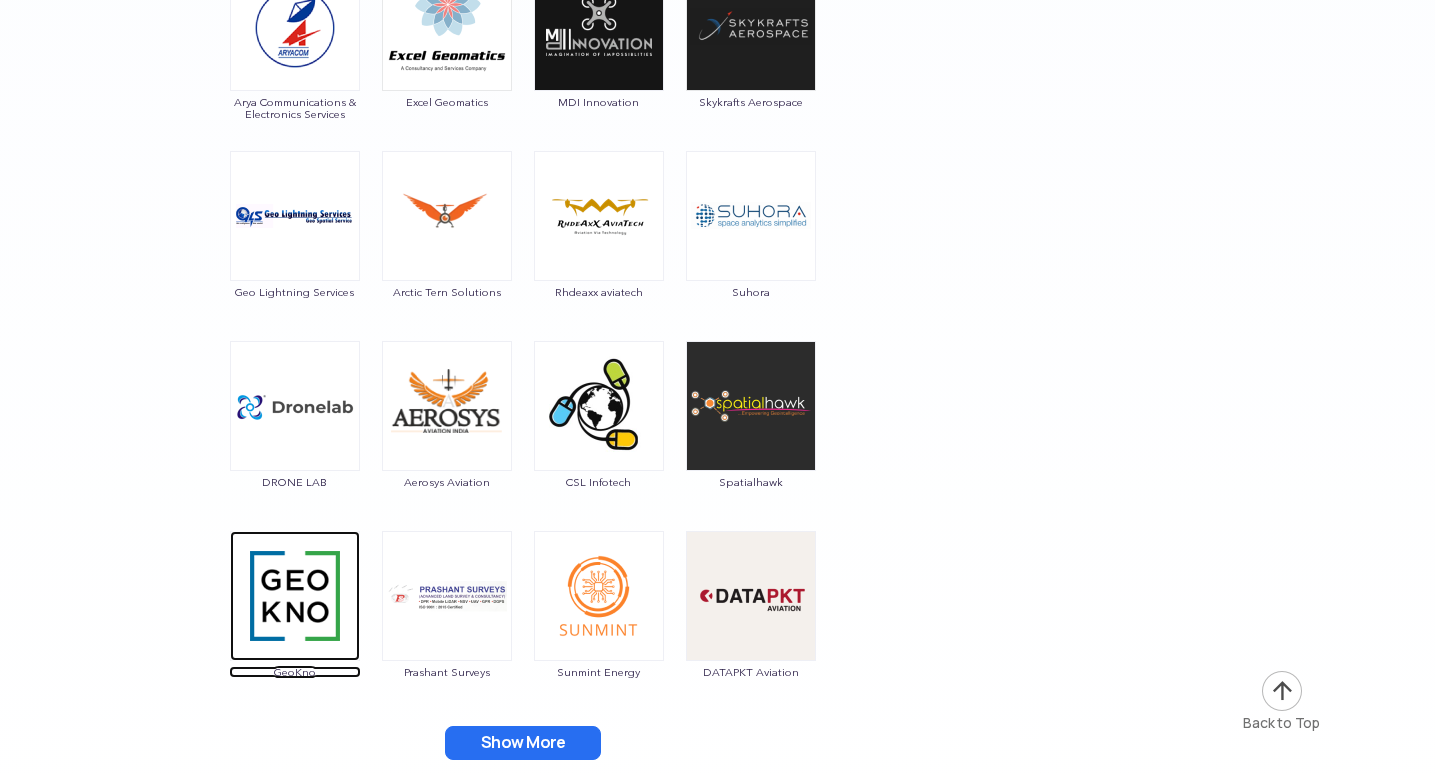 click at bounding box center [295, 596] 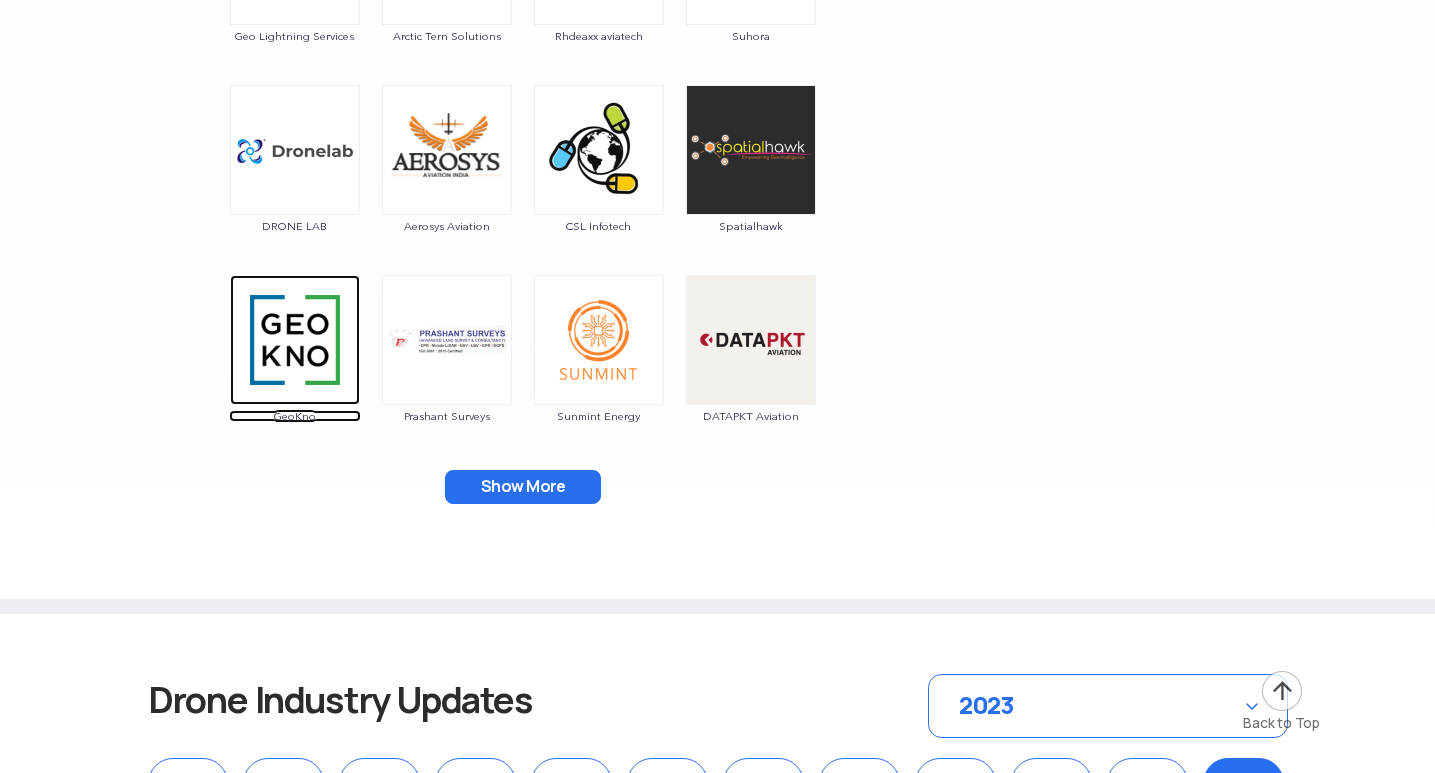 scroll, scrollTop: 4640, scrollLeft: 0, axis: vertical 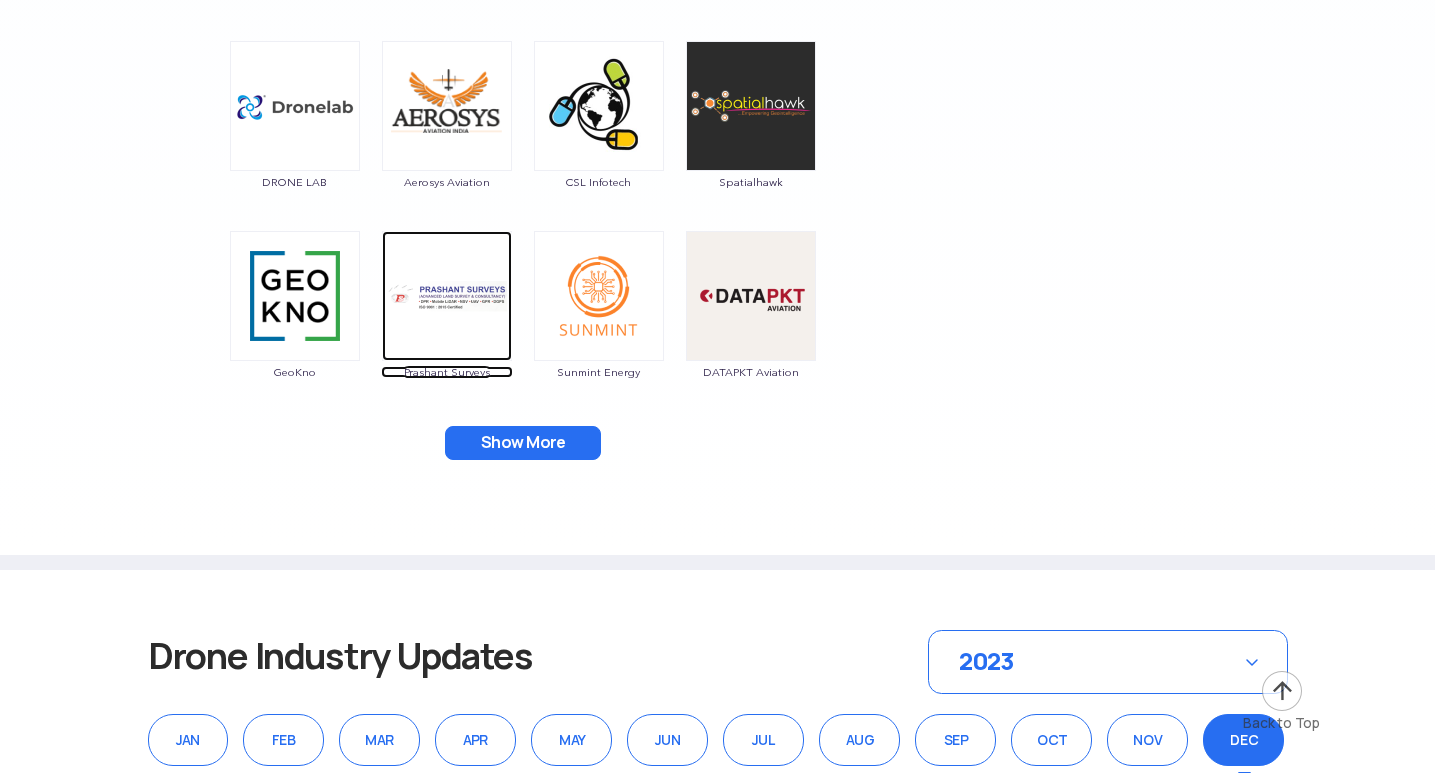 click at bounding box center (447, 296) 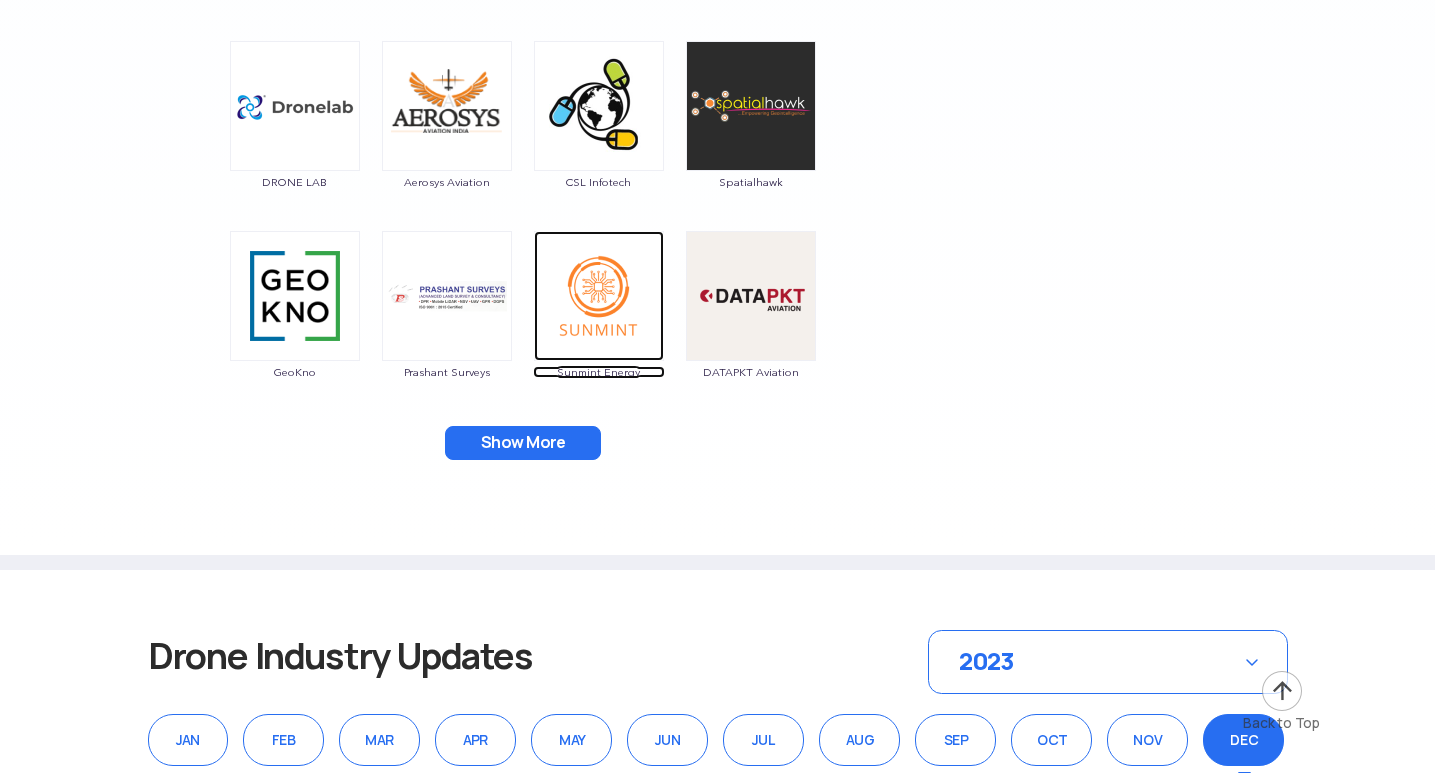 click at bounding box center [599, 296] 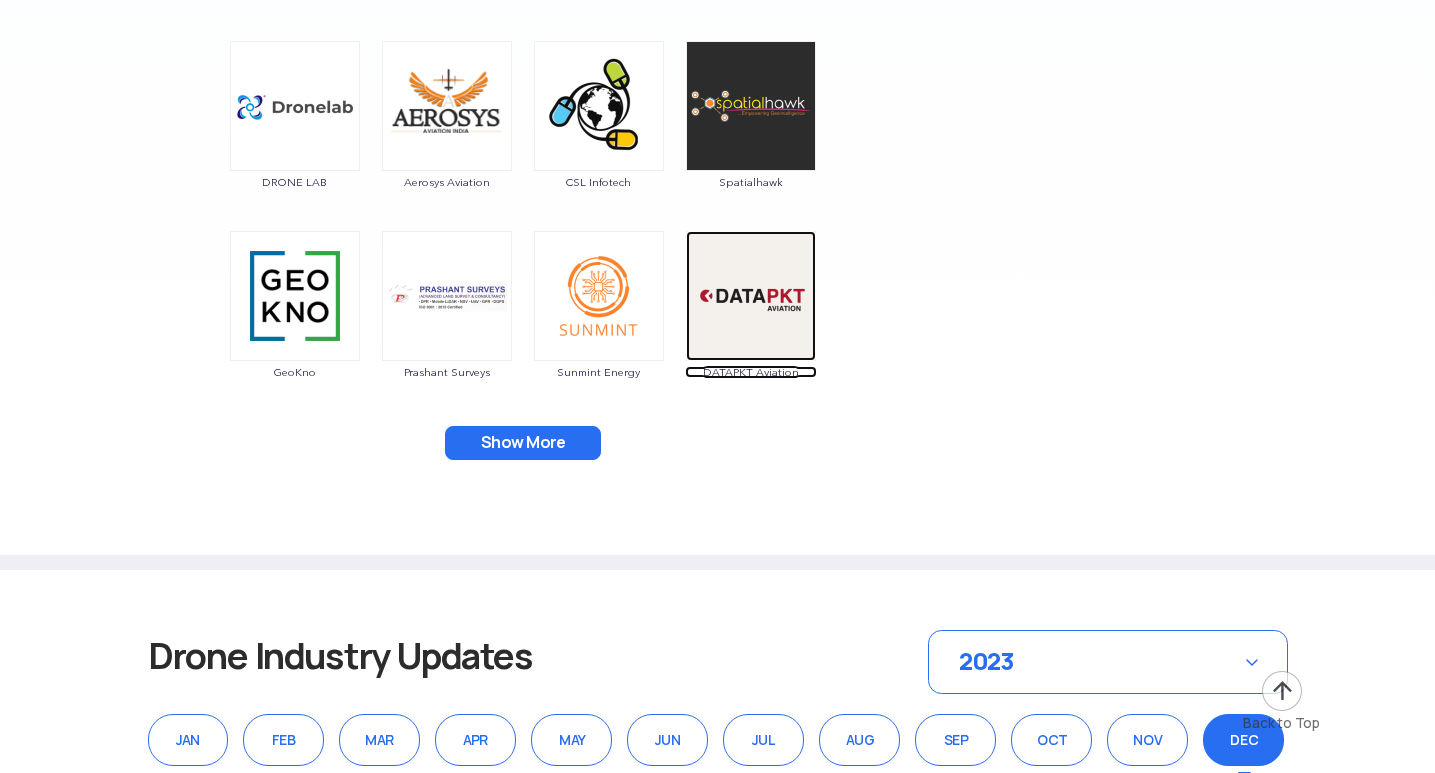 click at bounding box center [751, 296] 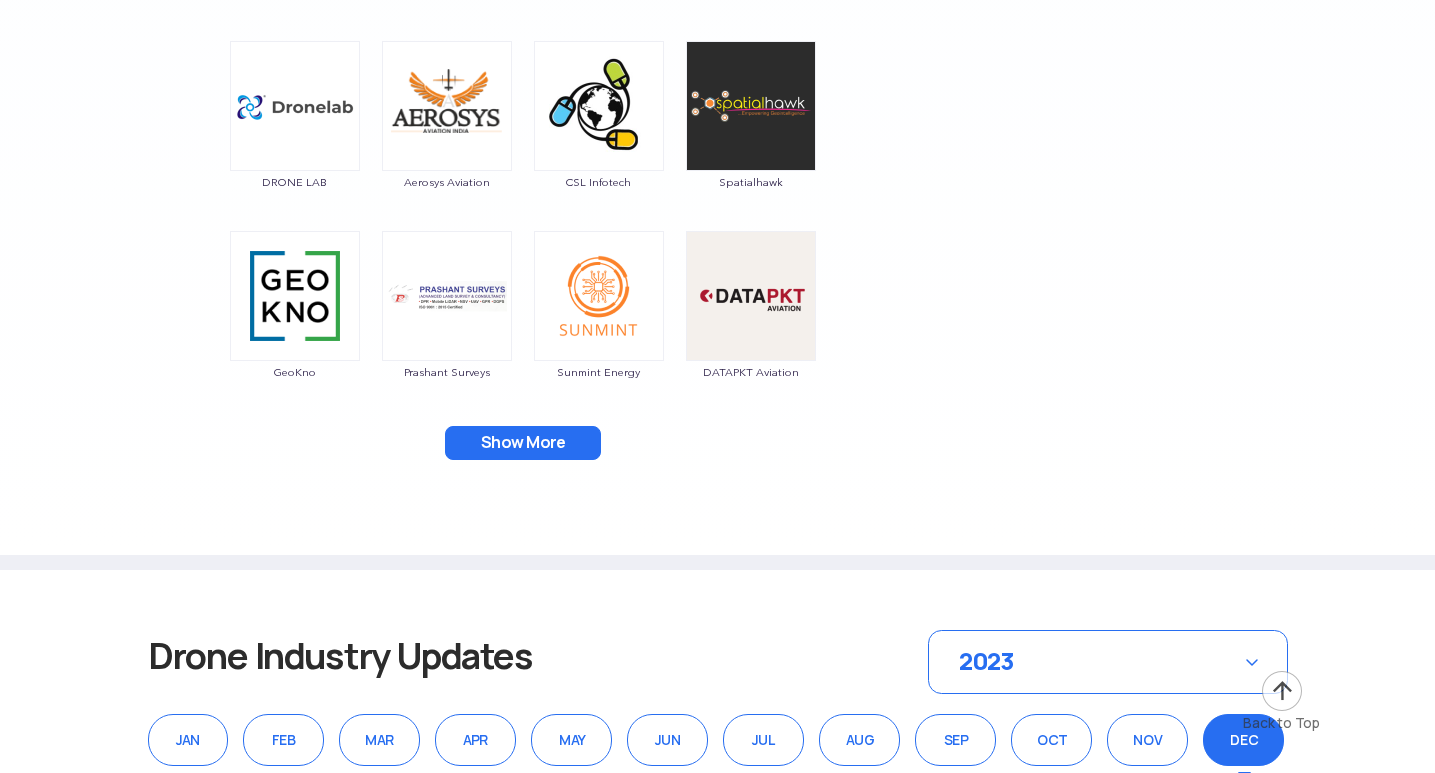 click on "Show More" at bounding box center (523, 443) 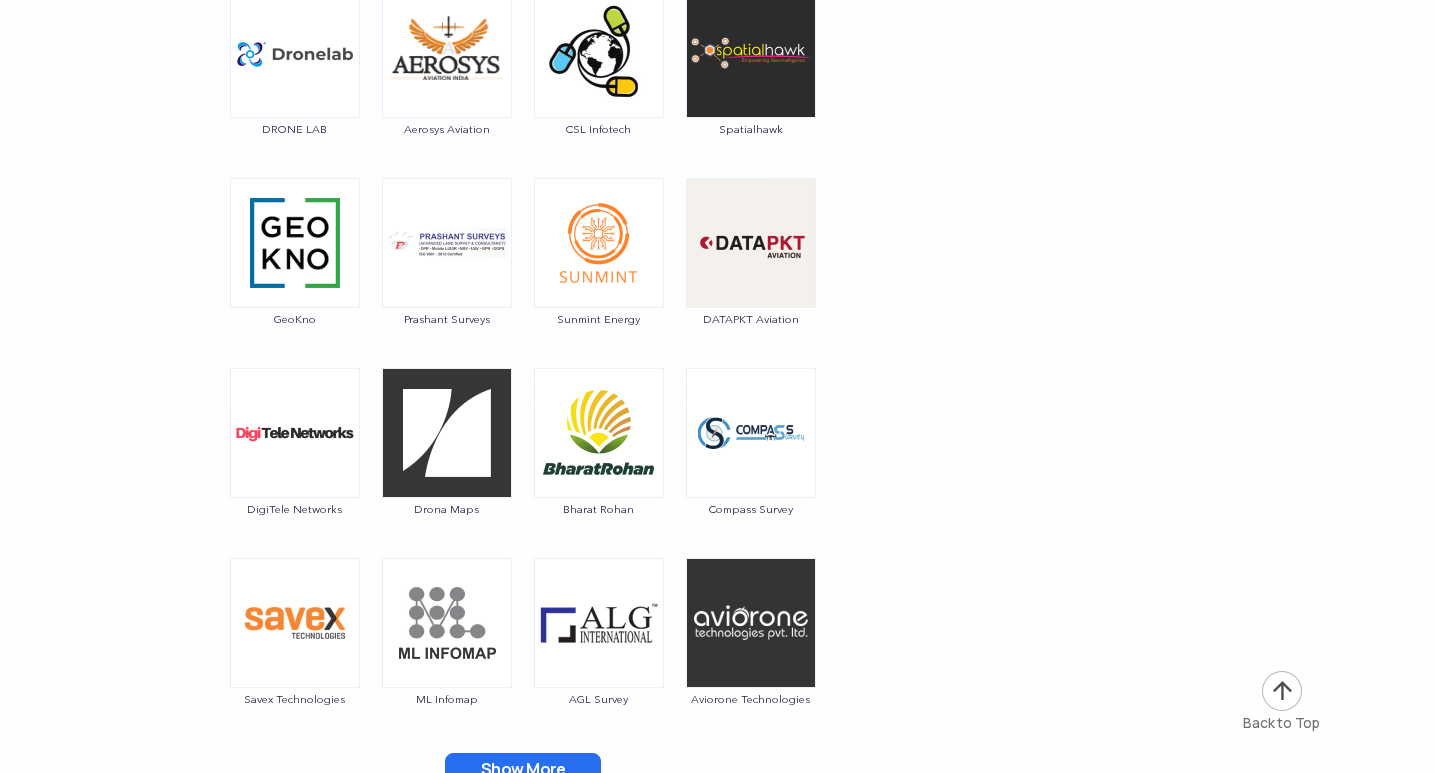 scroll, scrollTop: 4740, scrollLeft: 0, axis: vertical 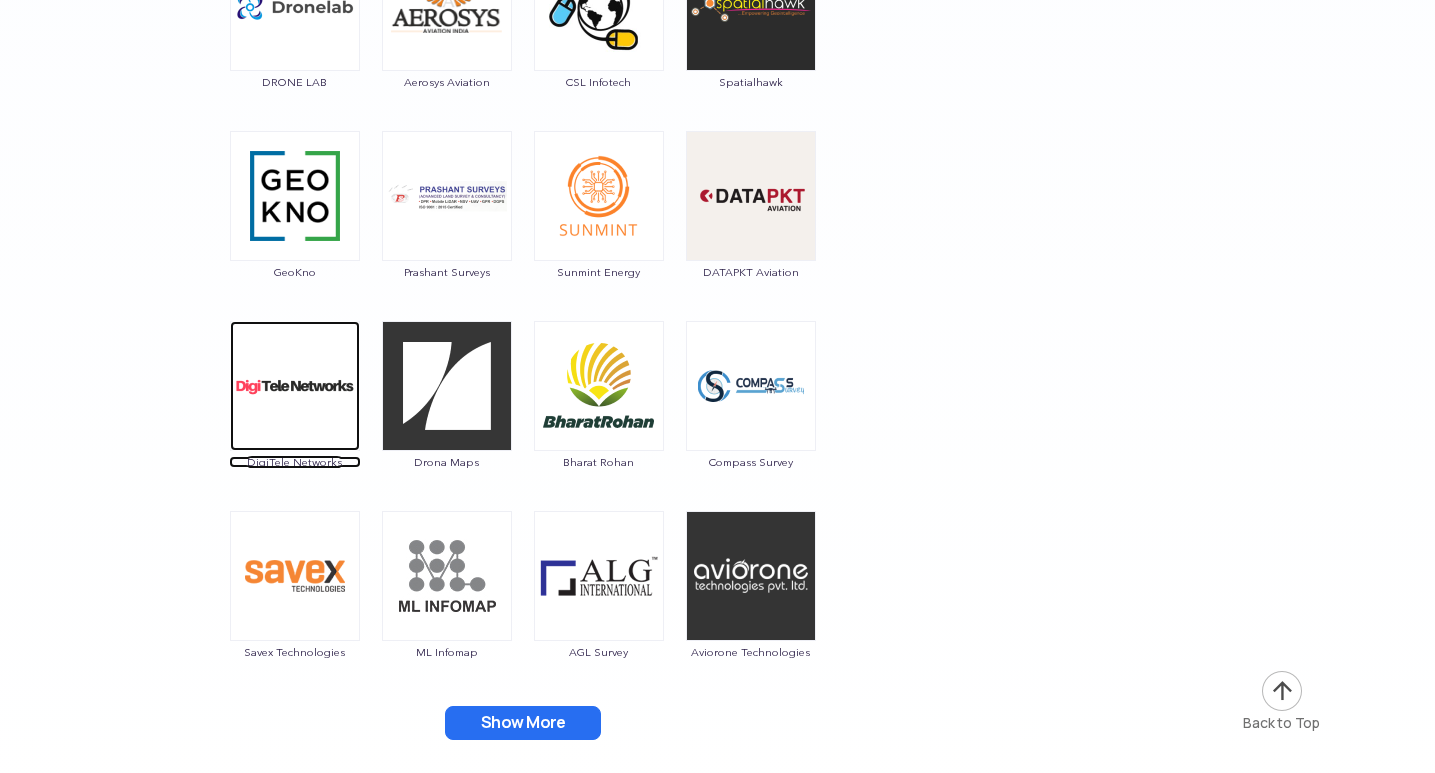 click at bounding box center (295, 386) 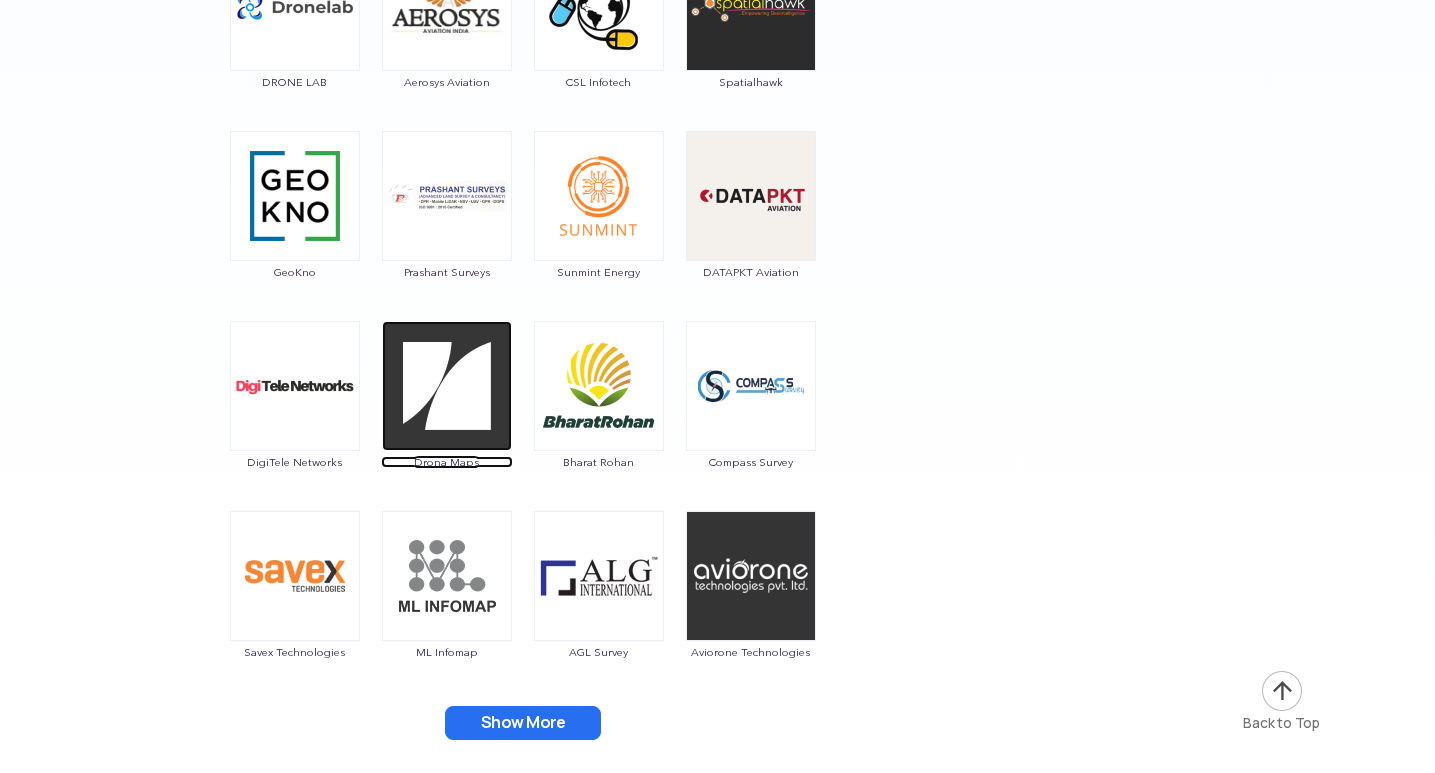 click at bounding box center [447, 386] 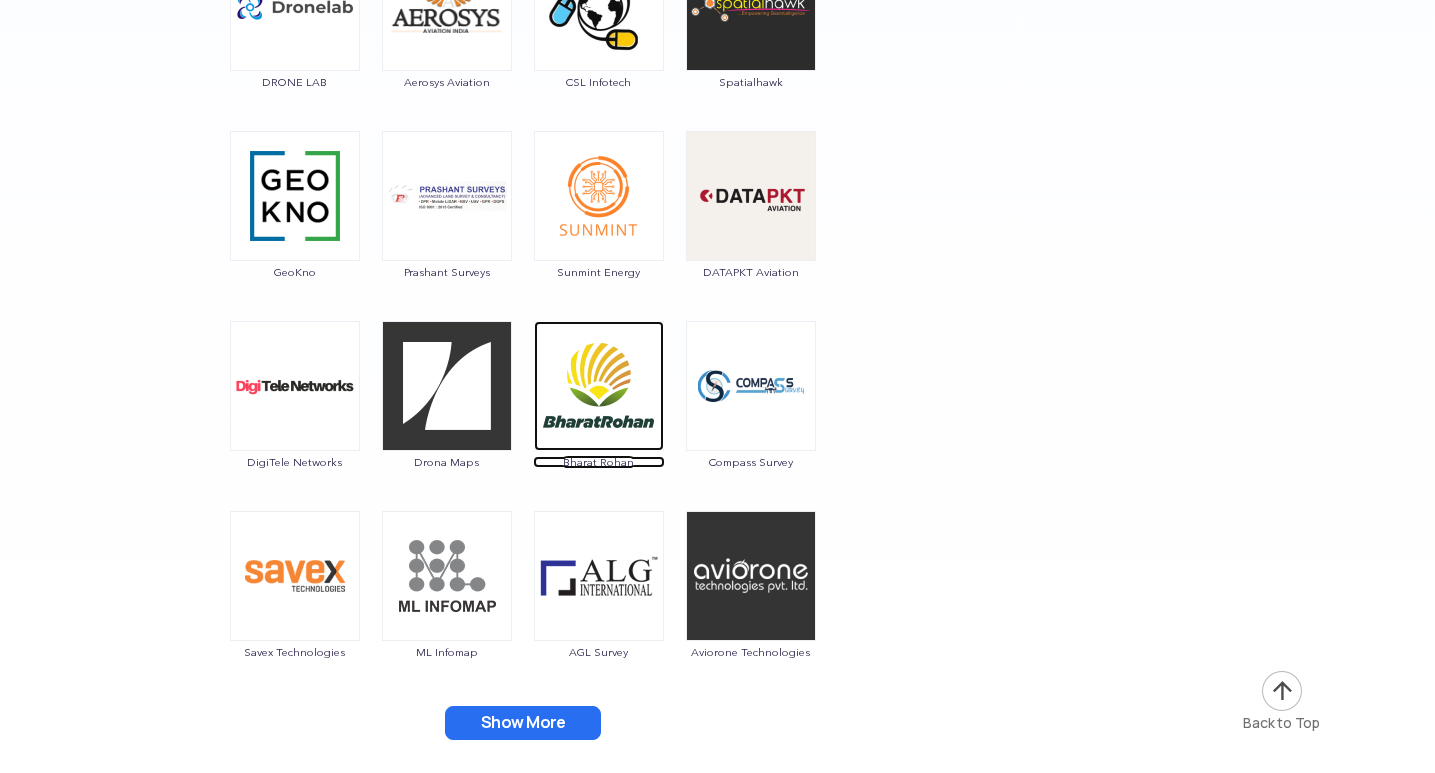 click at bounding box center (599, 386) 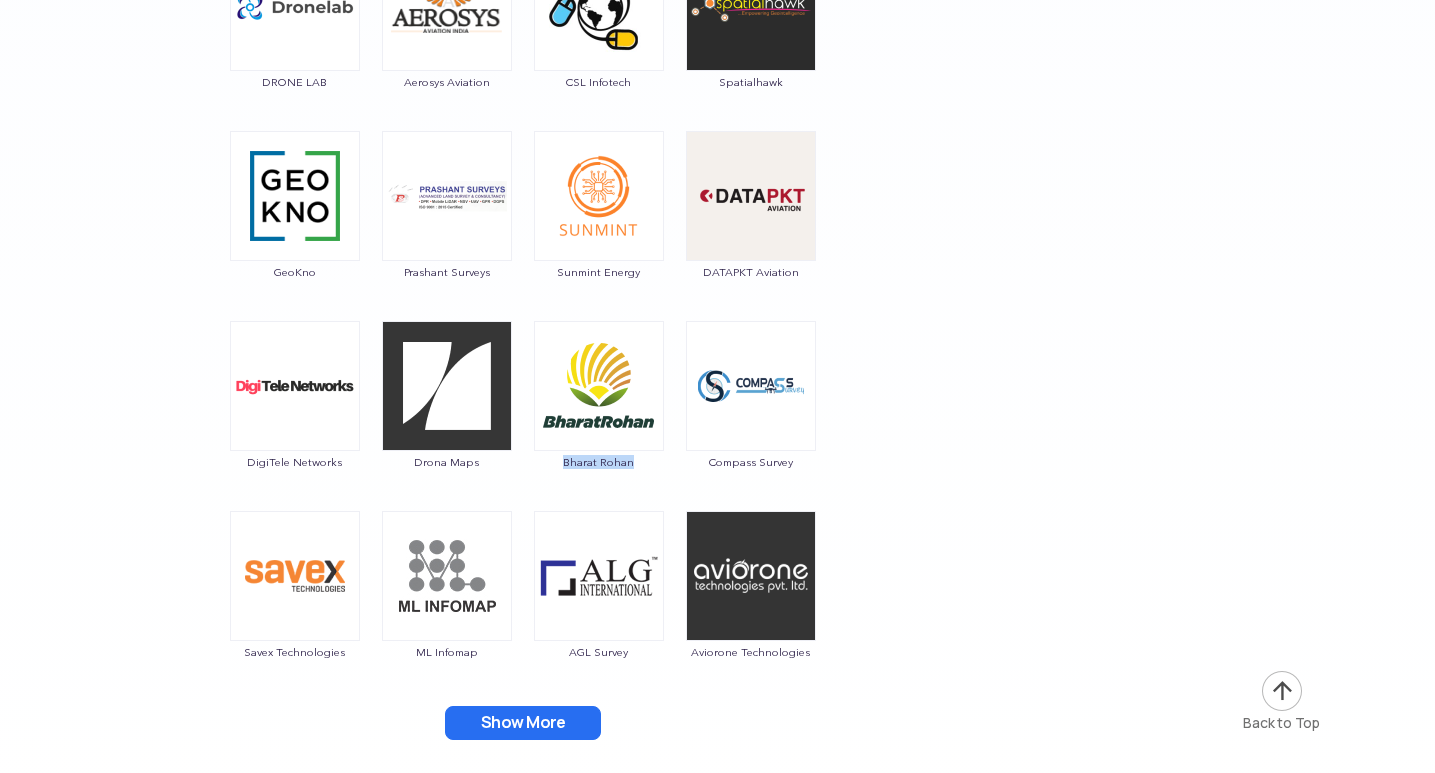 drag, startPoint x: 651, startPoint y: 455, endPoint x: 557, endPoint y: 469, distance: 95.036835 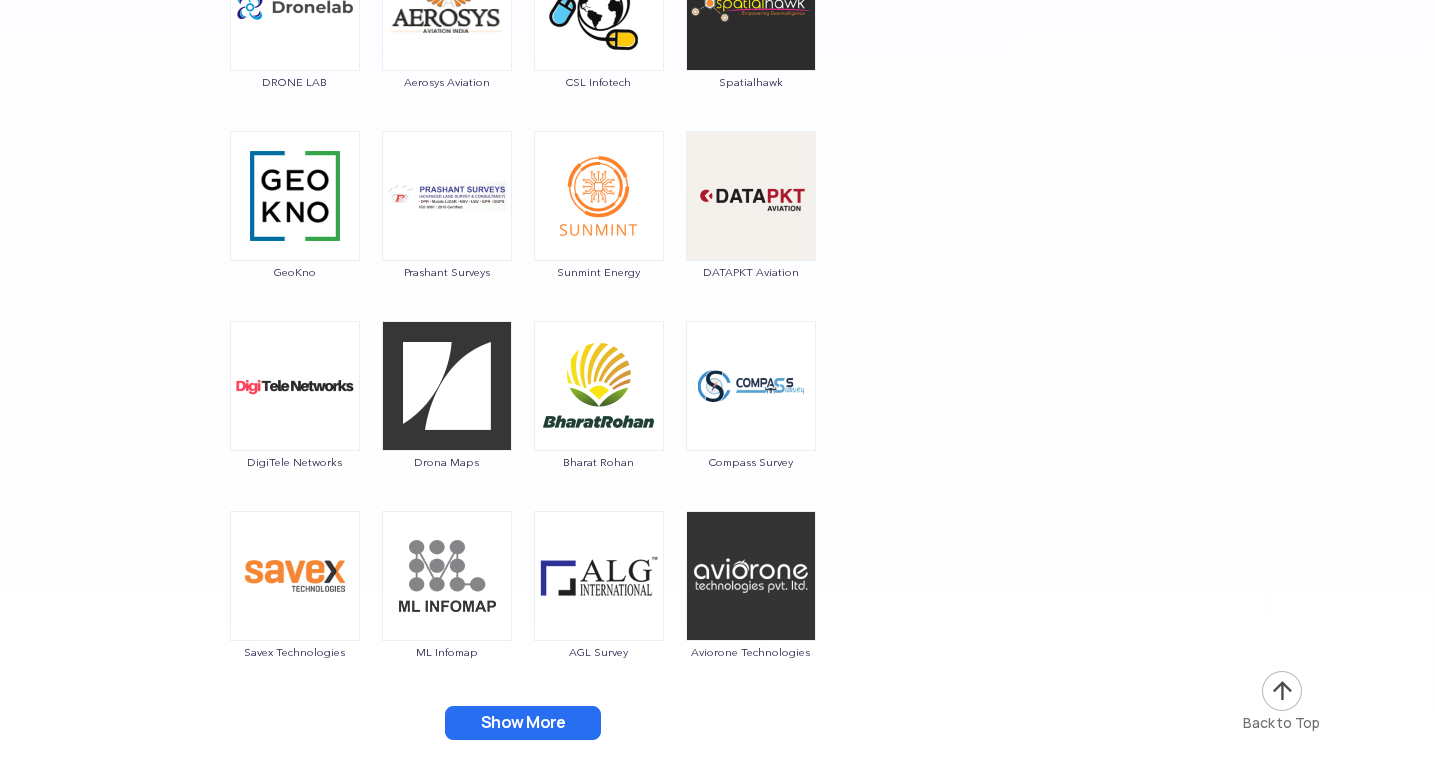 drag, startPoint x: 950, startPoint y: 460, endPoint x: 709, endPoint y: 420, distance: 244.29695 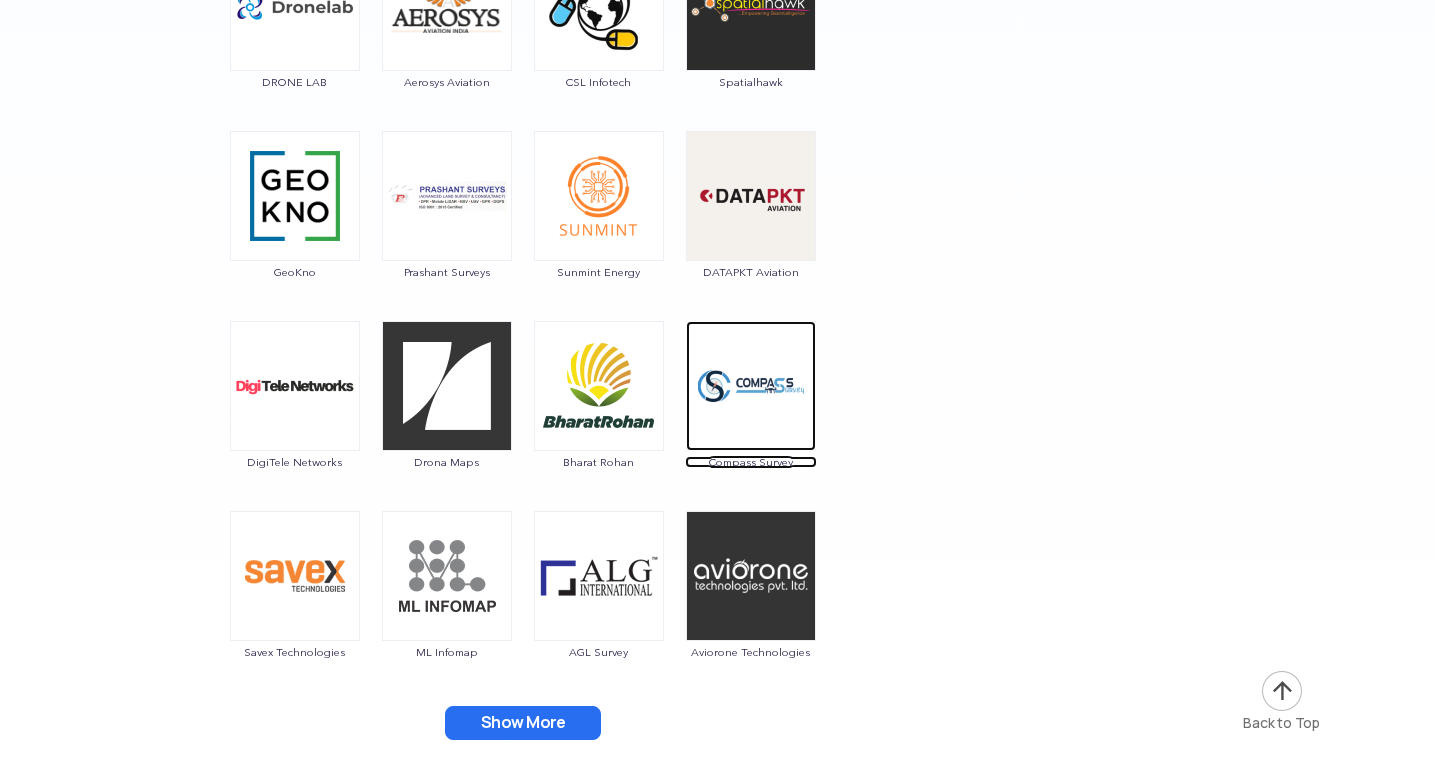 click at bounding box center [751, 386] 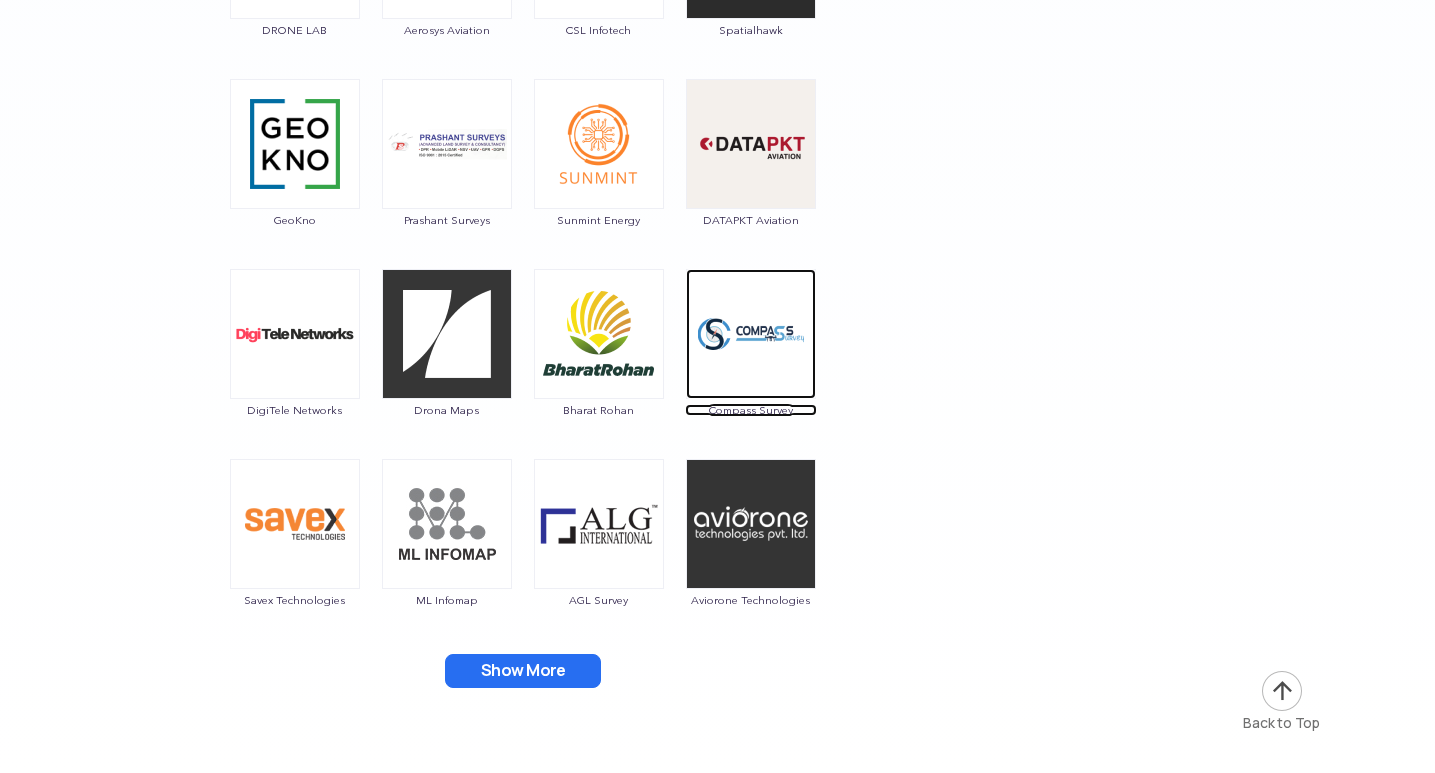 scroll, scrollTop: 4840, scrollLeft: 0, axis: vertical 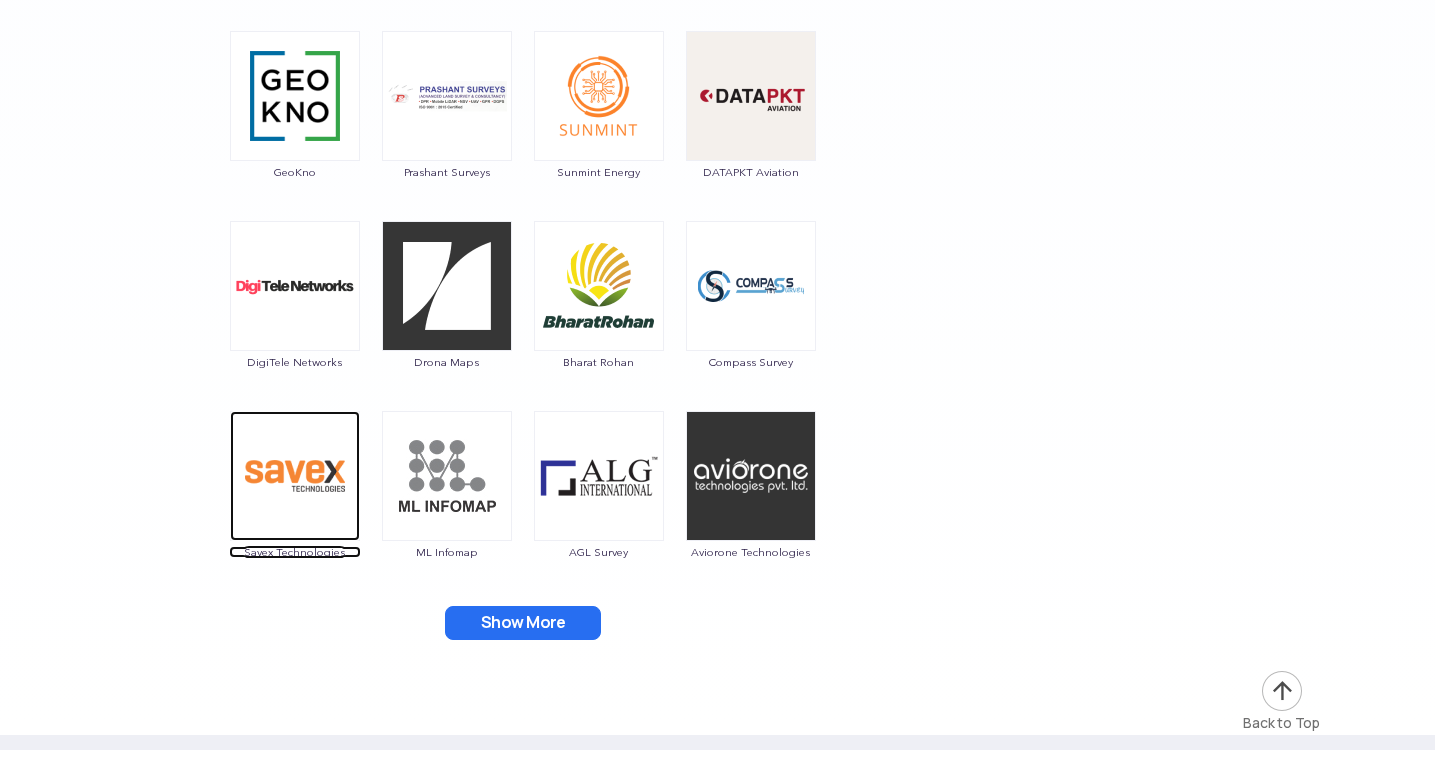 click at bounding box center (295, 476) 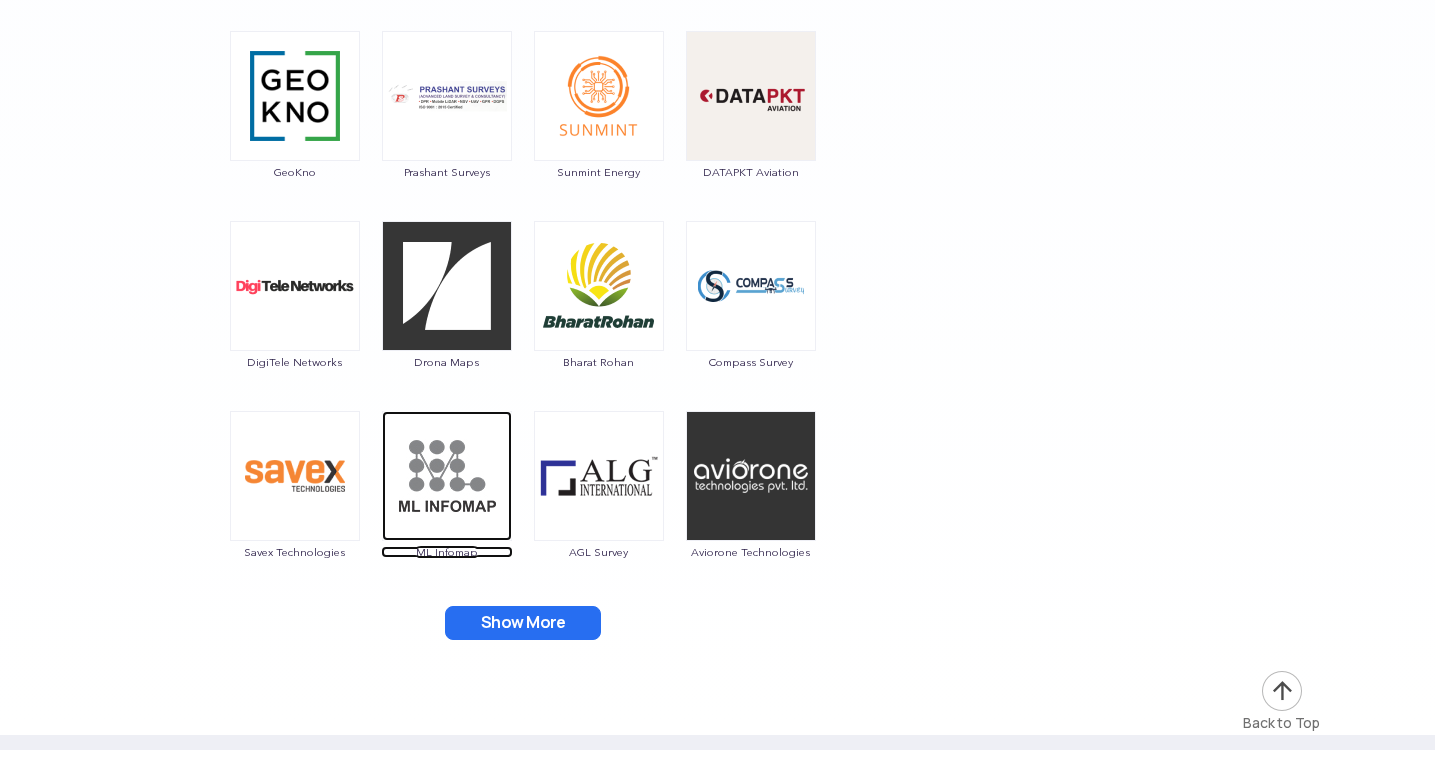 click at bounding box center (447, 476) 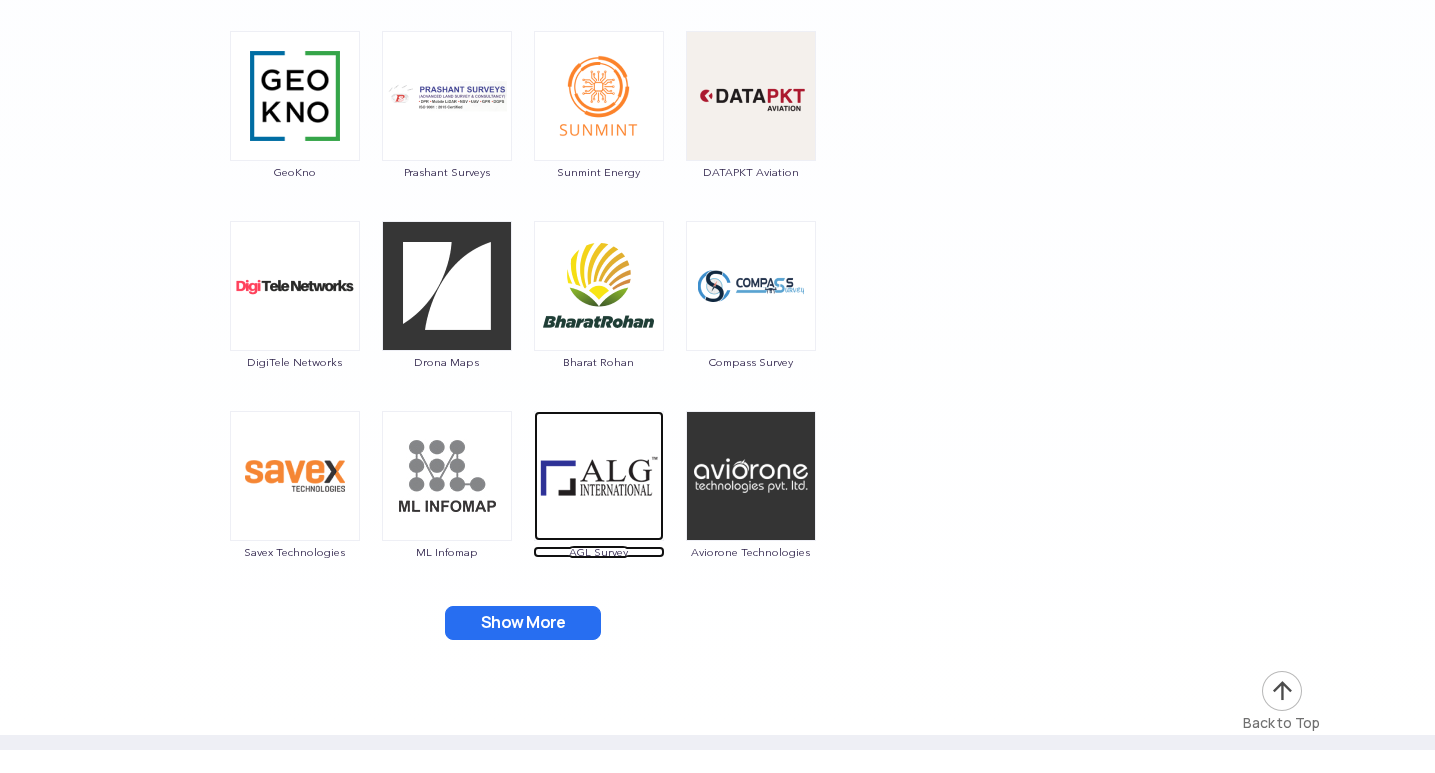 click at bounding box center [599, 476] 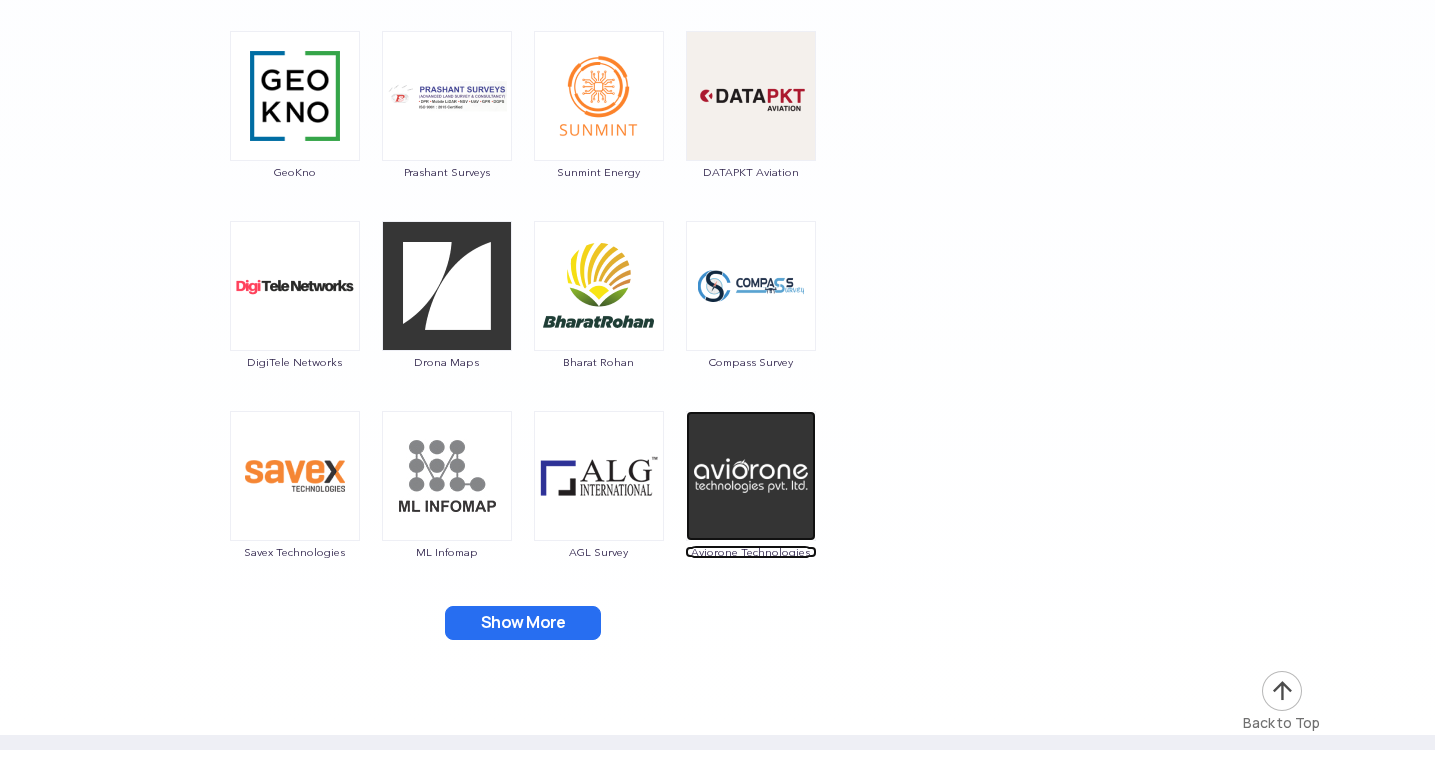 click at bounding box center (751, 476) 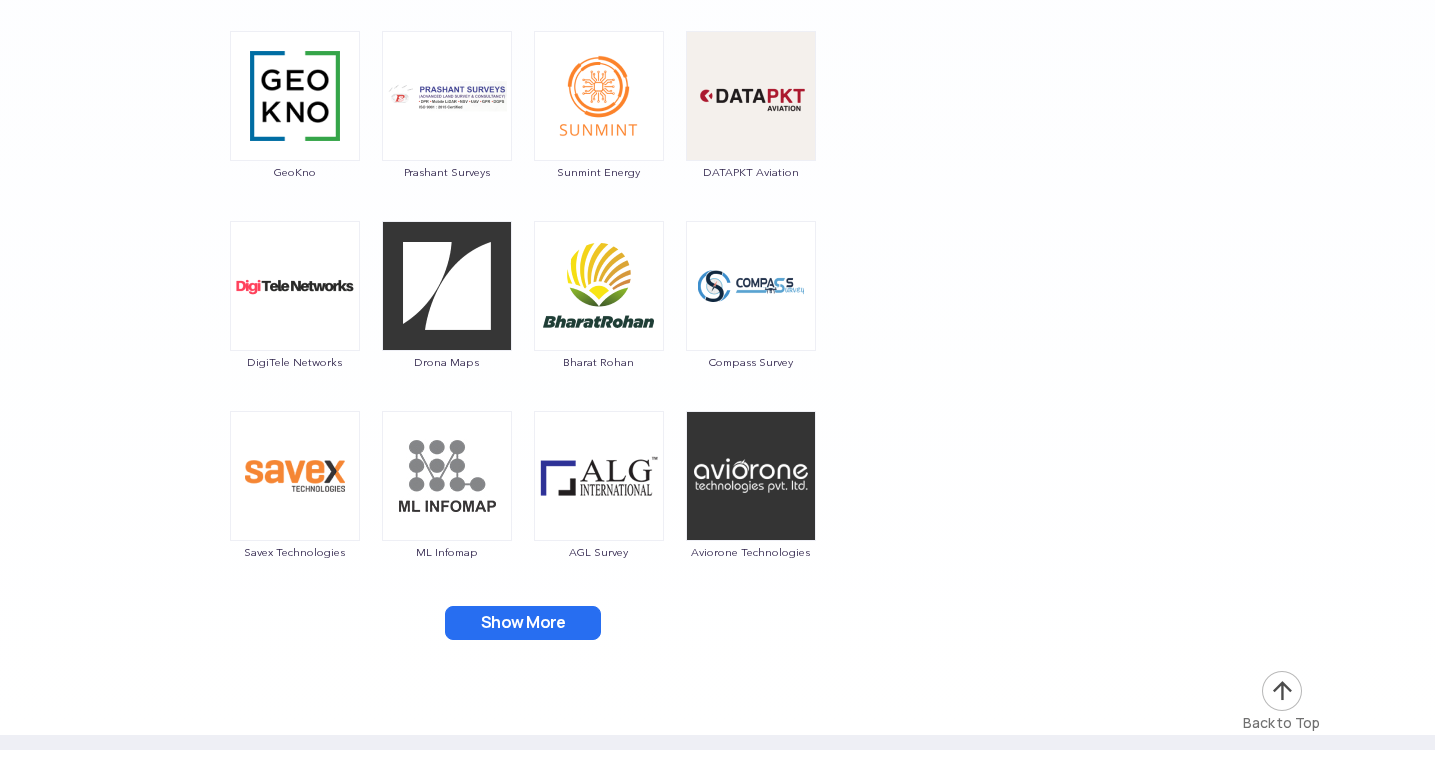 click on "Show More" at bounding box center (523, 623) 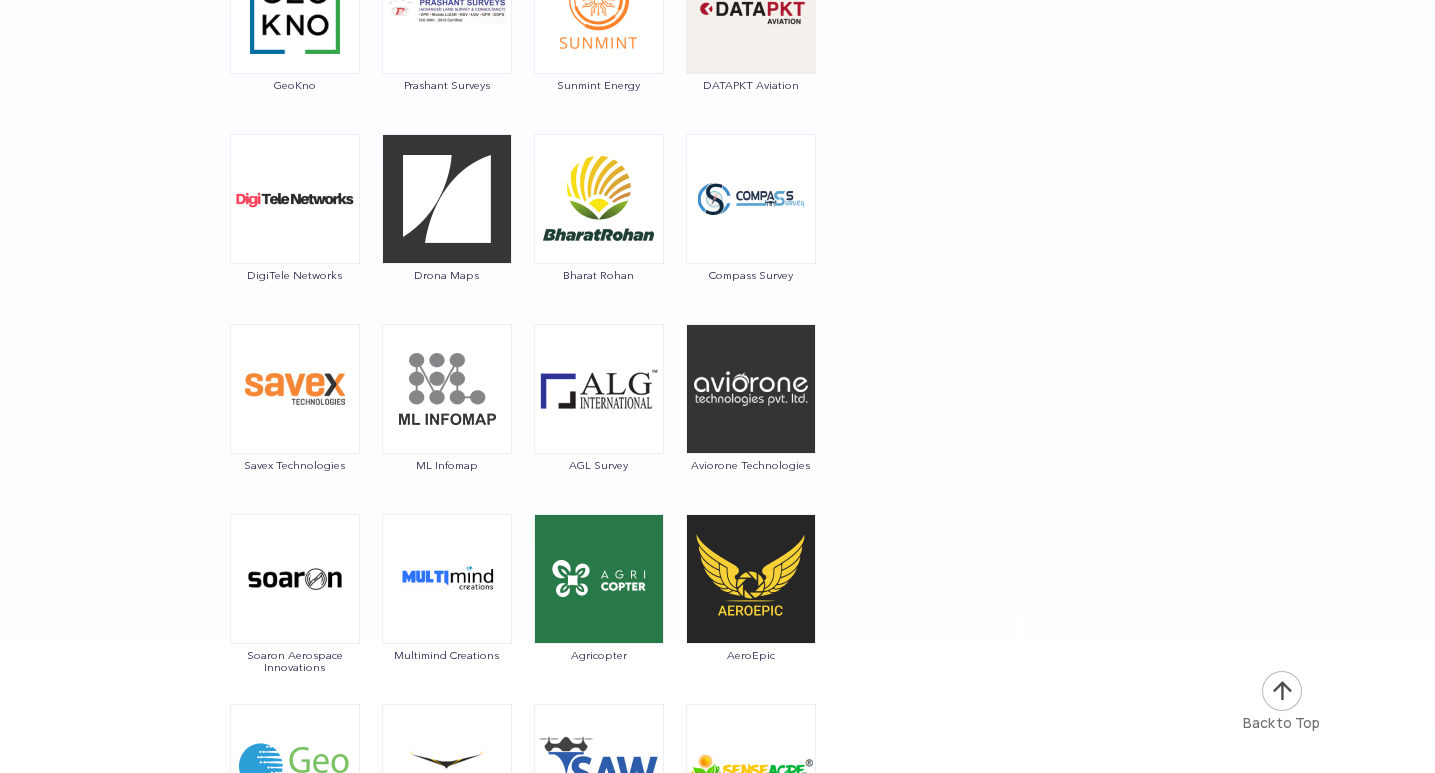 scroll, scrollTop: 5040, scrollLeft: 0, axis: vertical 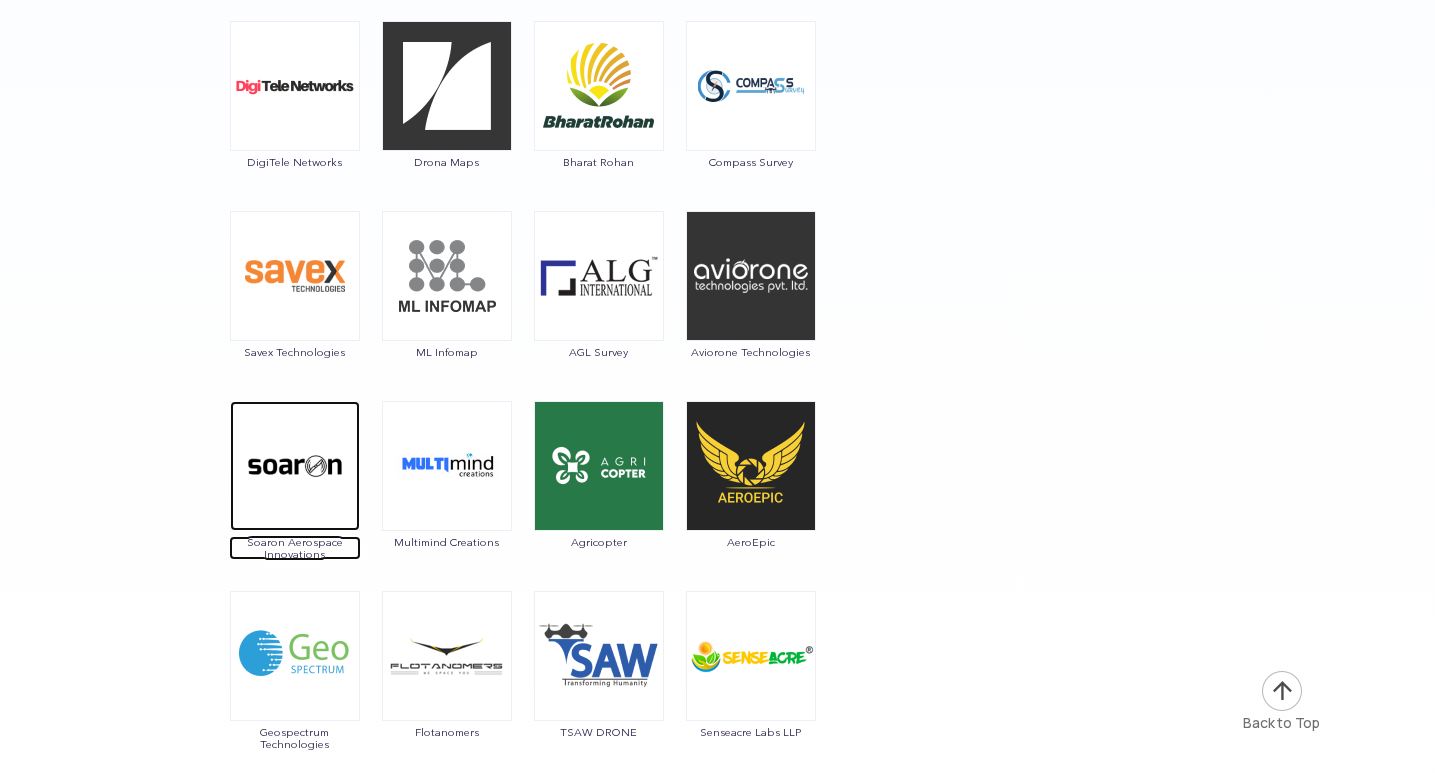 click at bounding box center (295, 466) 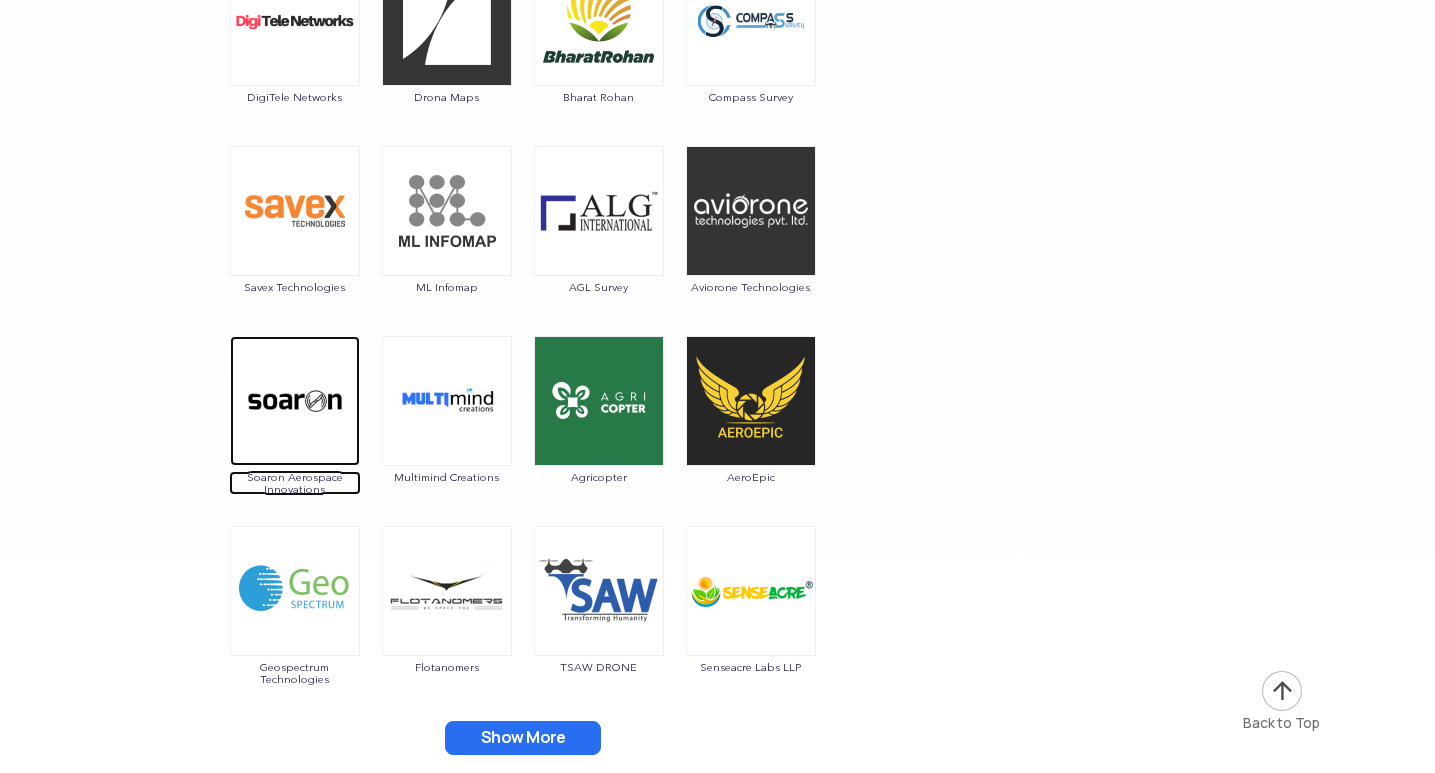 scroll, scrollTop: 5140, scrollLeft: 0, axis: vertical 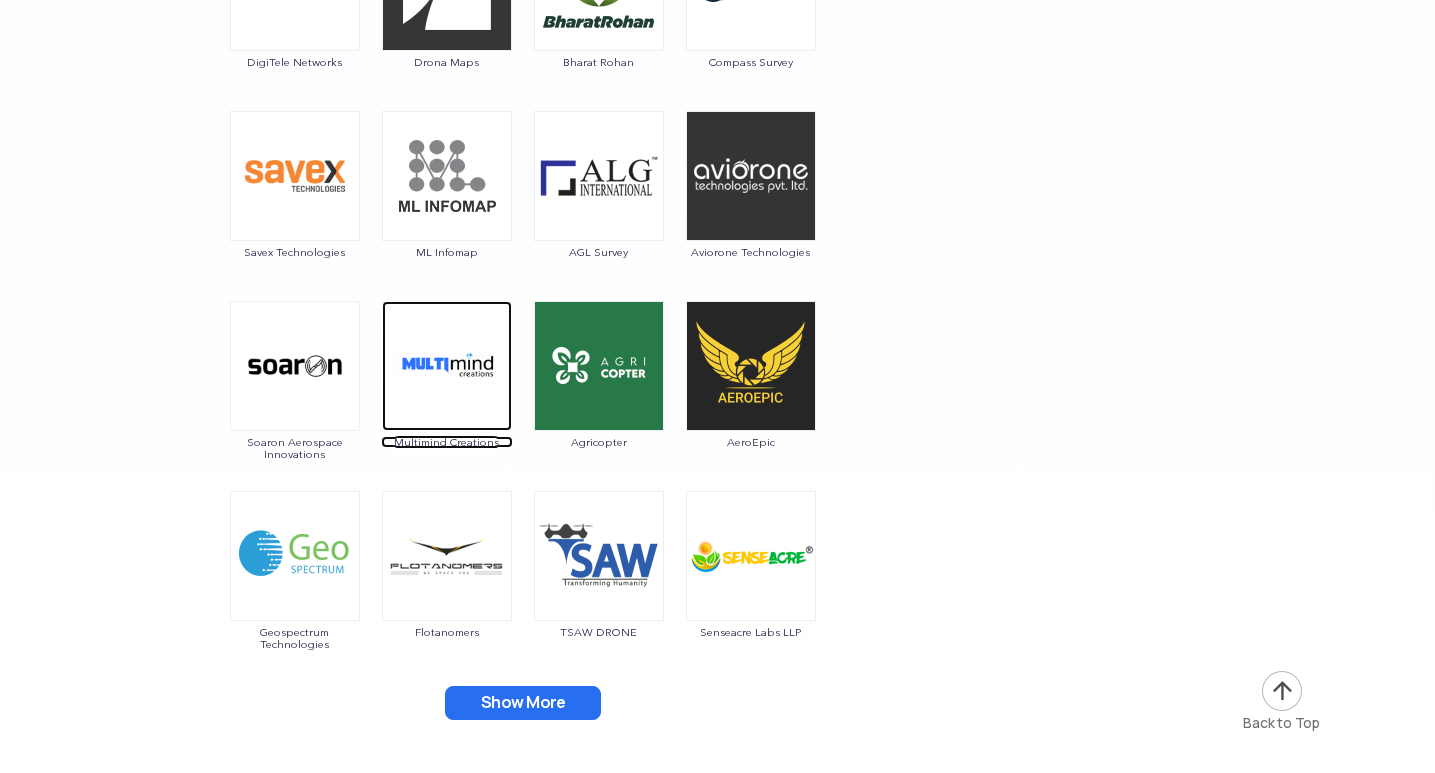click at bounding box center [447, 366] 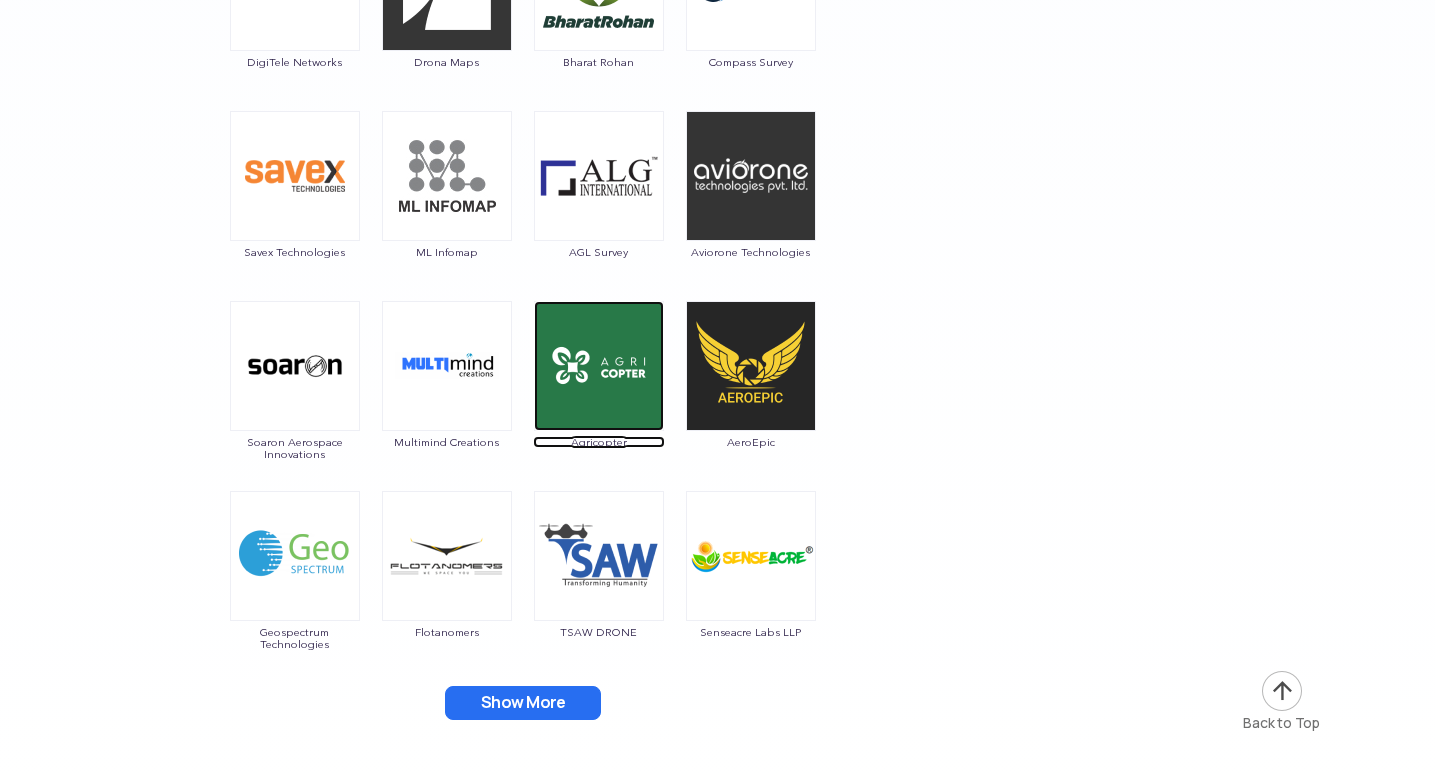 click at bounding box center (599, 366) 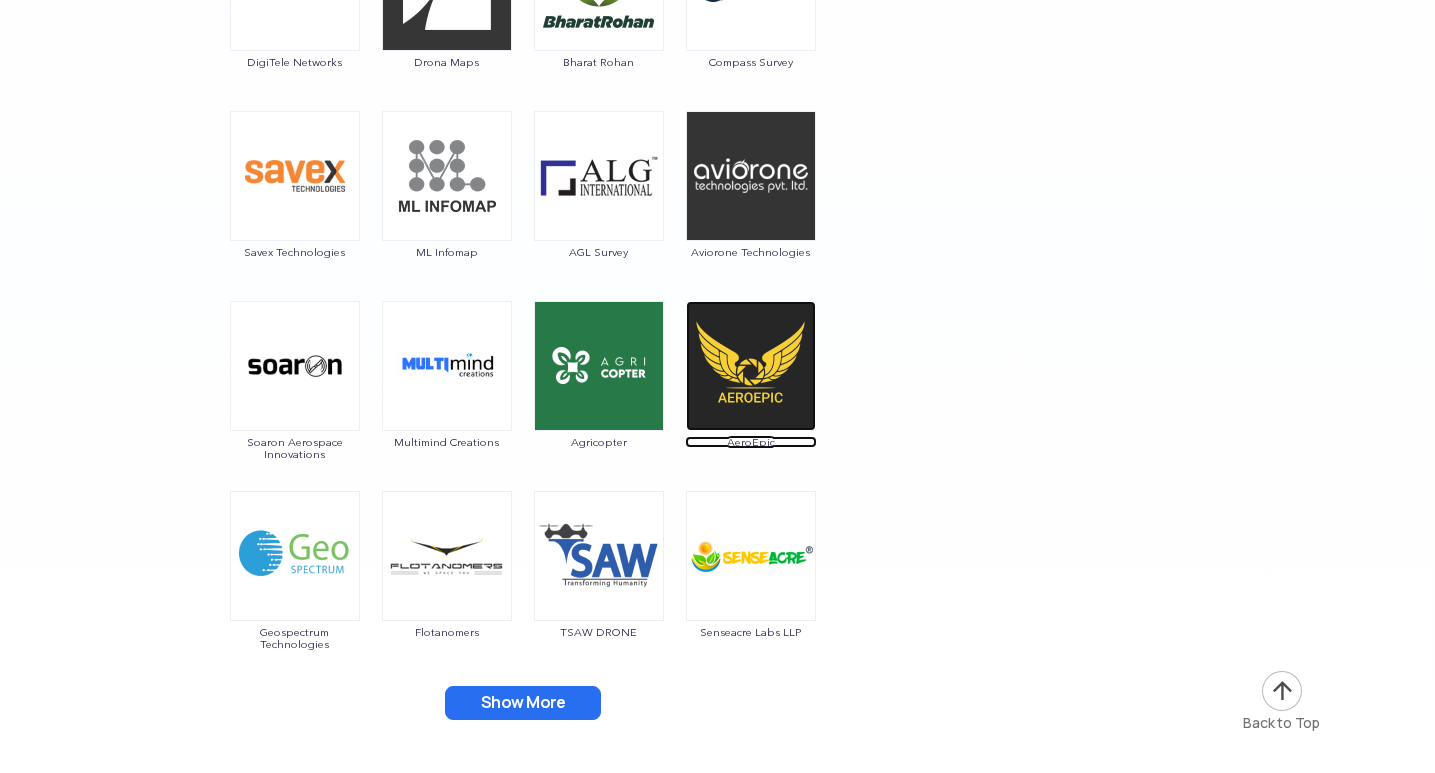 click at bounding box center (751, 366) 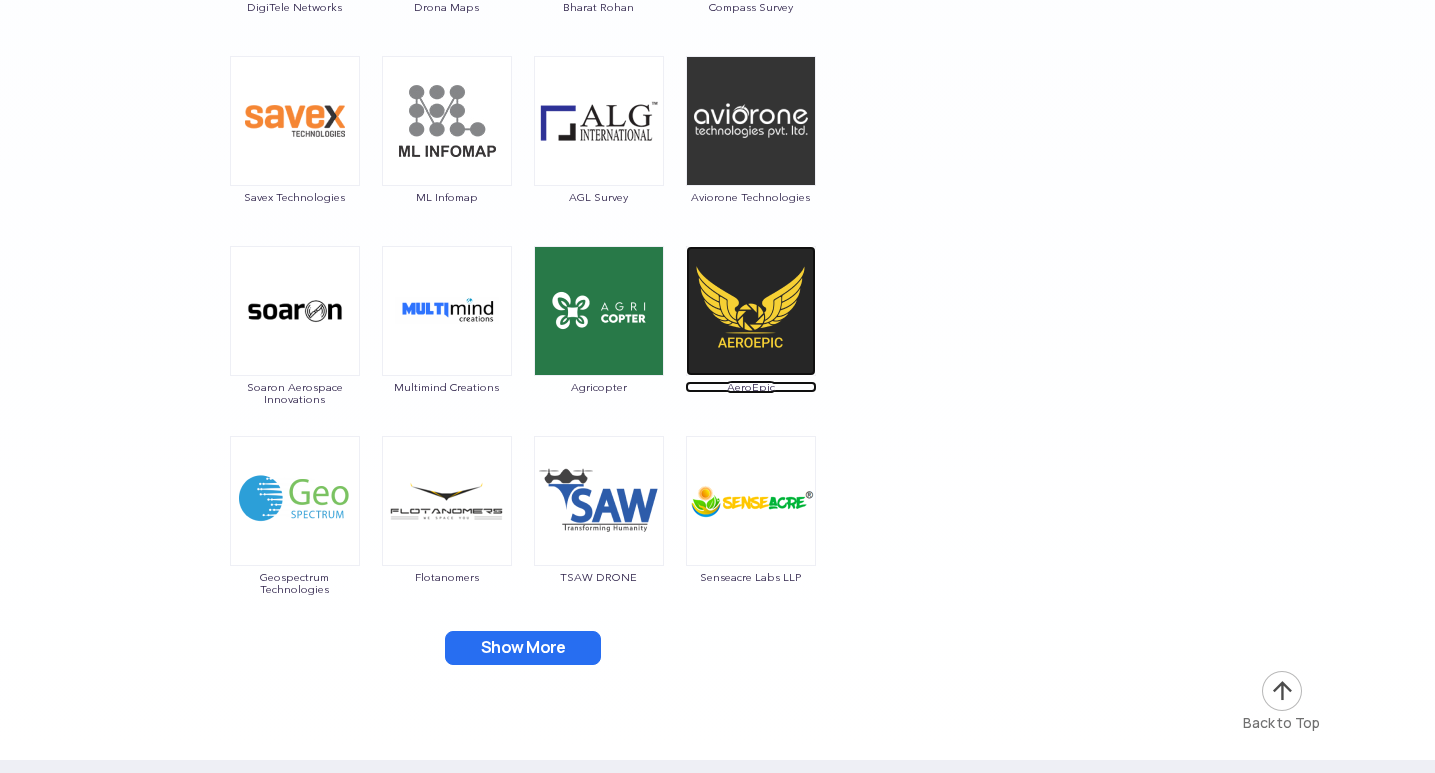 scroll, scrollTop: 5240, scrollLeft: 0, axis: vertical 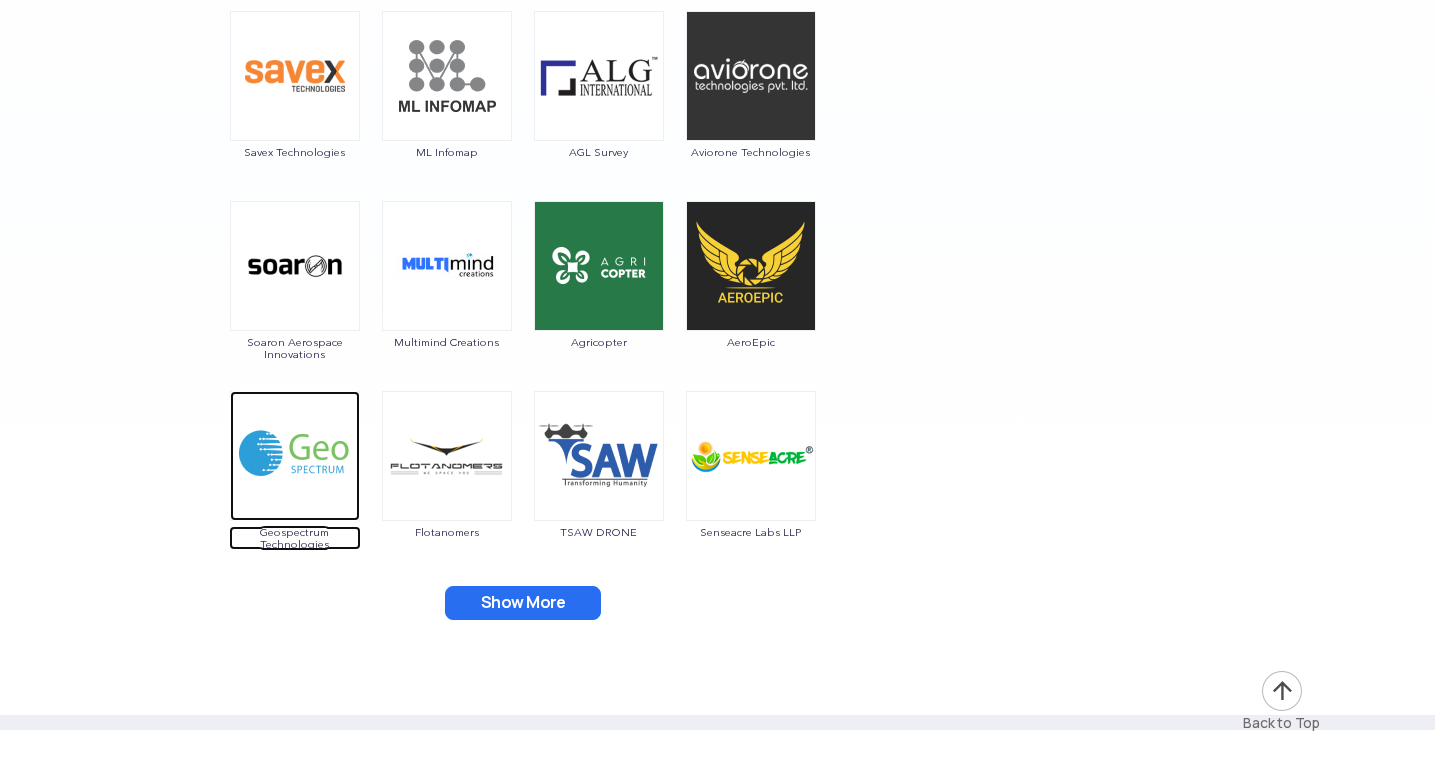 click at bounding box center (295, 456) 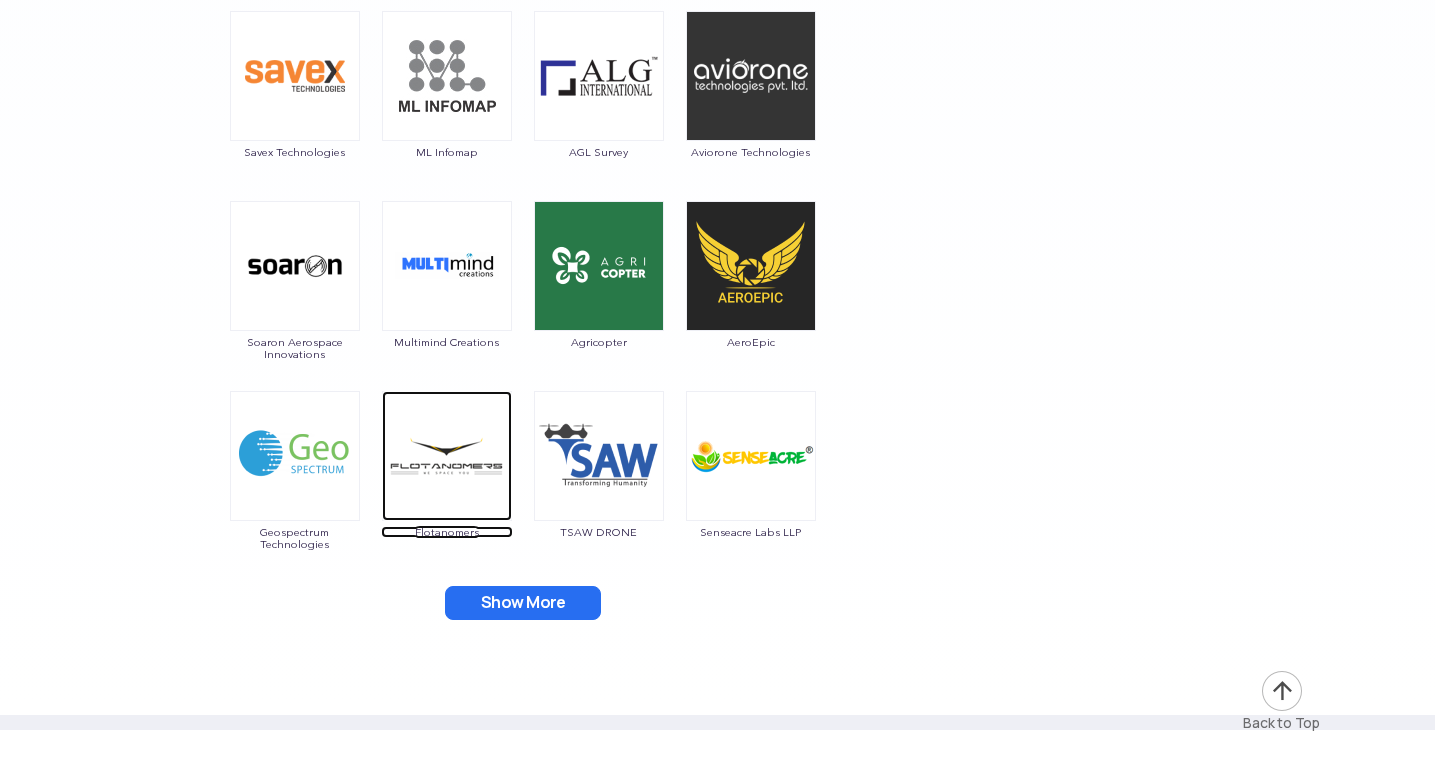 click at bounding box center (447, 456) 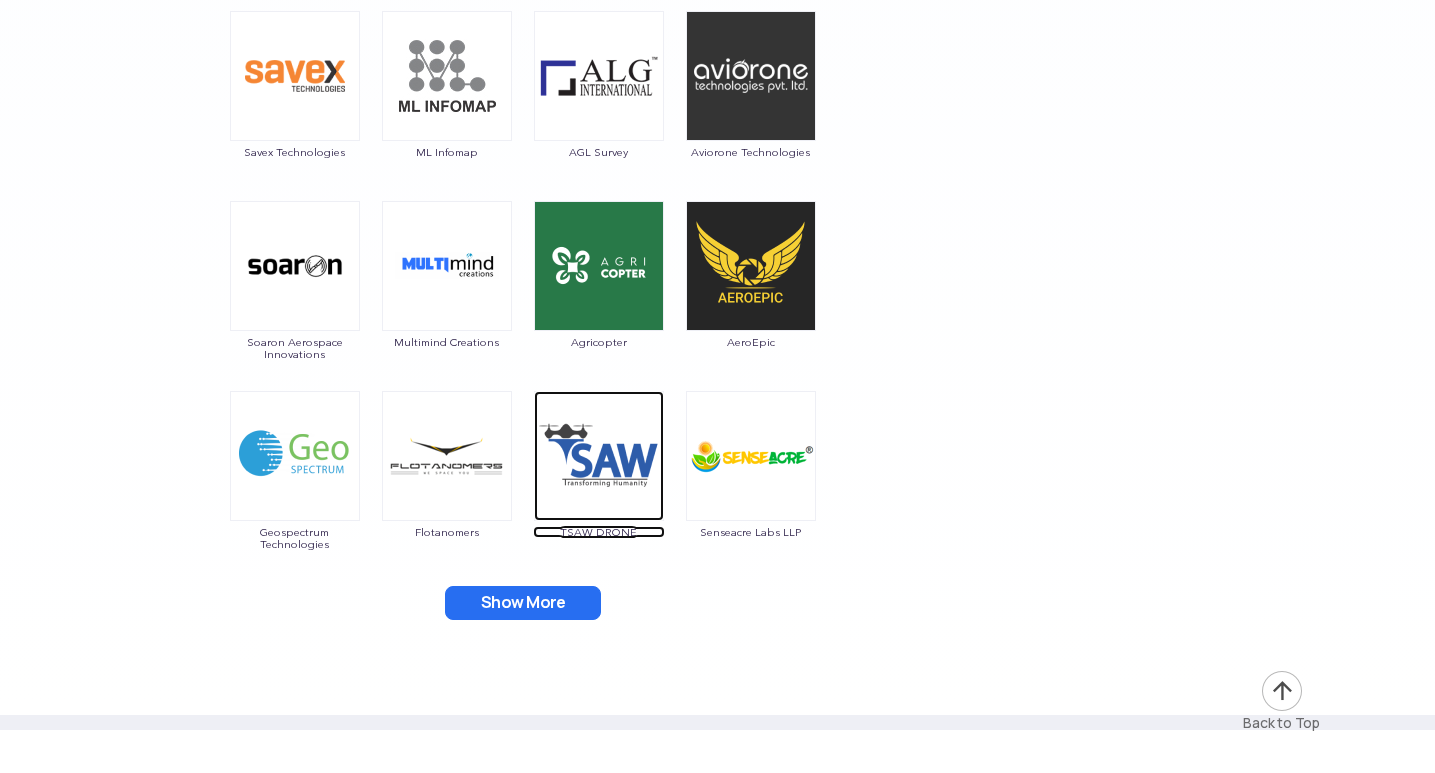 click at bounding box center [599, 456] 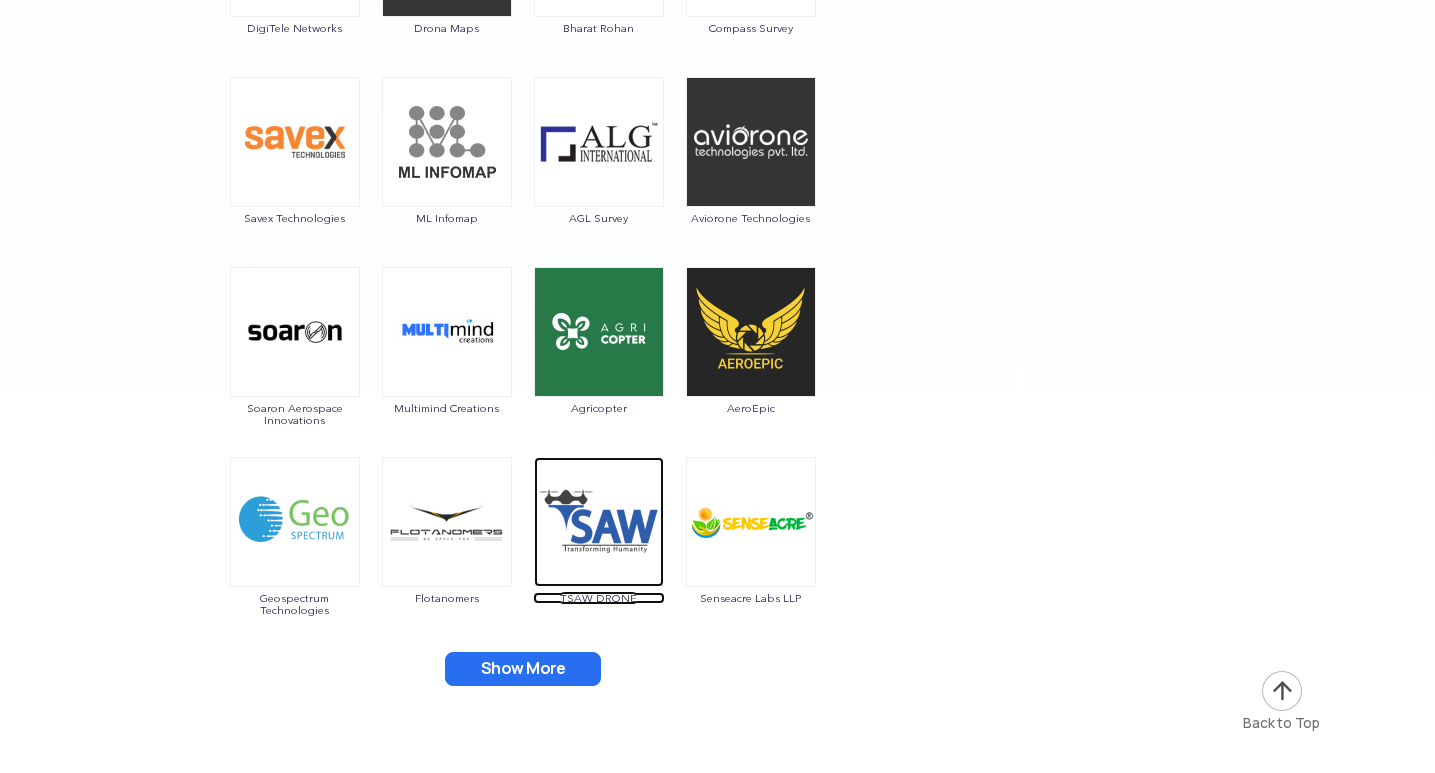 scroll, scrollTop: 5140, scrollLeft: 0, axis: vertical 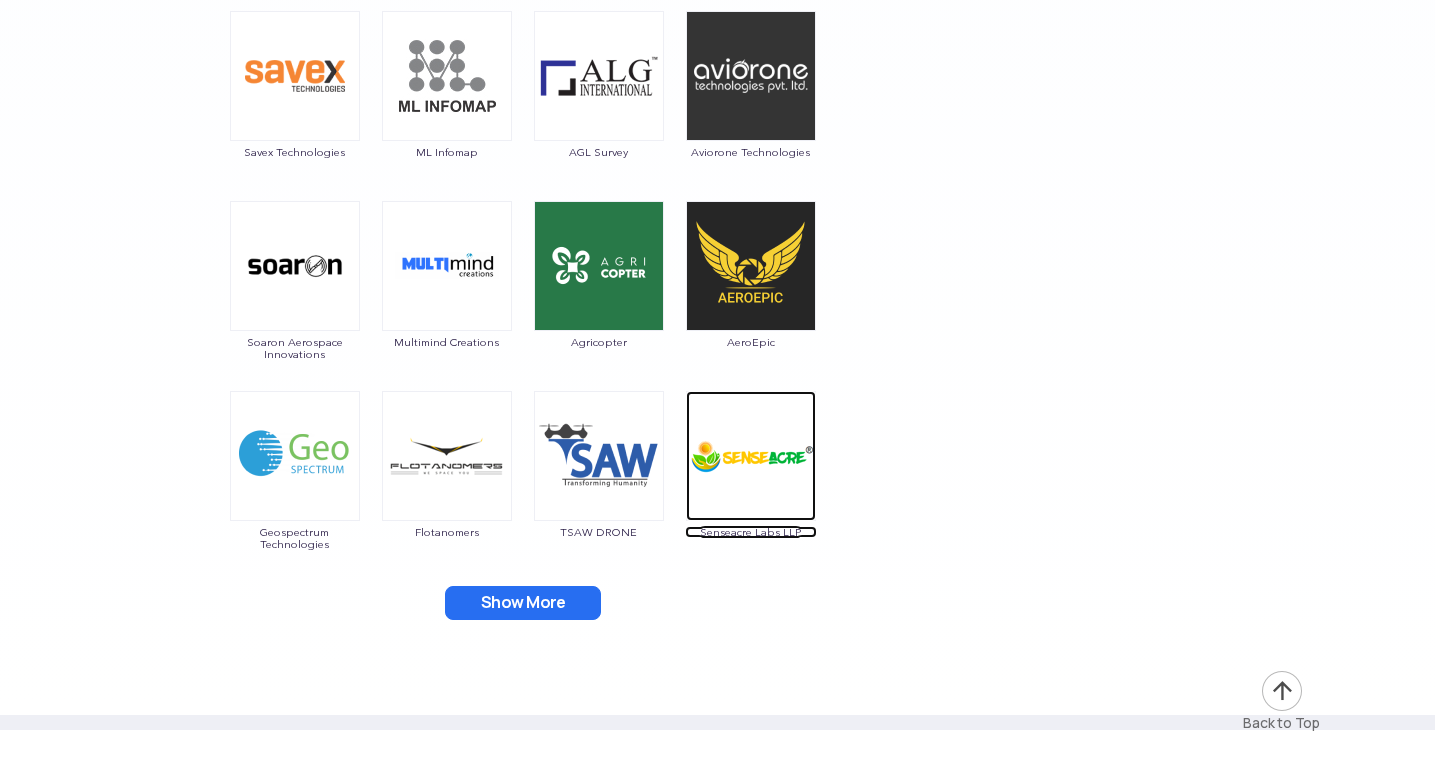 click at bounding box center (751, 456) 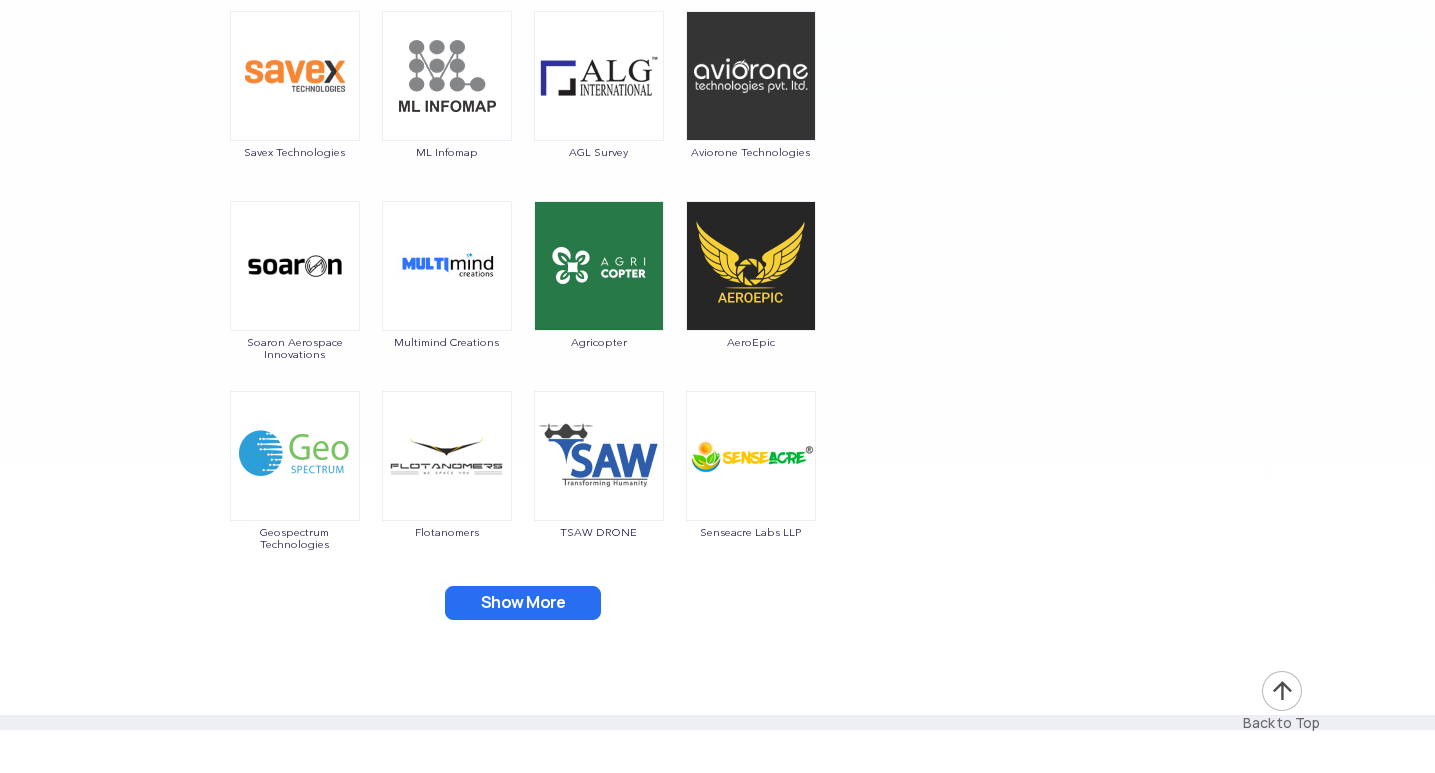 click on "Show More" at bounding box center (523, 603) 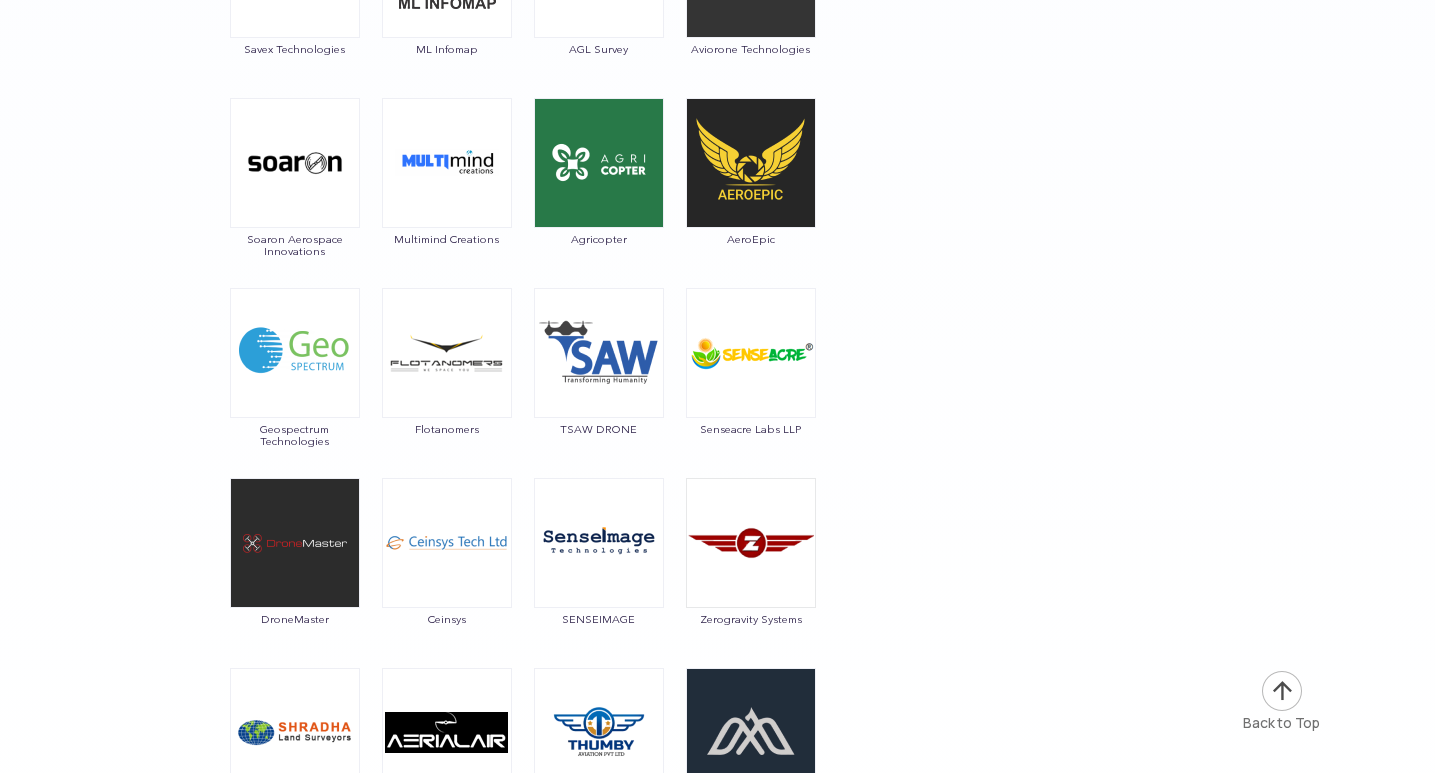 scroll, scrollTop: 5440, scrollLeft: 0, axis: vertical 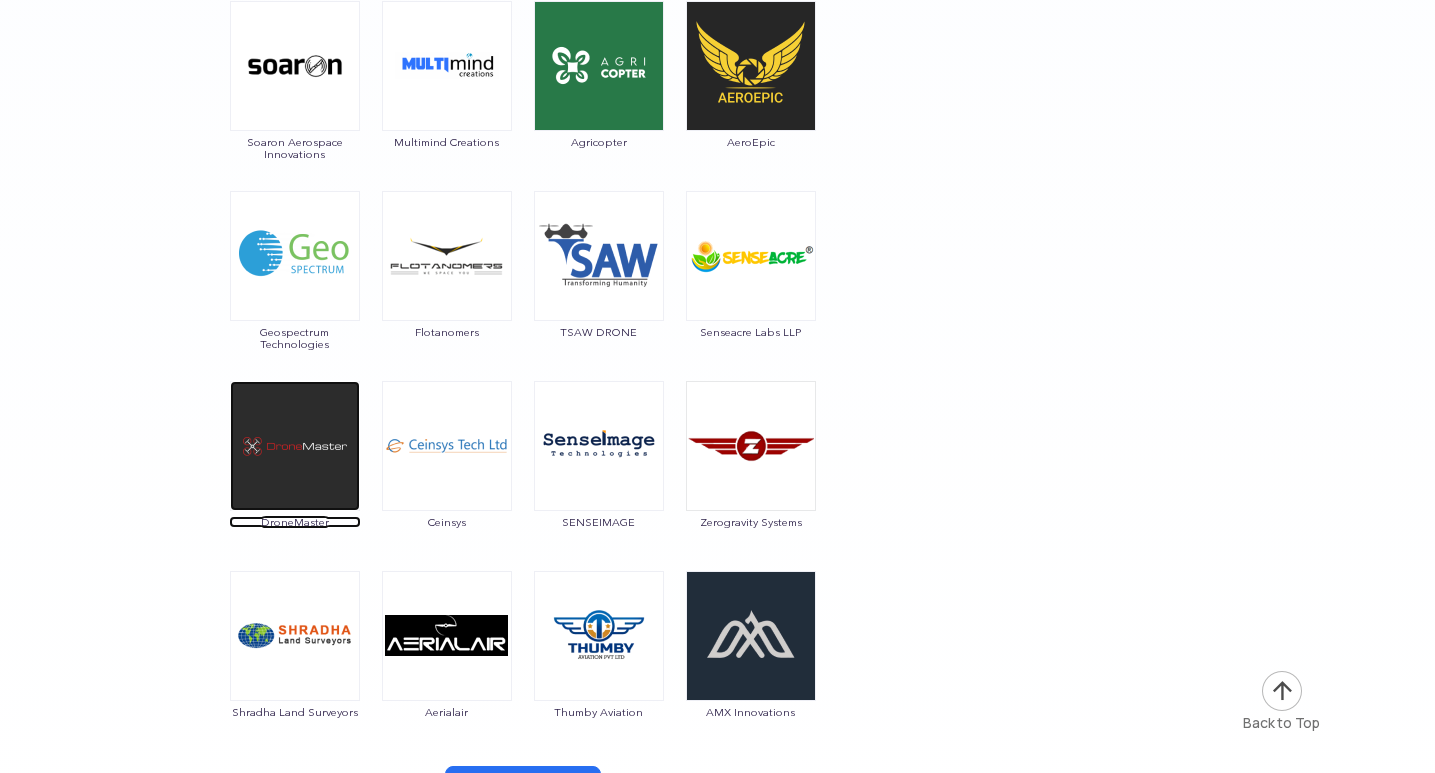 click at bounding box center (295, 446) 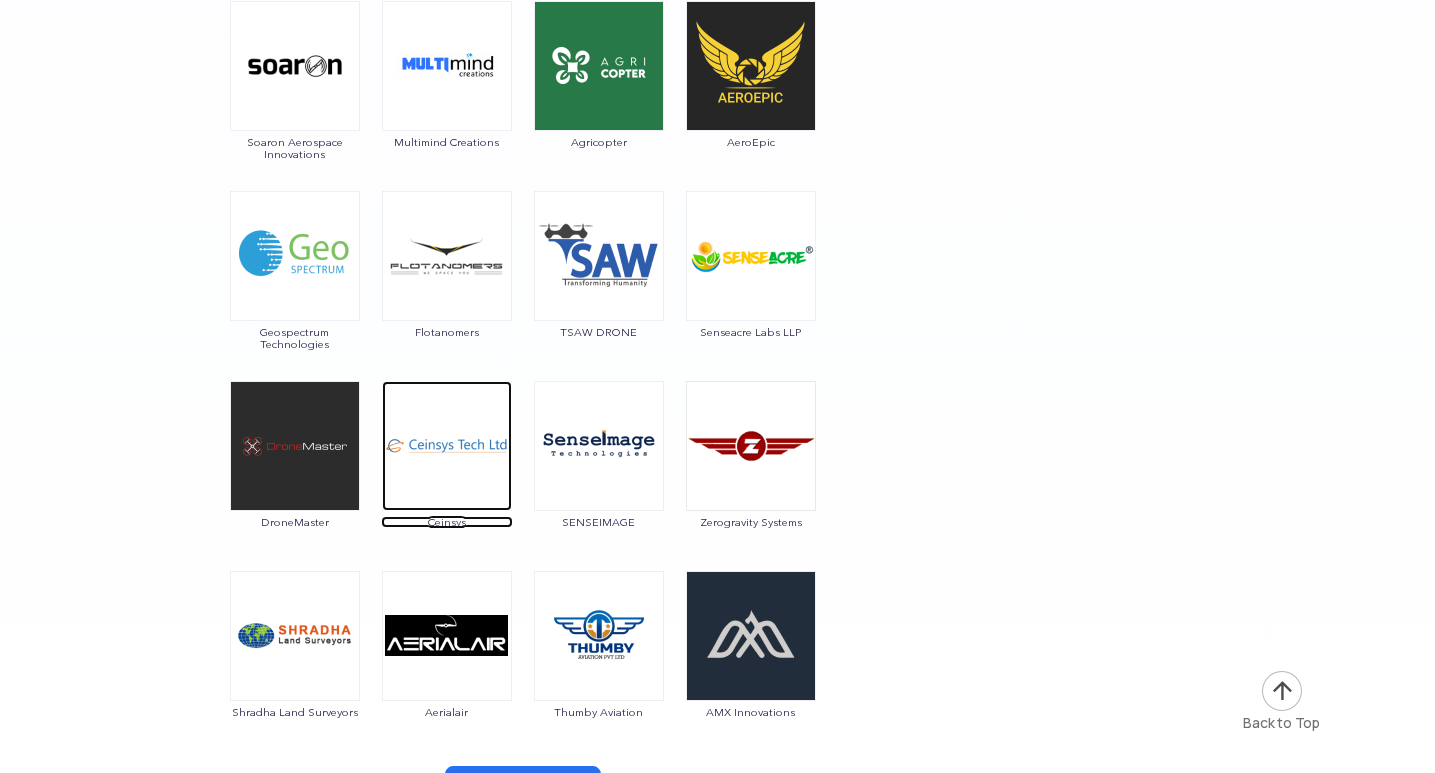 click at bounding box center [447, 446] 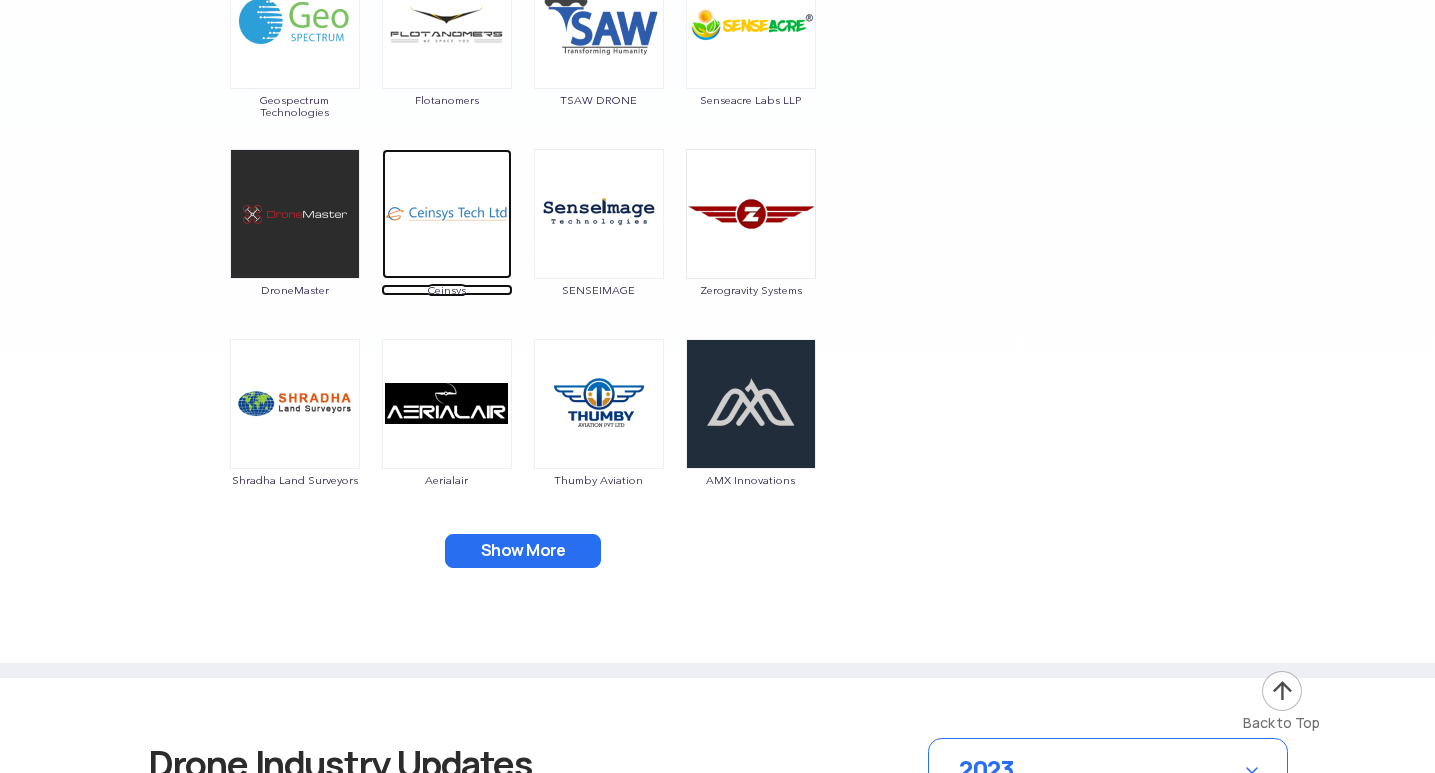 scroll, scrollTop: 5640, scrollLeft: 0, axis: vertical 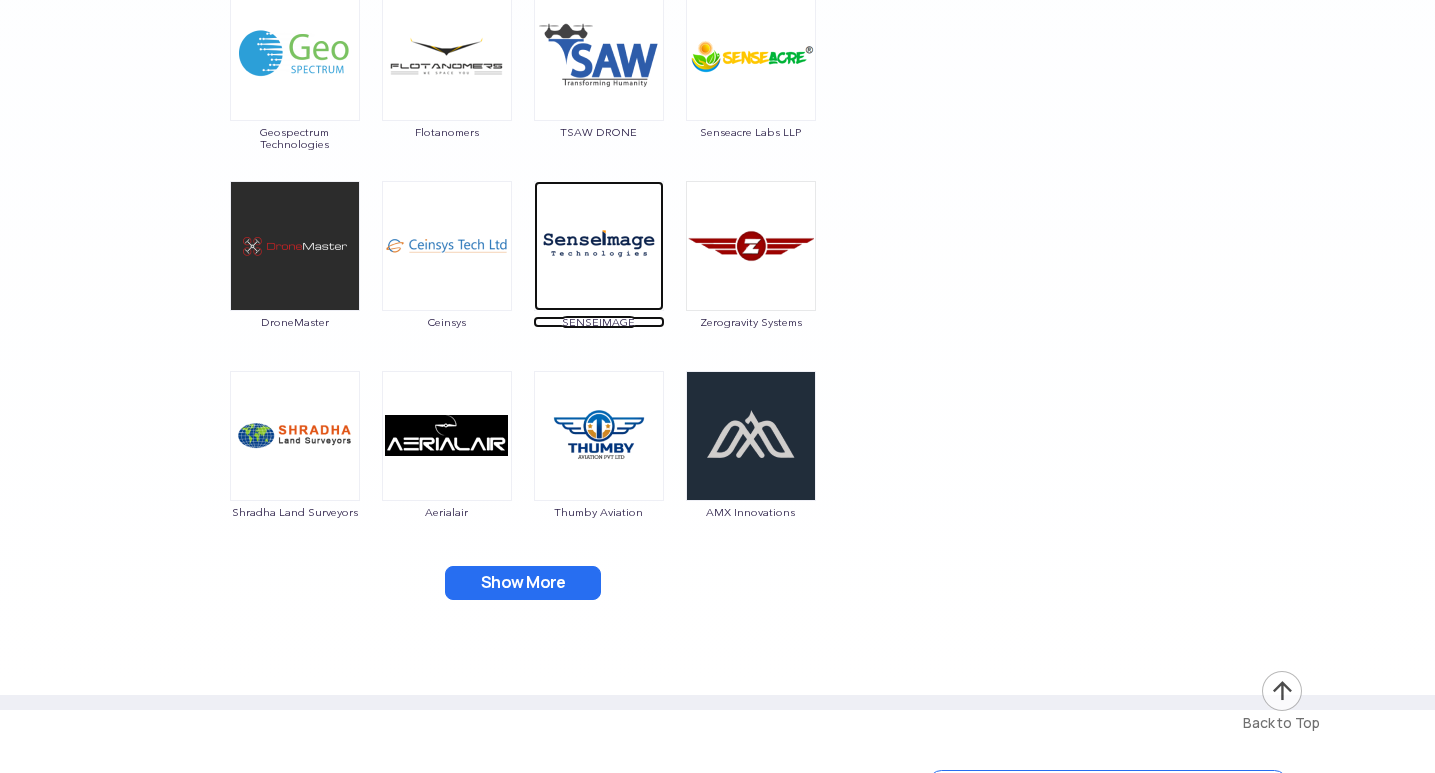 click at bounding box center (599, 246) 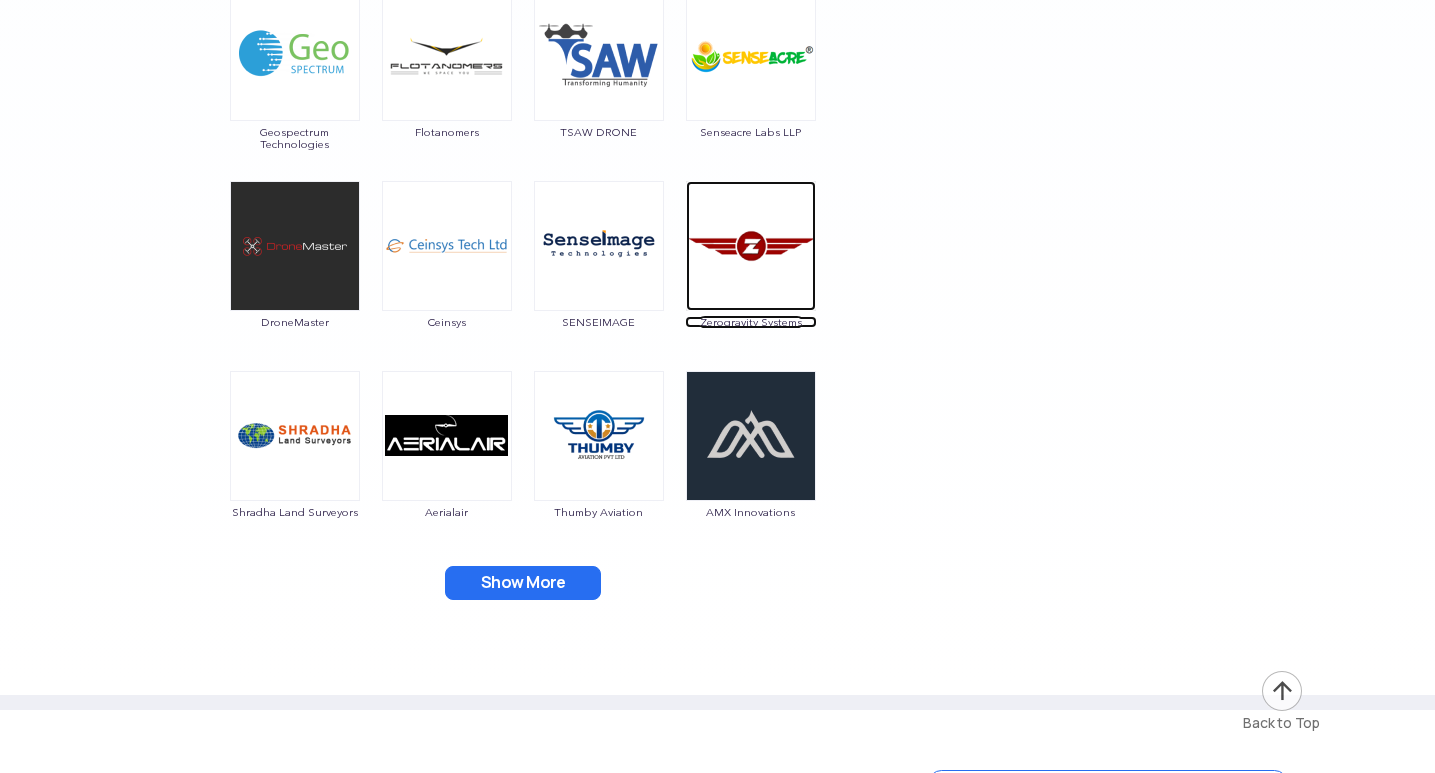 click at bounding box center (751, 246) 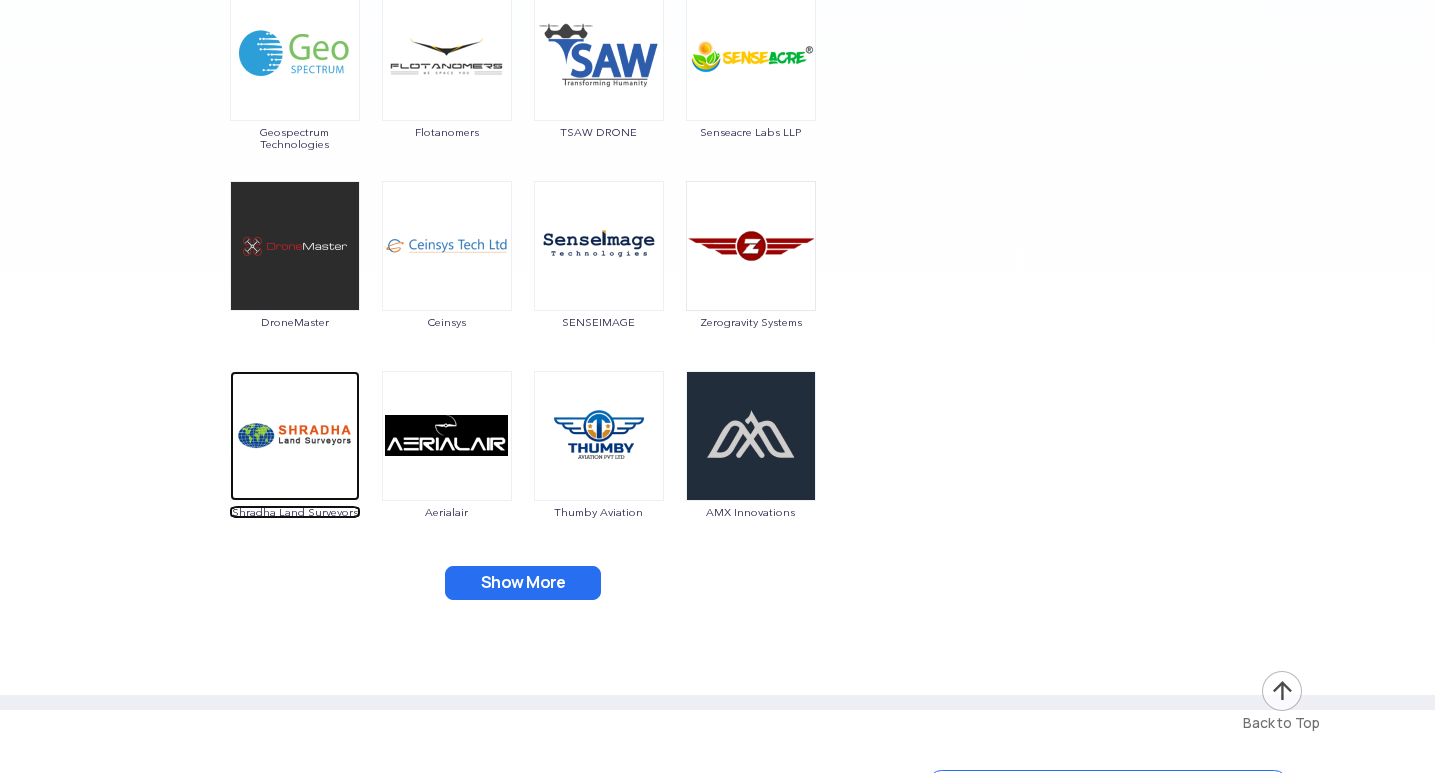 click at bounding box center (295, 436) 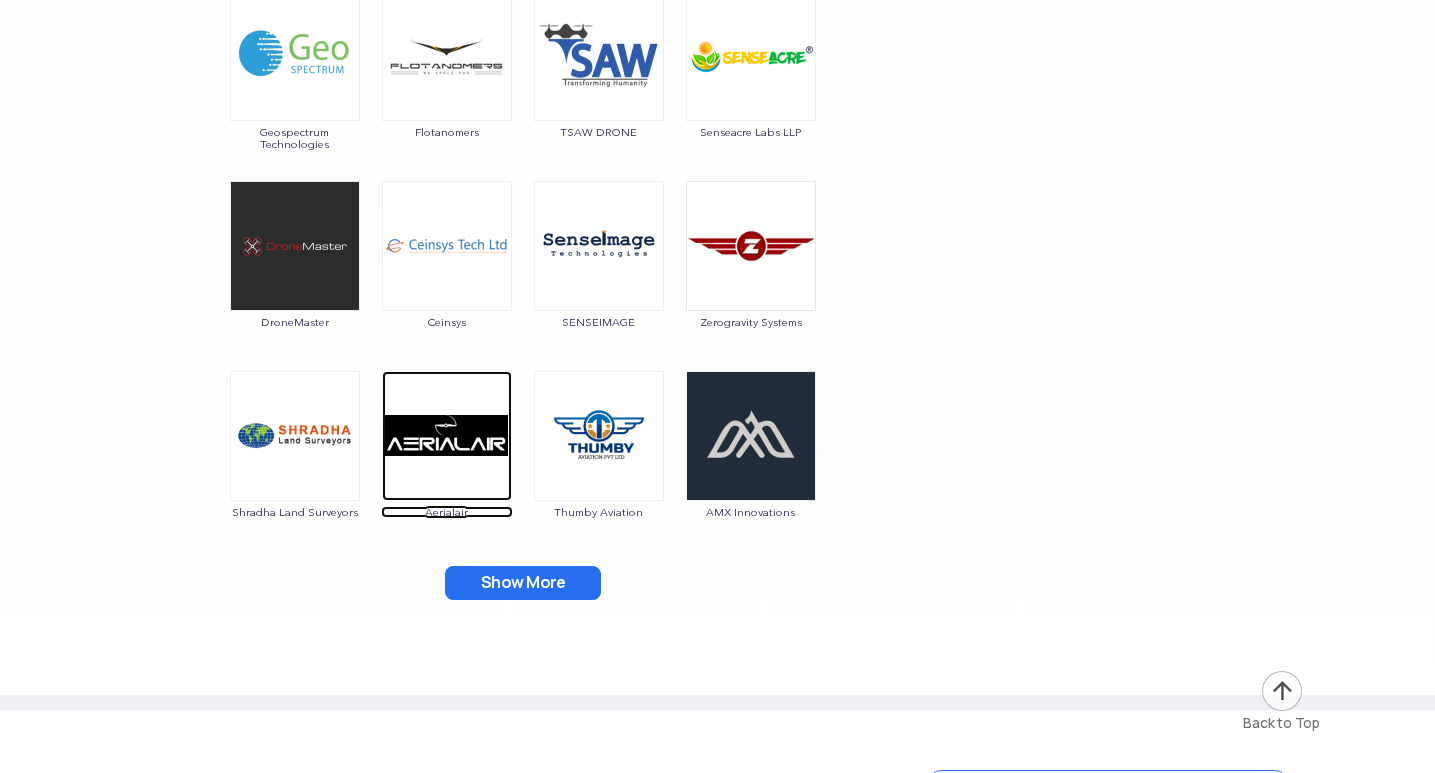 click at bounding box center [447, 436] 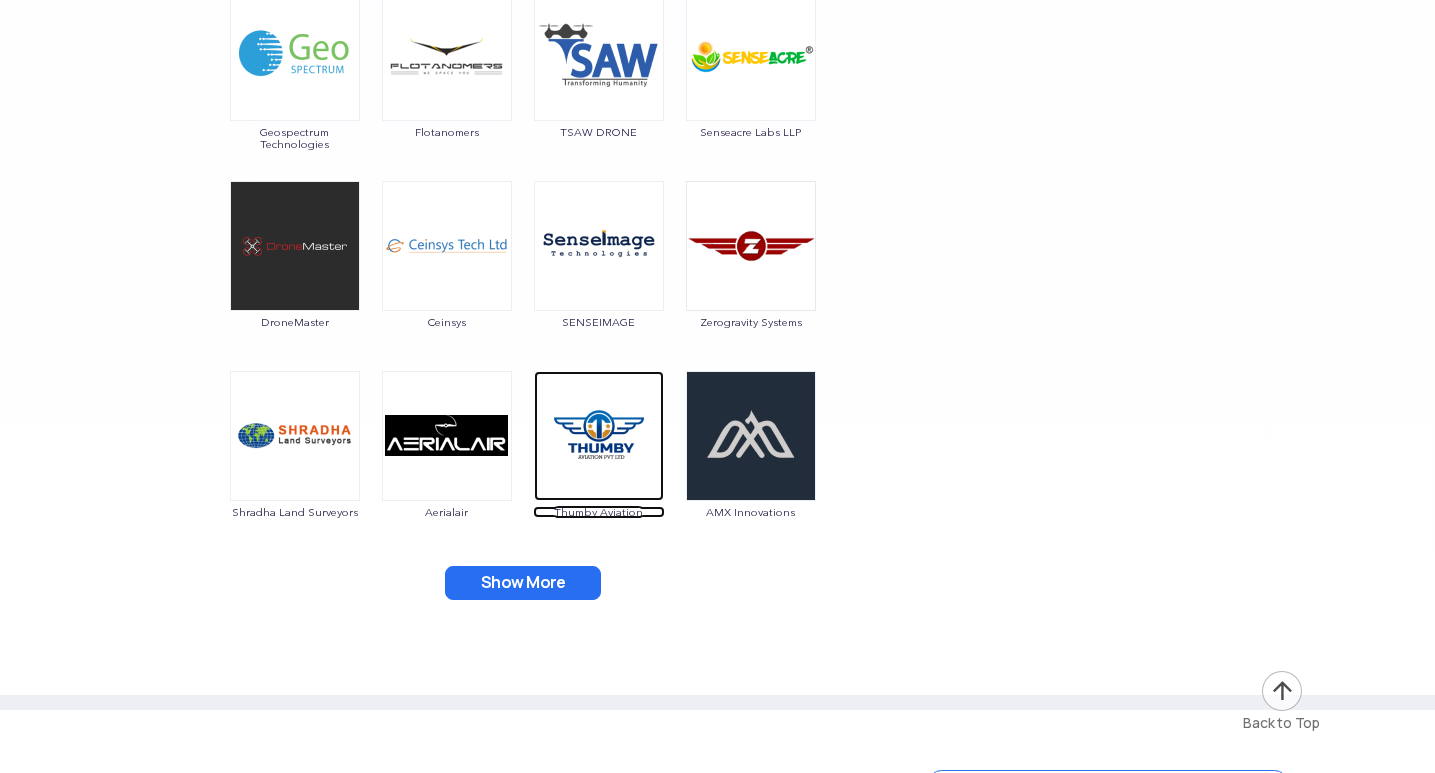 click at bounding box center [599, 436] 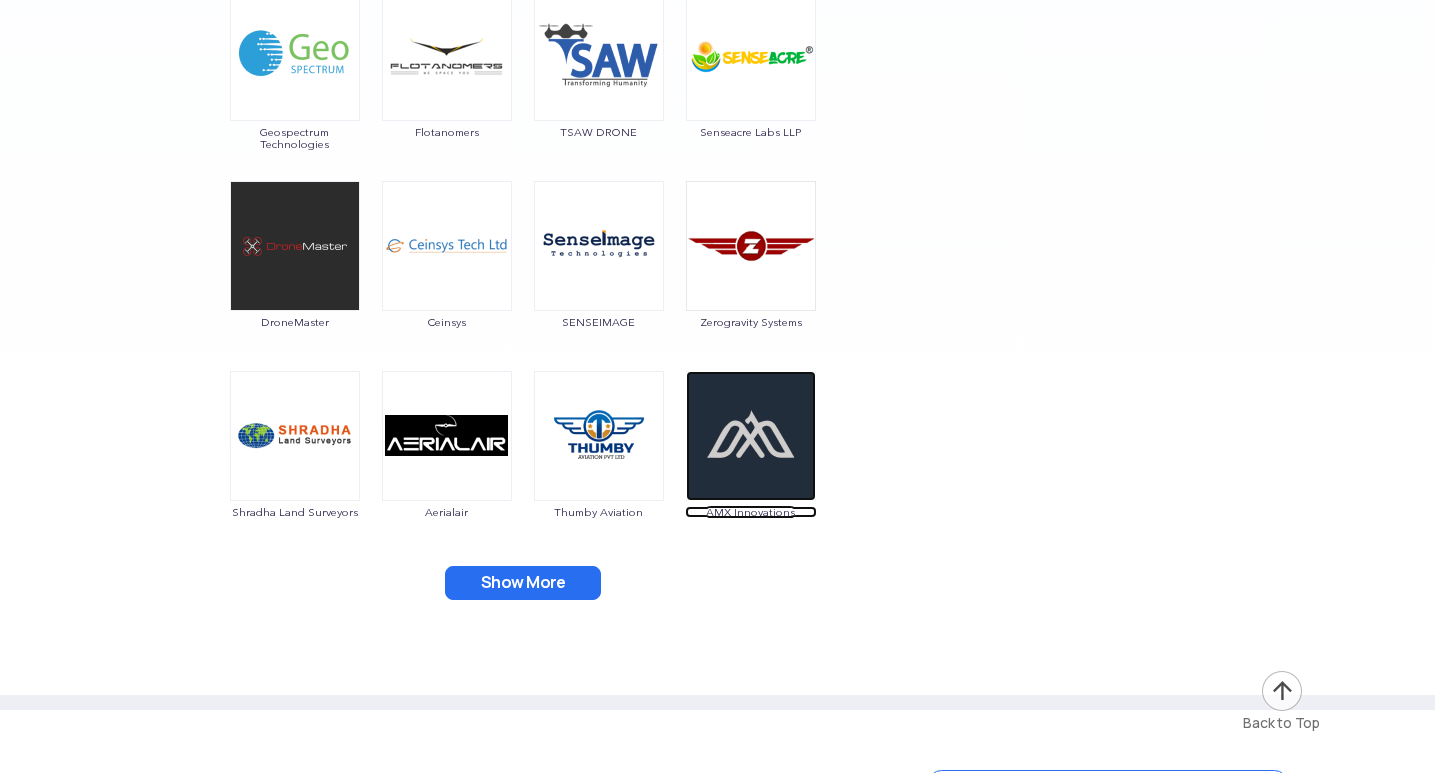 click at bounding box center (751, 436) 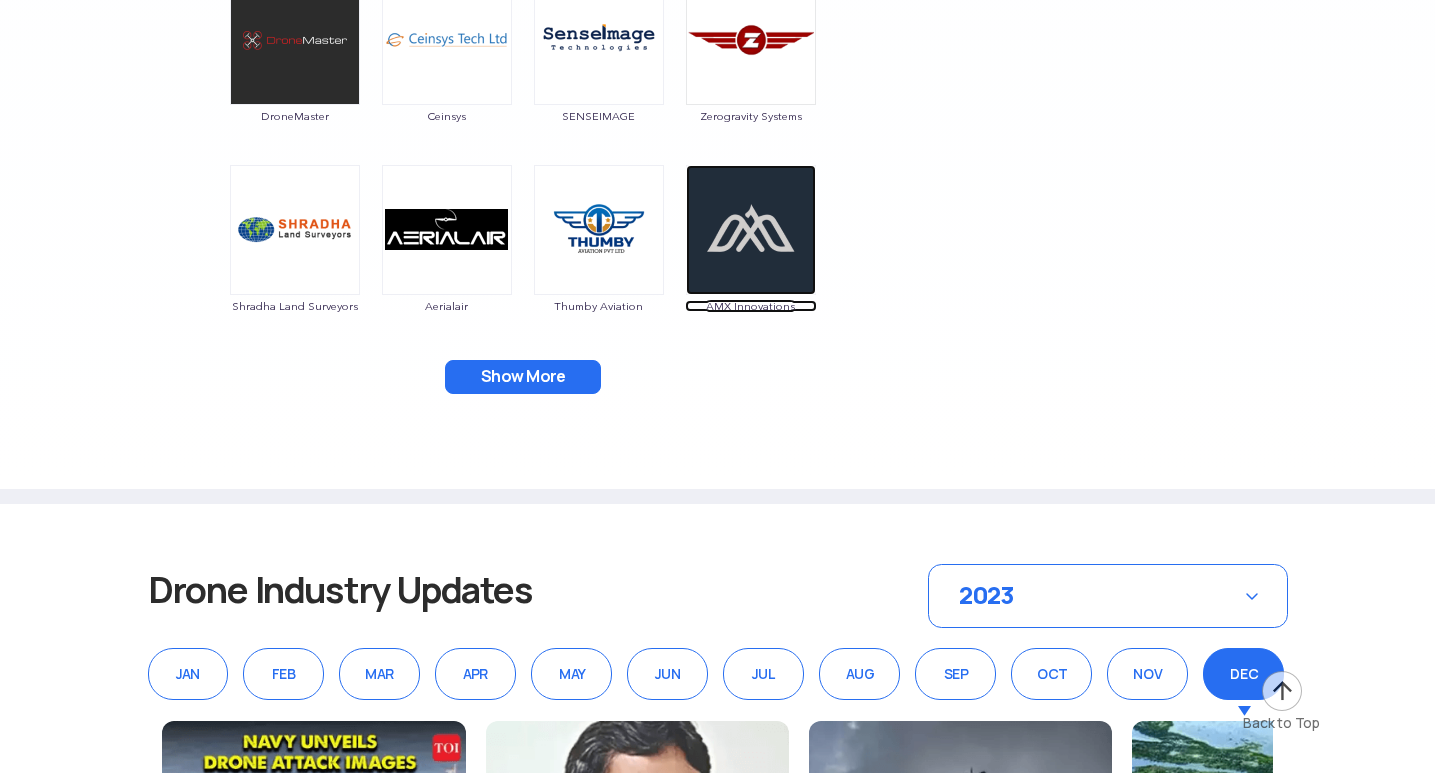 scroll, scrollTop: 5940, scrollLeft: 0, axis: vertical 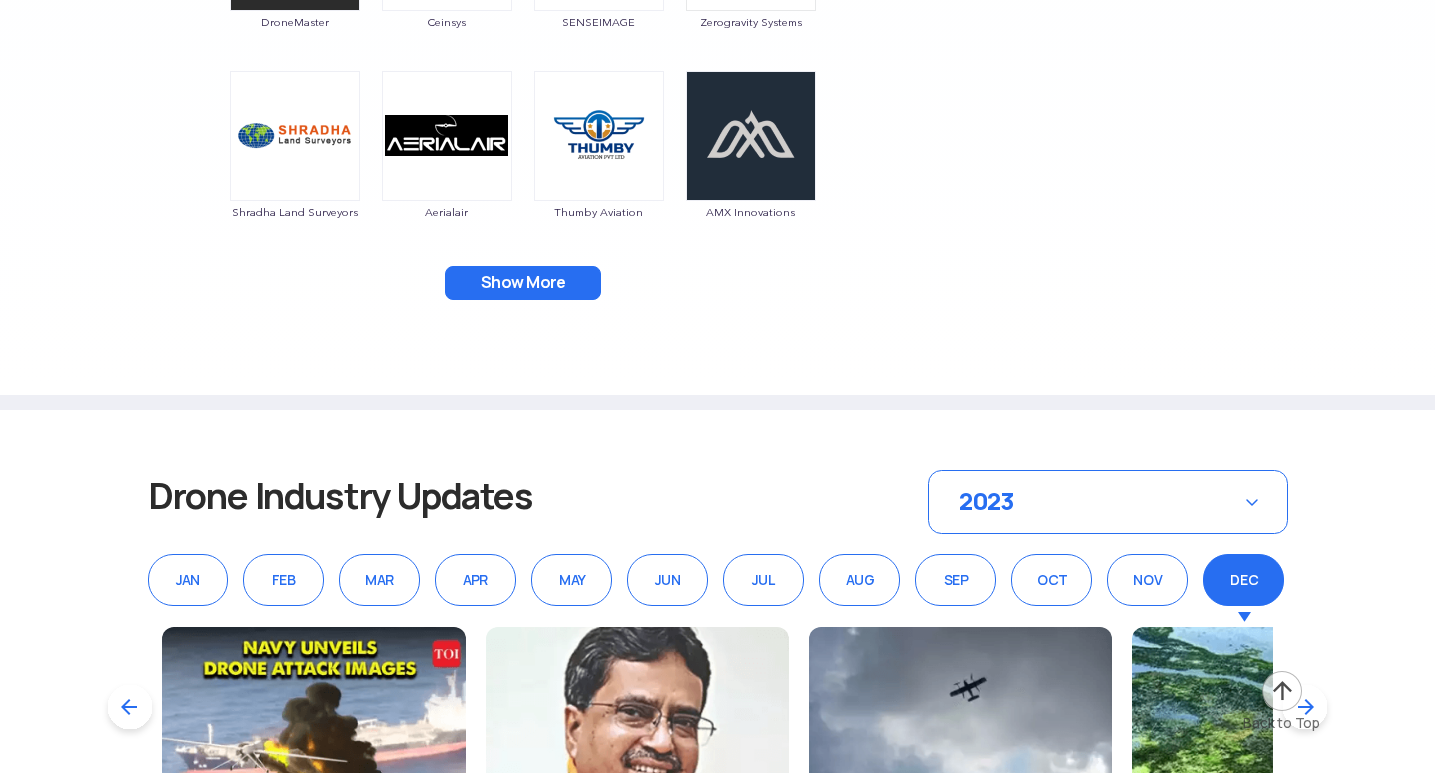 click on "Show More" at bounding box center [523, 283] 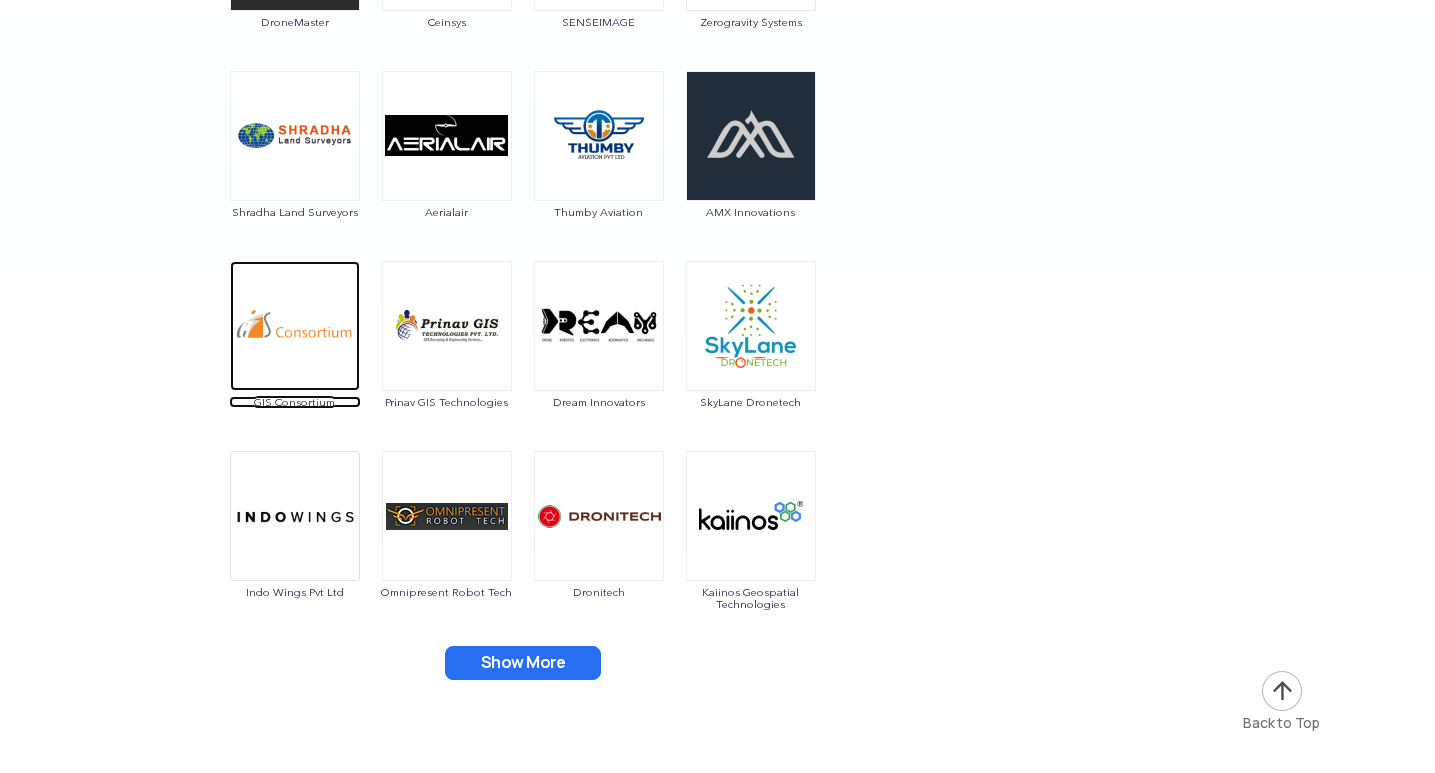 click at bounding box center (295, 326) 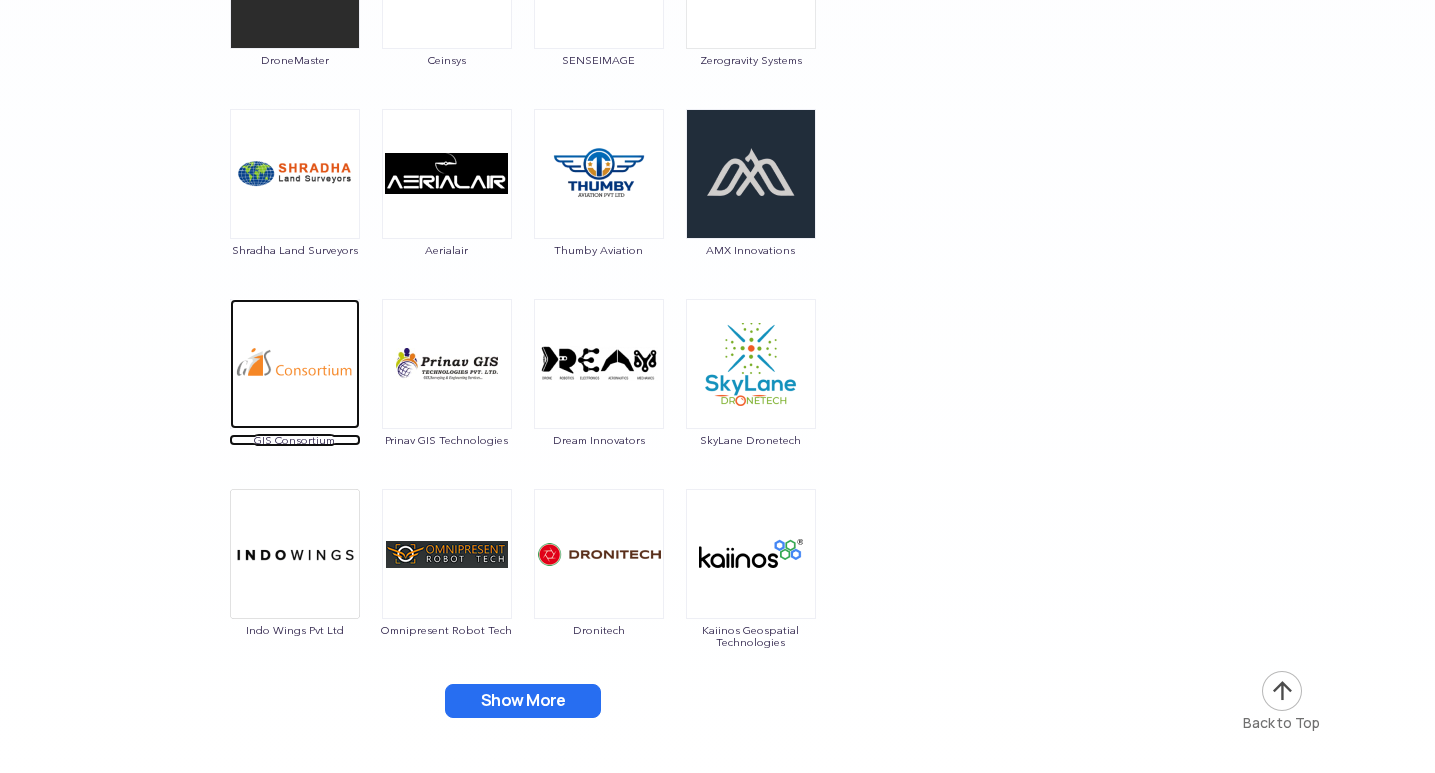 scroll, scrollTop: 5840, scrollLeft: 0, axis: vertical 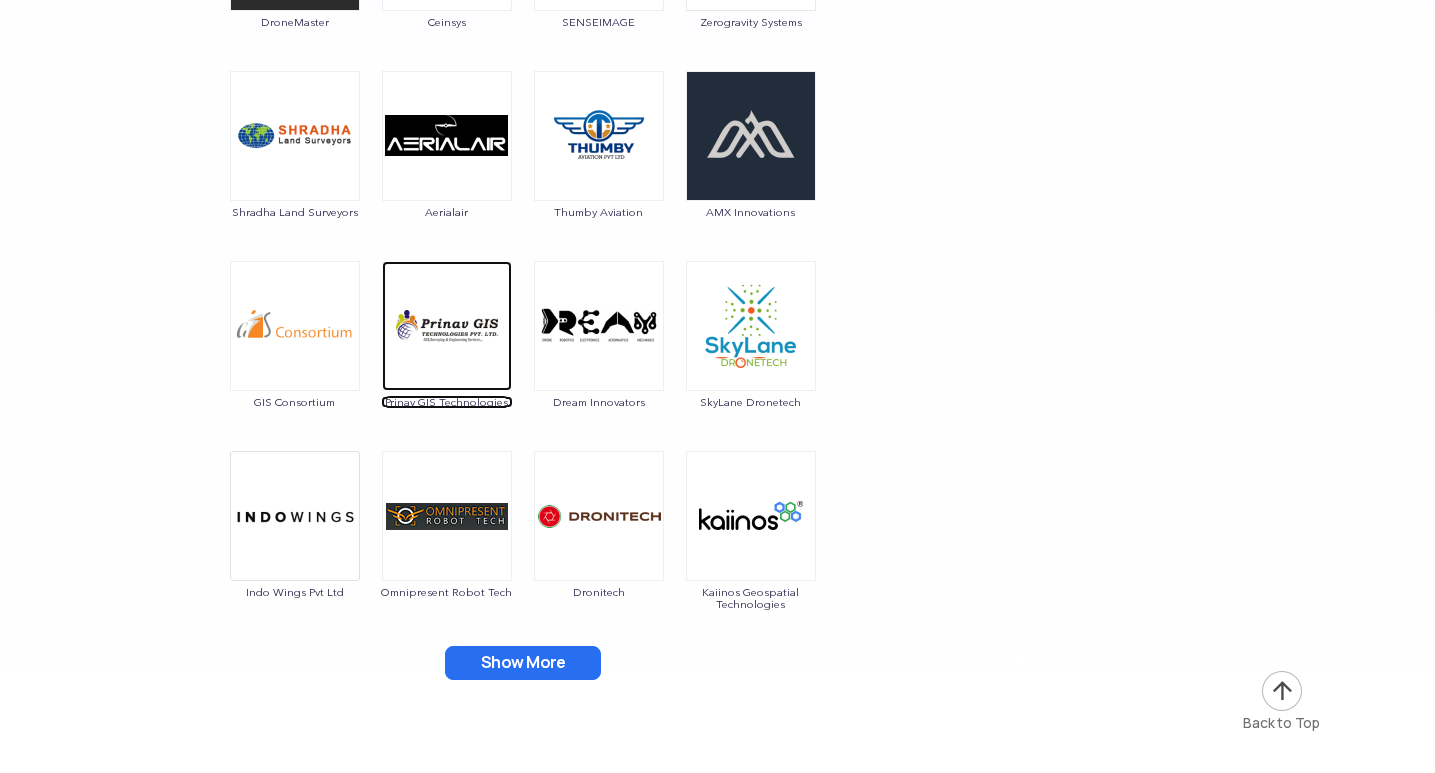 click at bounding box center [447, 326] 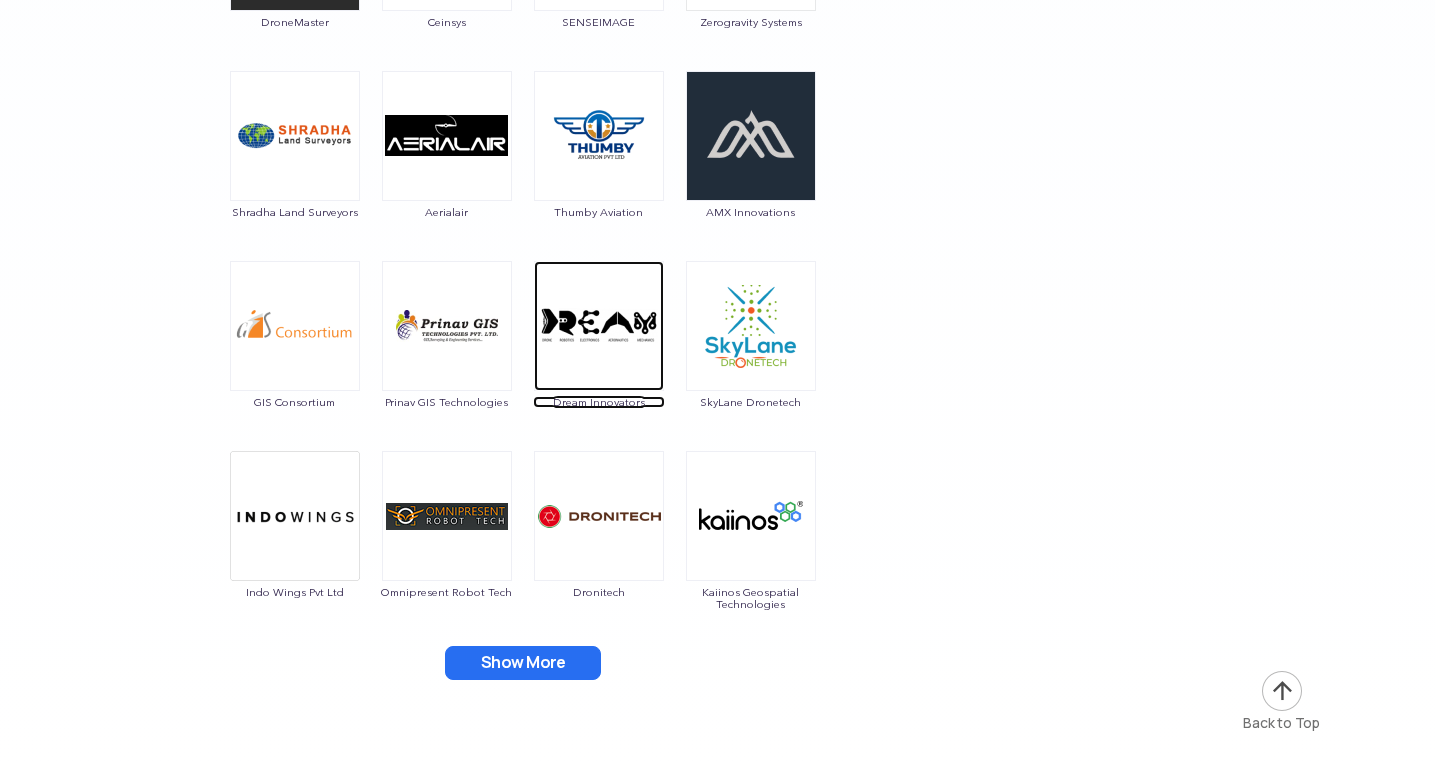 click at bounding box center [599, 326] 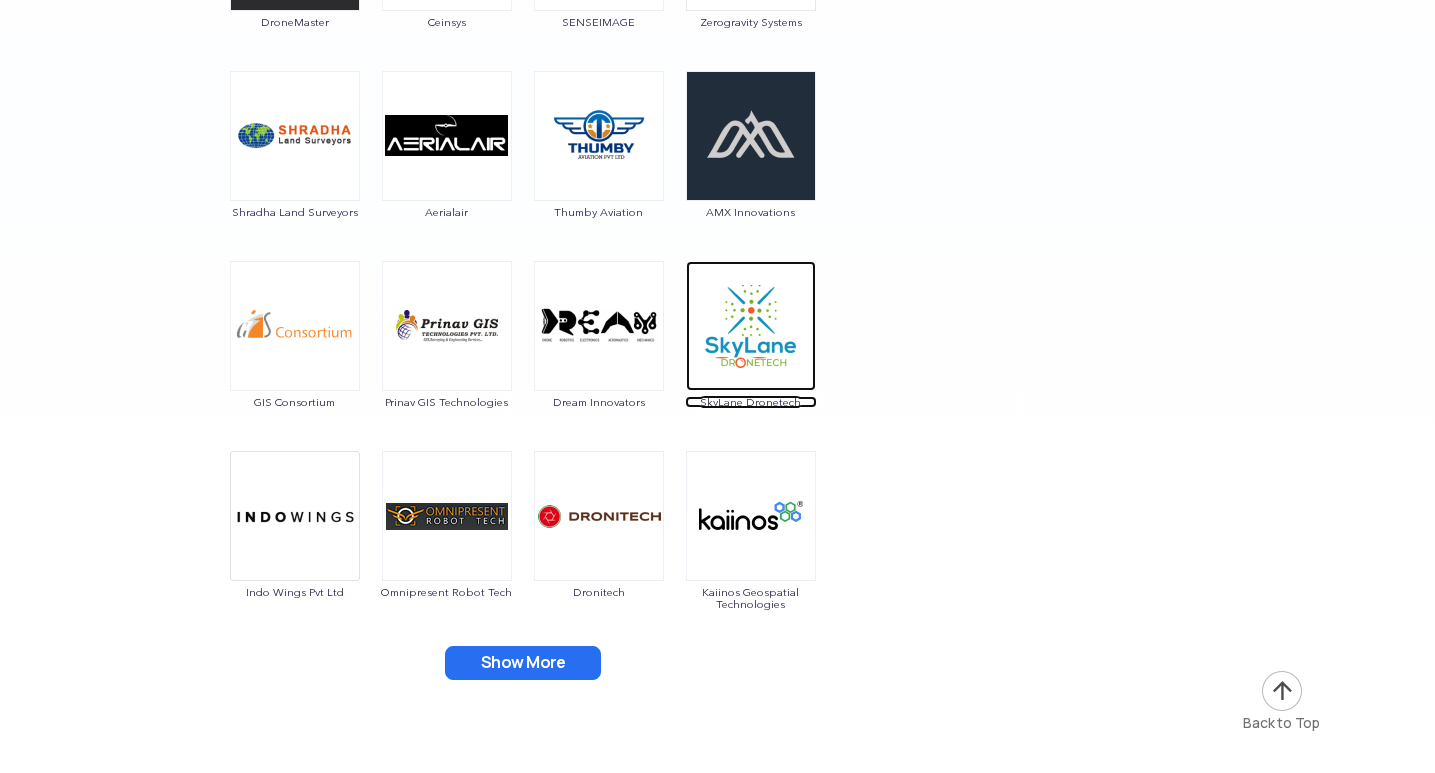 click at bounding box center [751, 326] 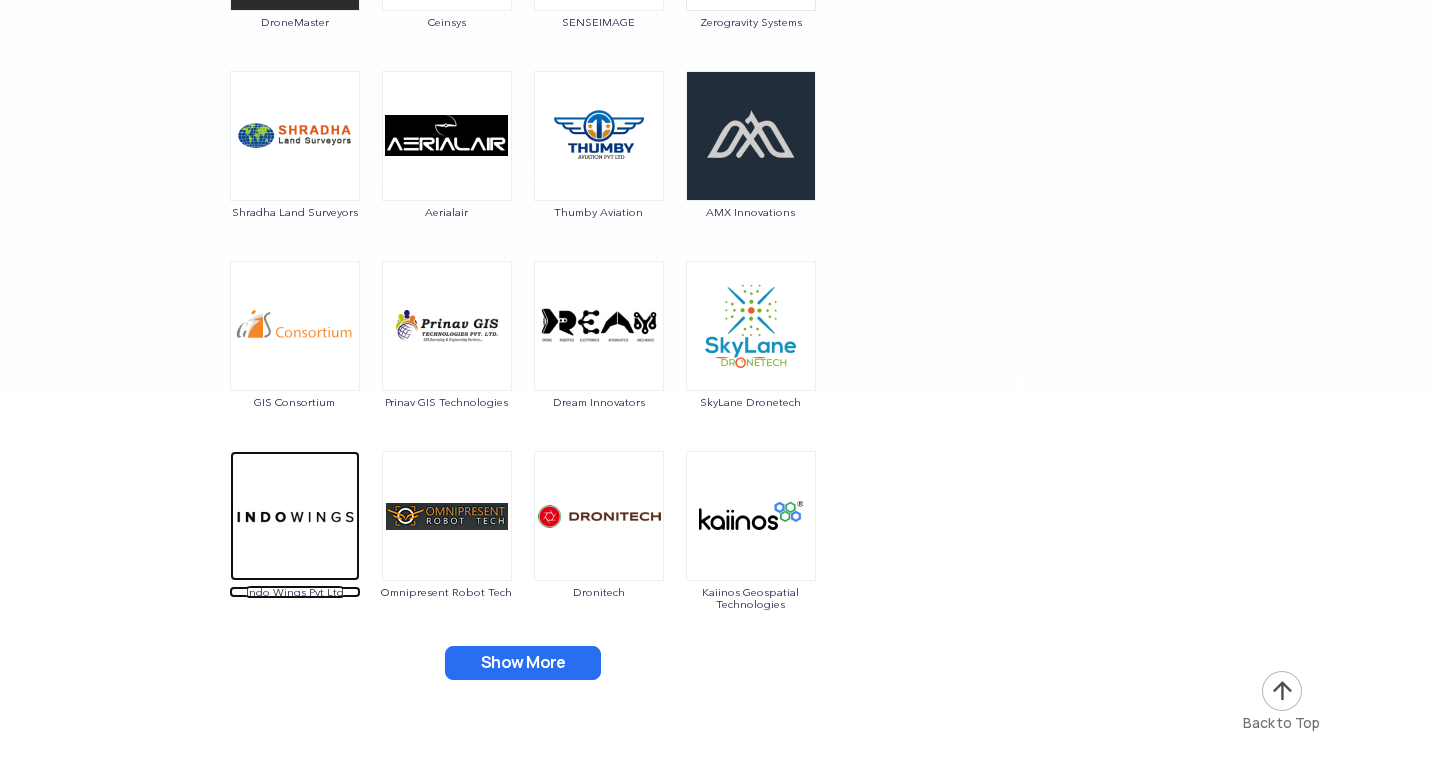 click at bounding box center [295, 516] 